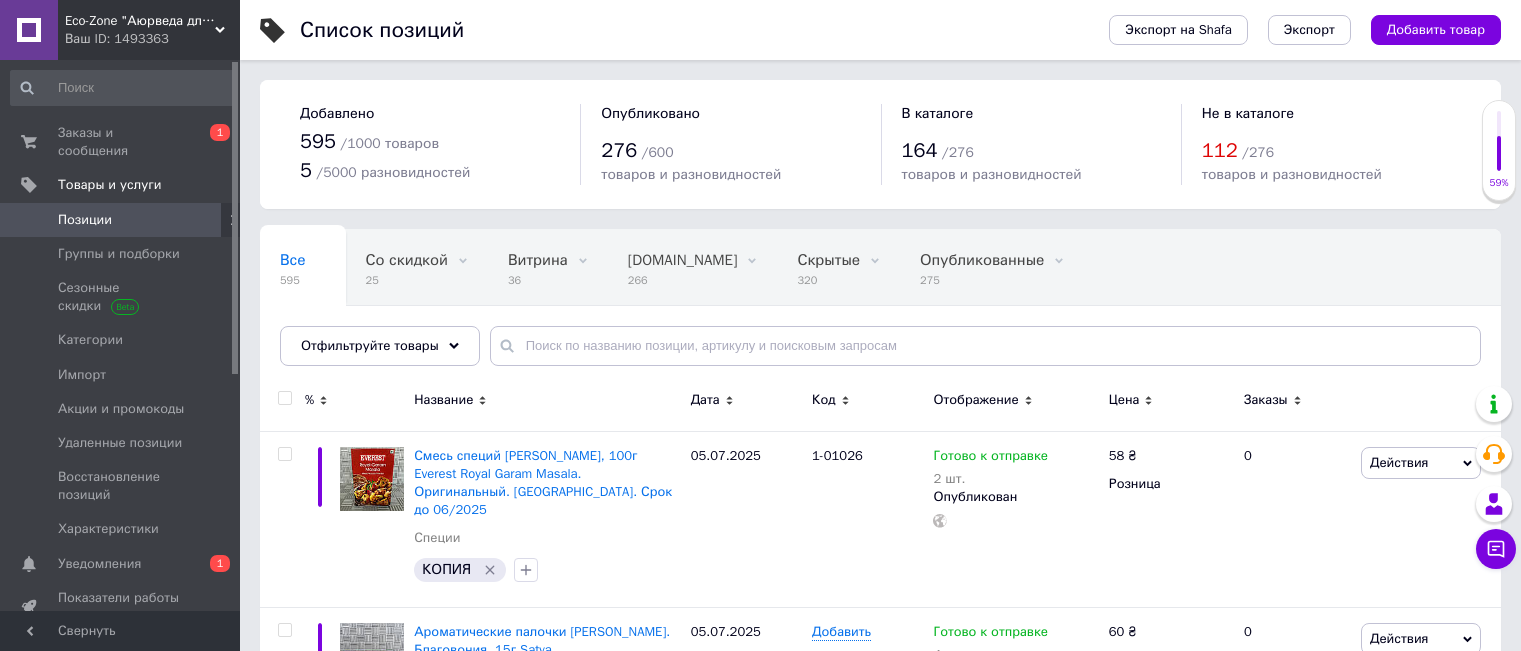 scroll, scrollTop: 0, scrollLeft: 0, axis: both 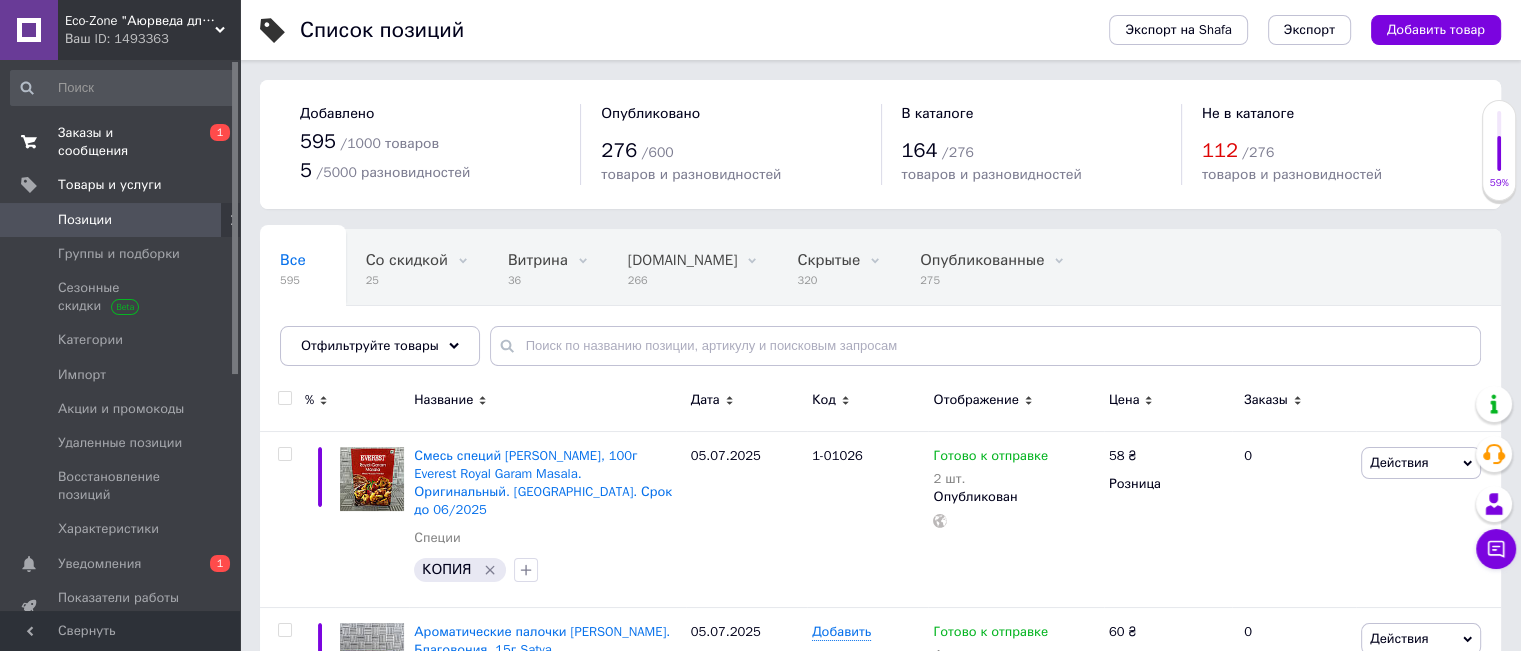 click on "Заказы и сообщения 0 1" at bounding box center (123, 142) 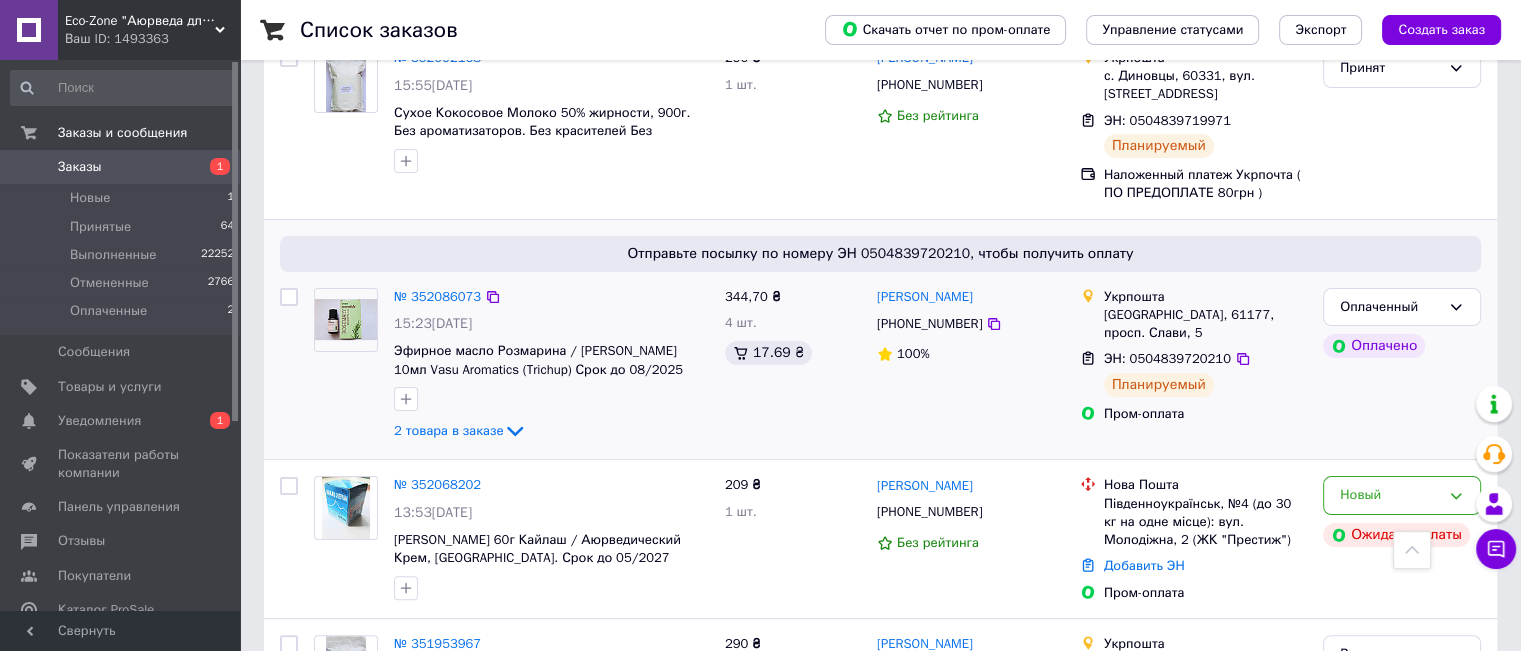 scroll, scrollTop: 500, scrollLeft: 0, axis: vertical 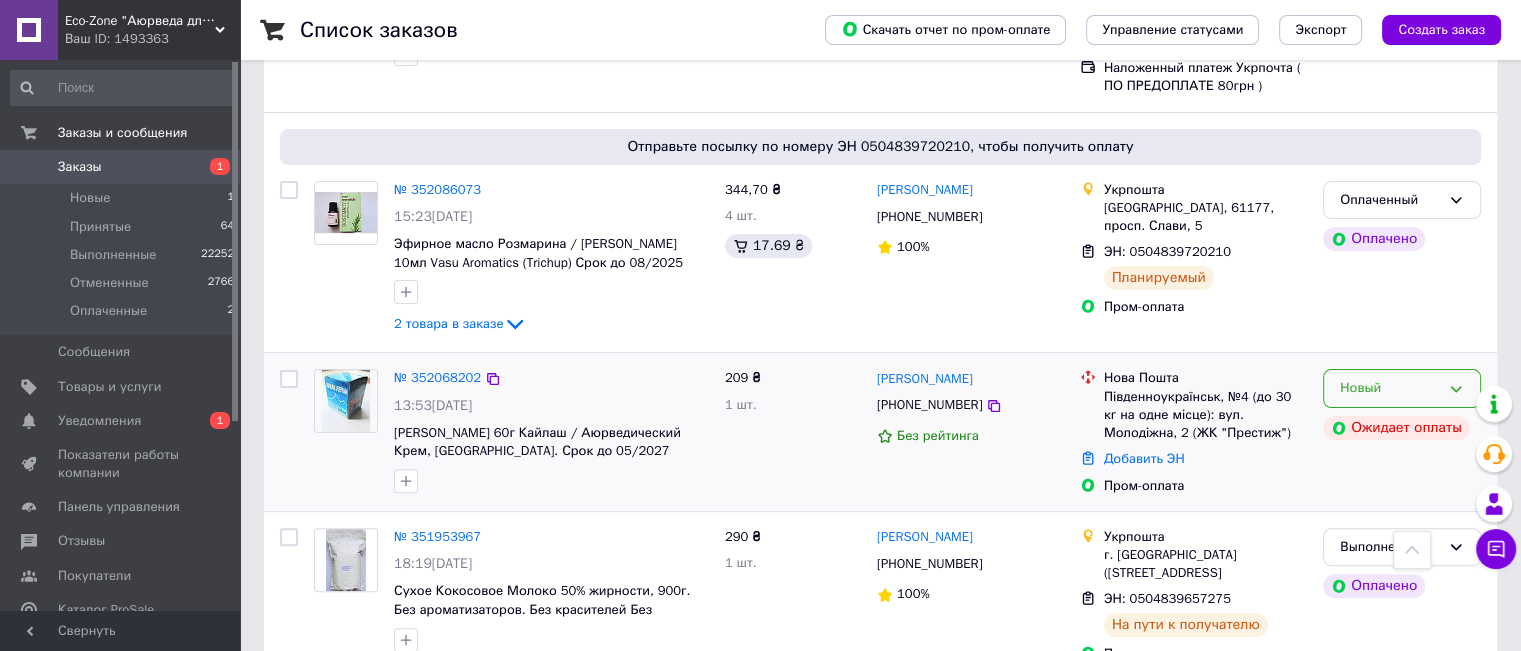 click on "Новый" at bounding box center (1390, 388) 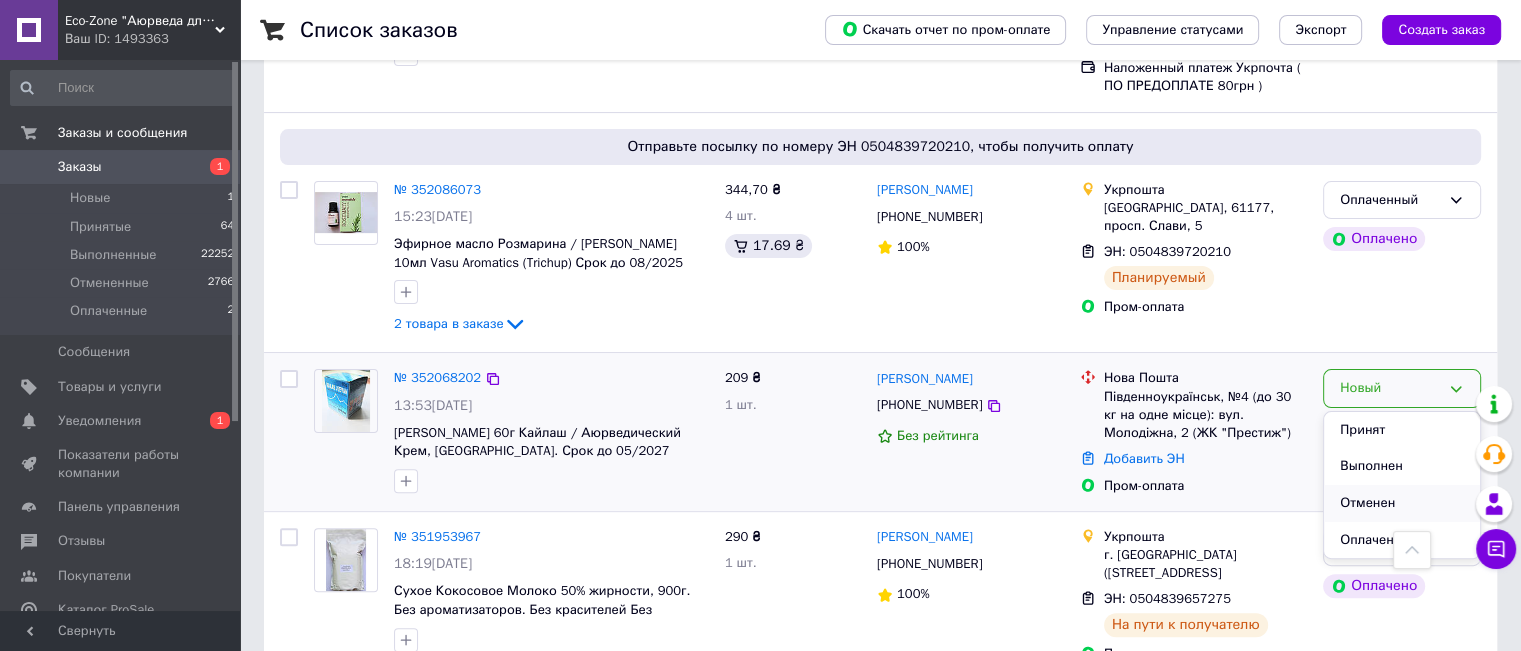 click on "Отменен" at bounding box center [1402, 503] 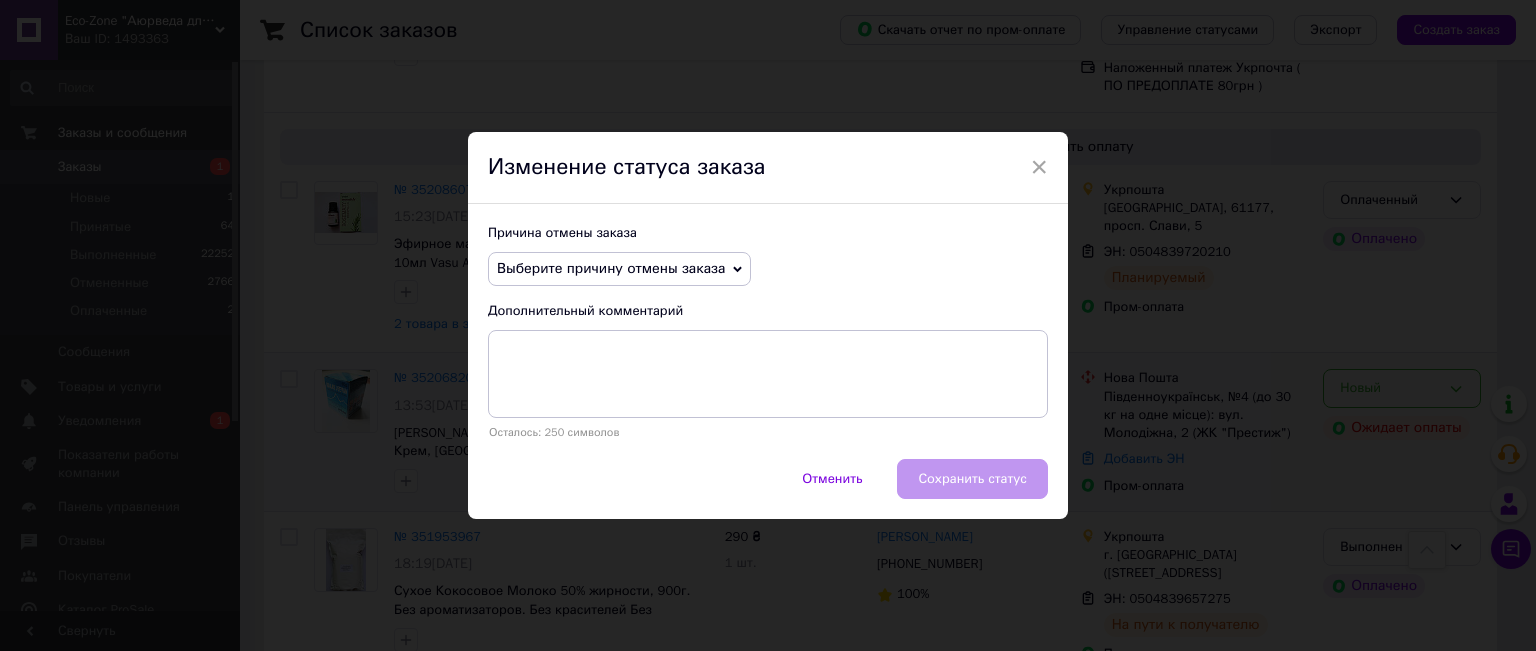click on "Выберите причину отмены заказа" at bounding box center [611, 268] 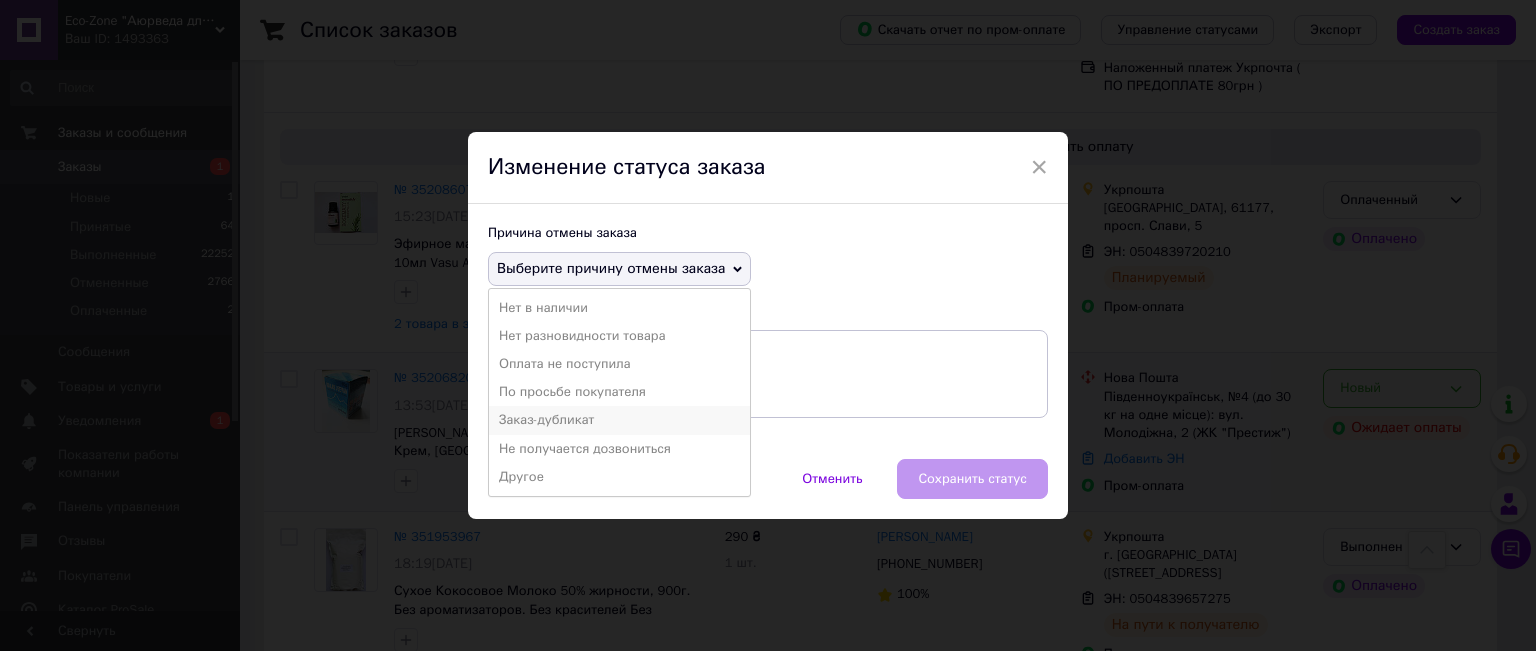 click on "Заказ-дубликат" at bounding box center [619, 420] 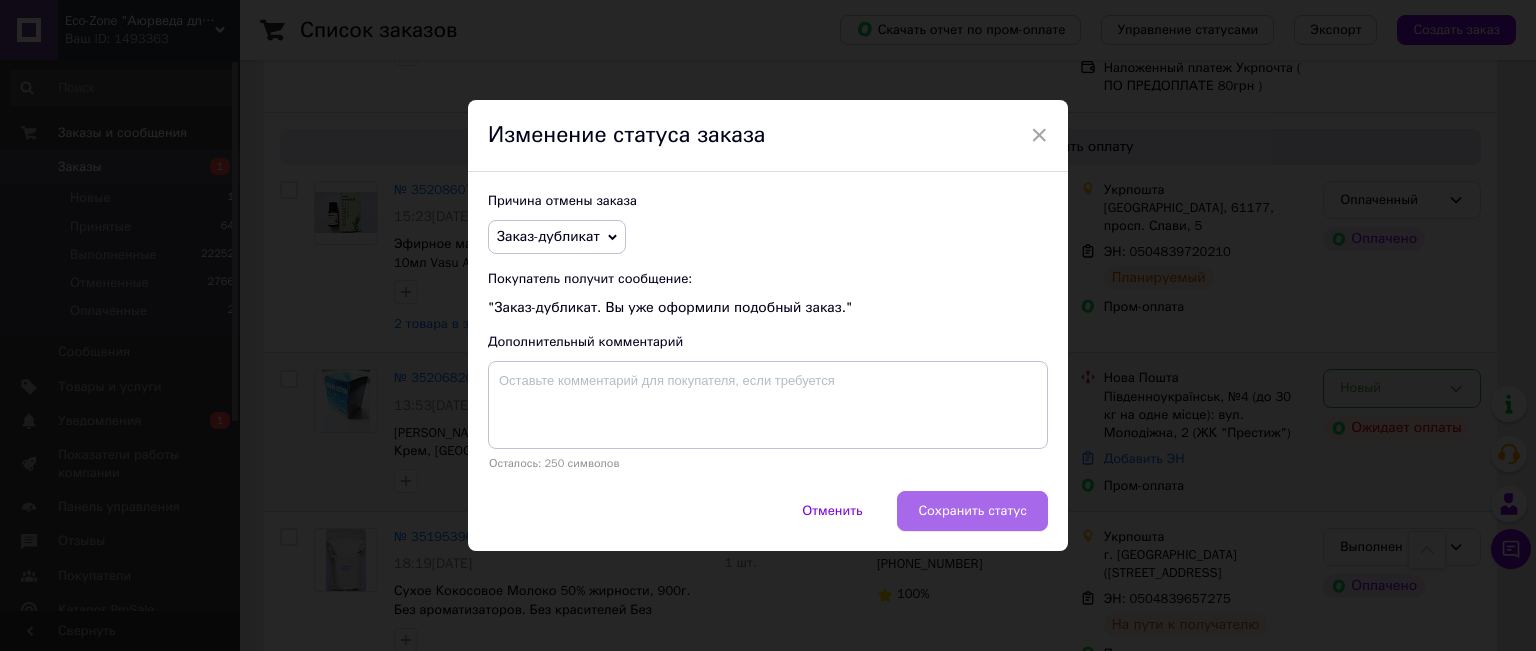 click on "Сохранить статус" at bounding box center [972, 511] 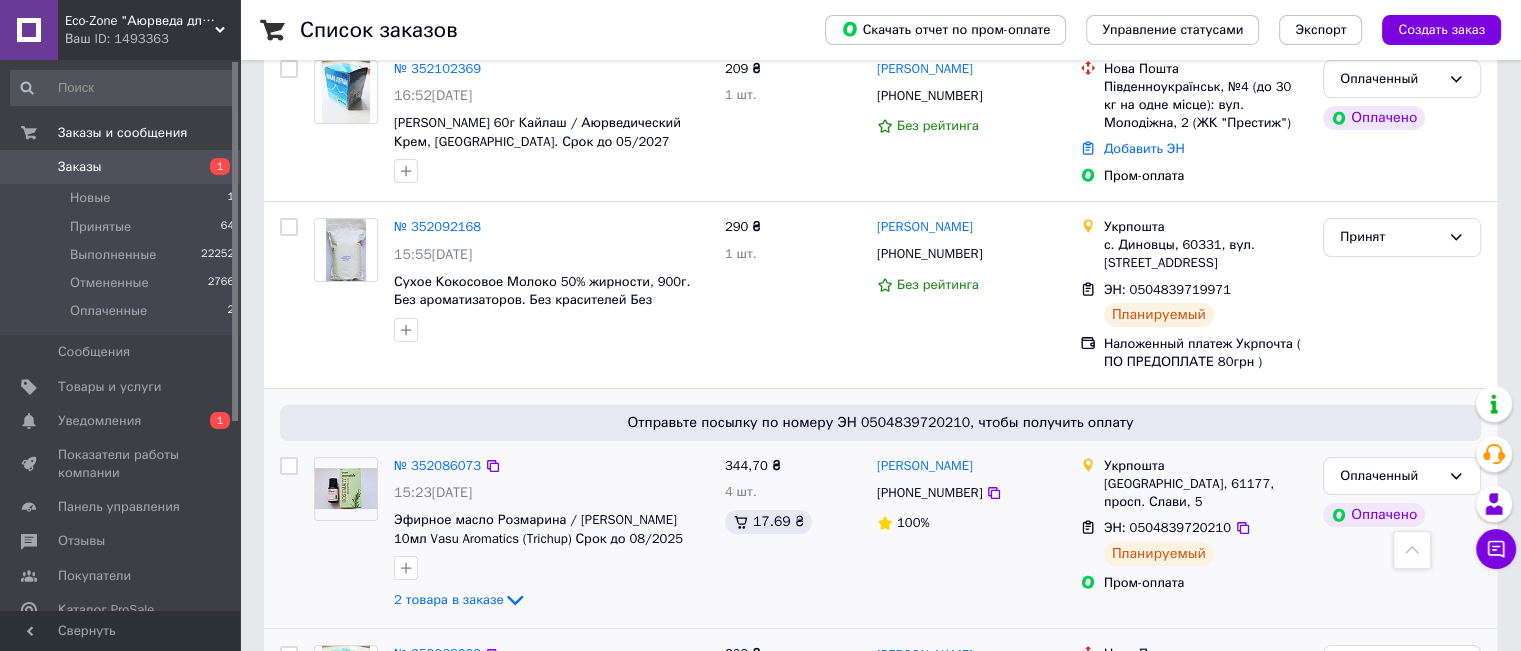 scroll, scrollTop: 200, scrollLeft: 0, axis: vertical 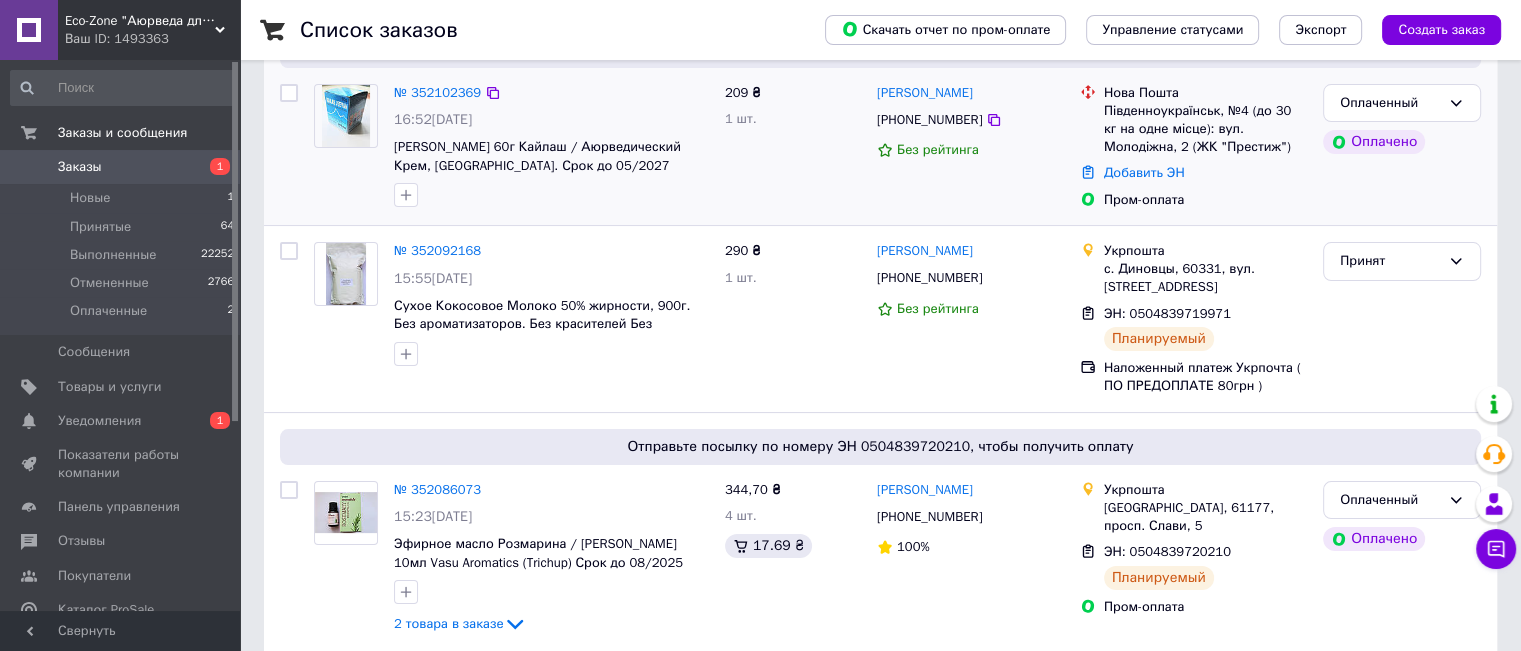 click at bounding box center (346, 146) 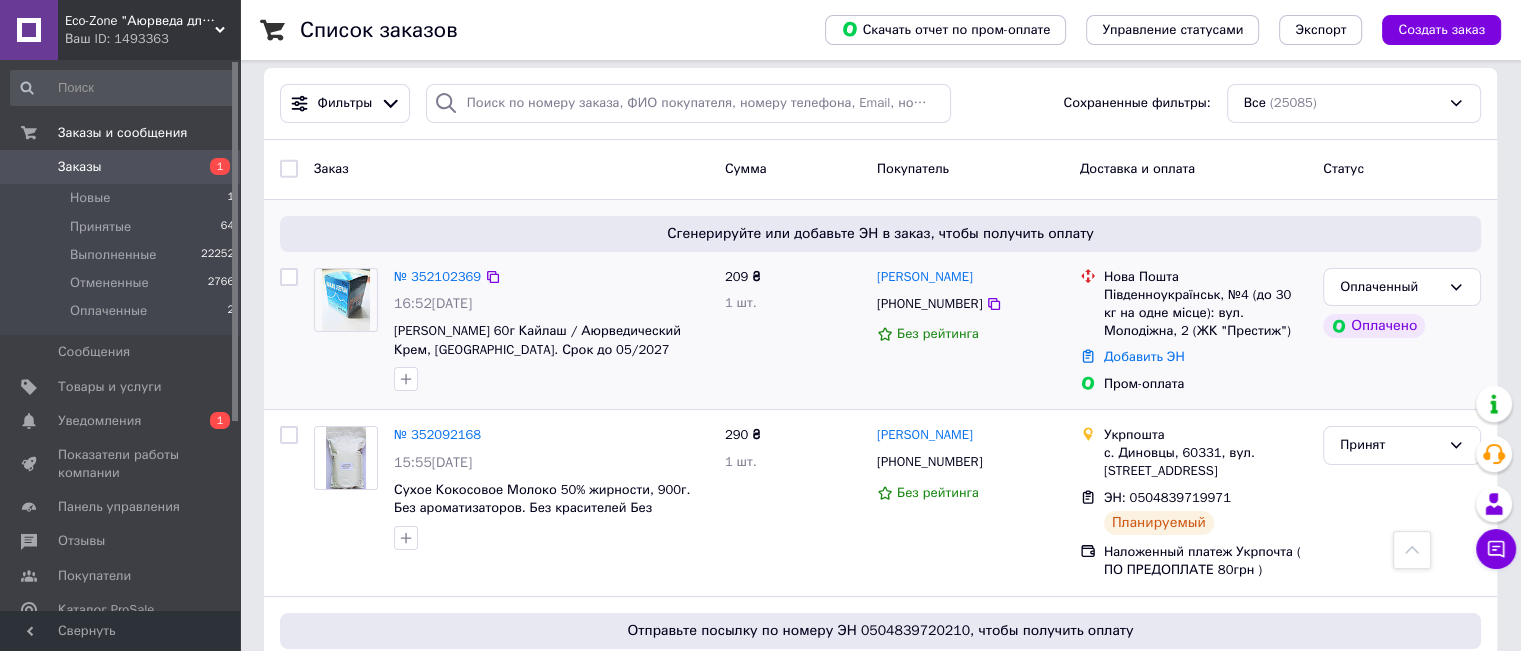 scroll, scrollTop: 0, scrollLeft: 0, axis: both 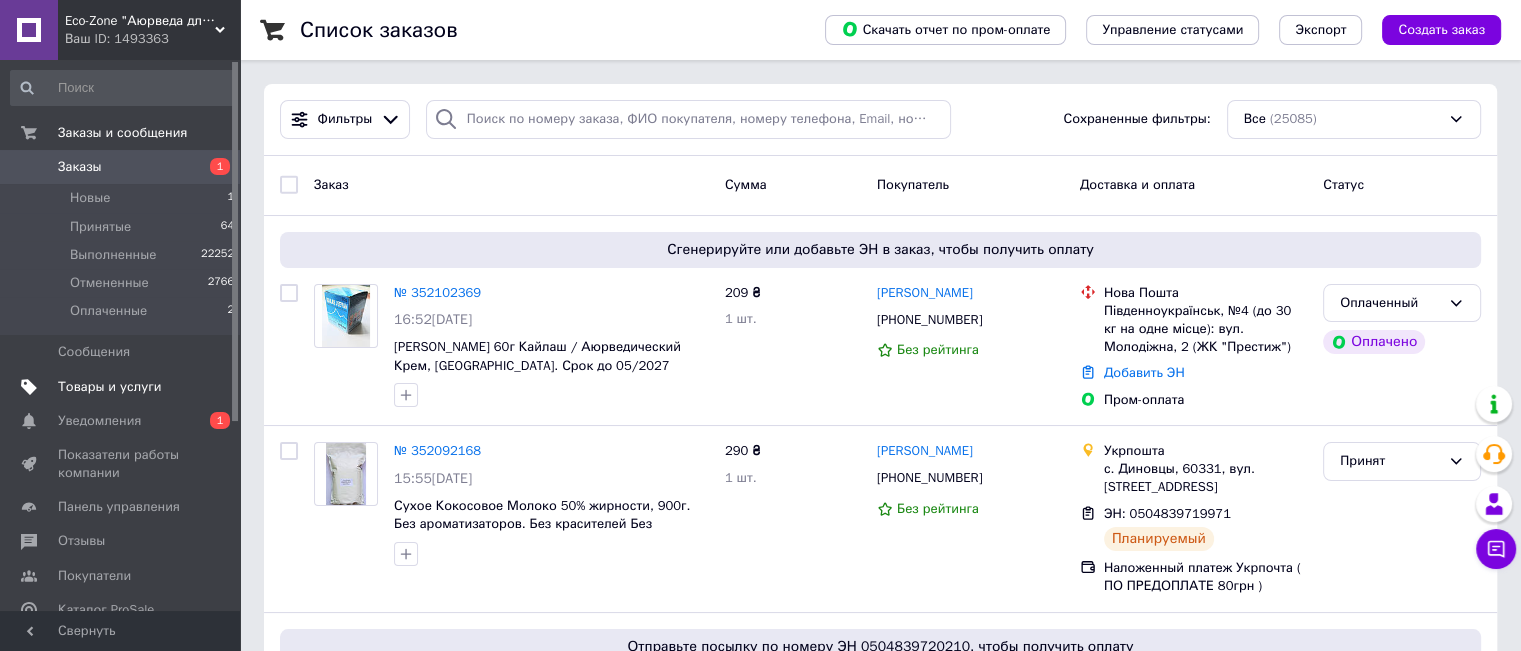click on "Товары и услуги" at bounding box center (110, 387) 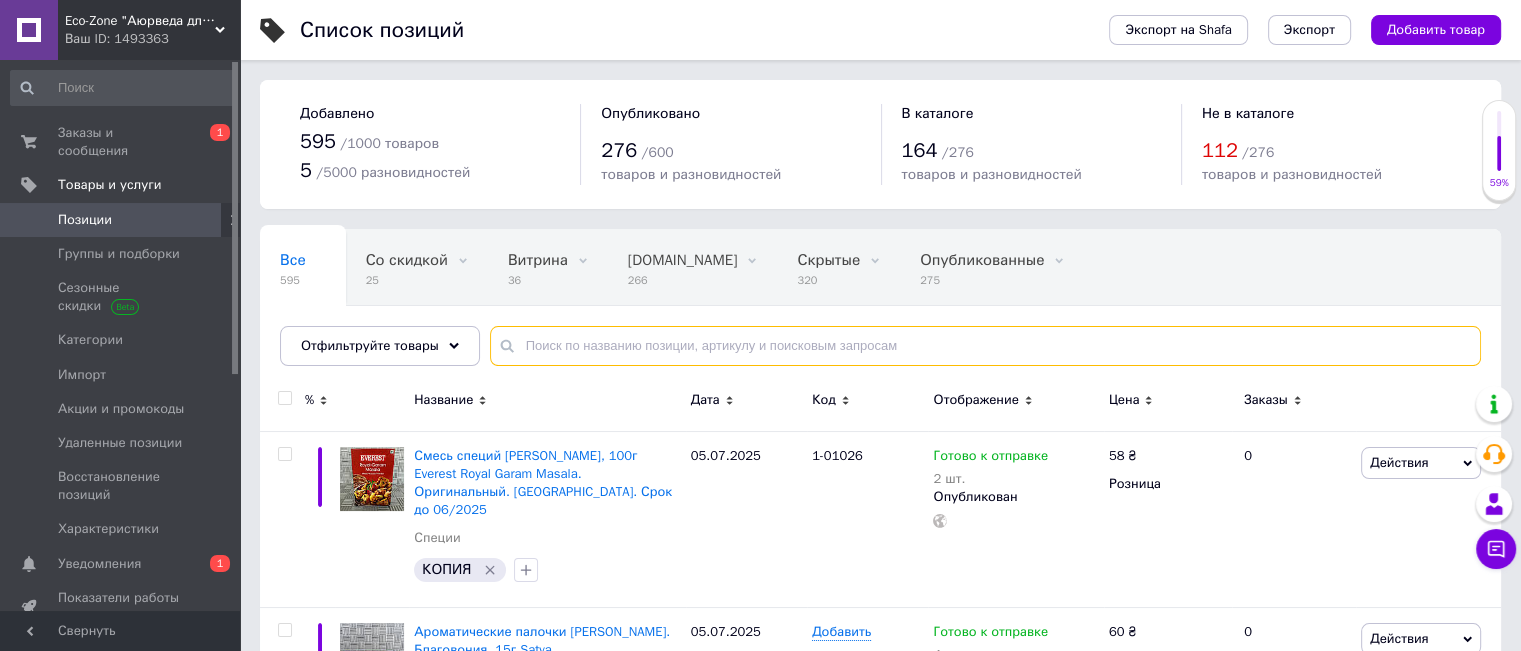 click at bounding box center [985, 346] 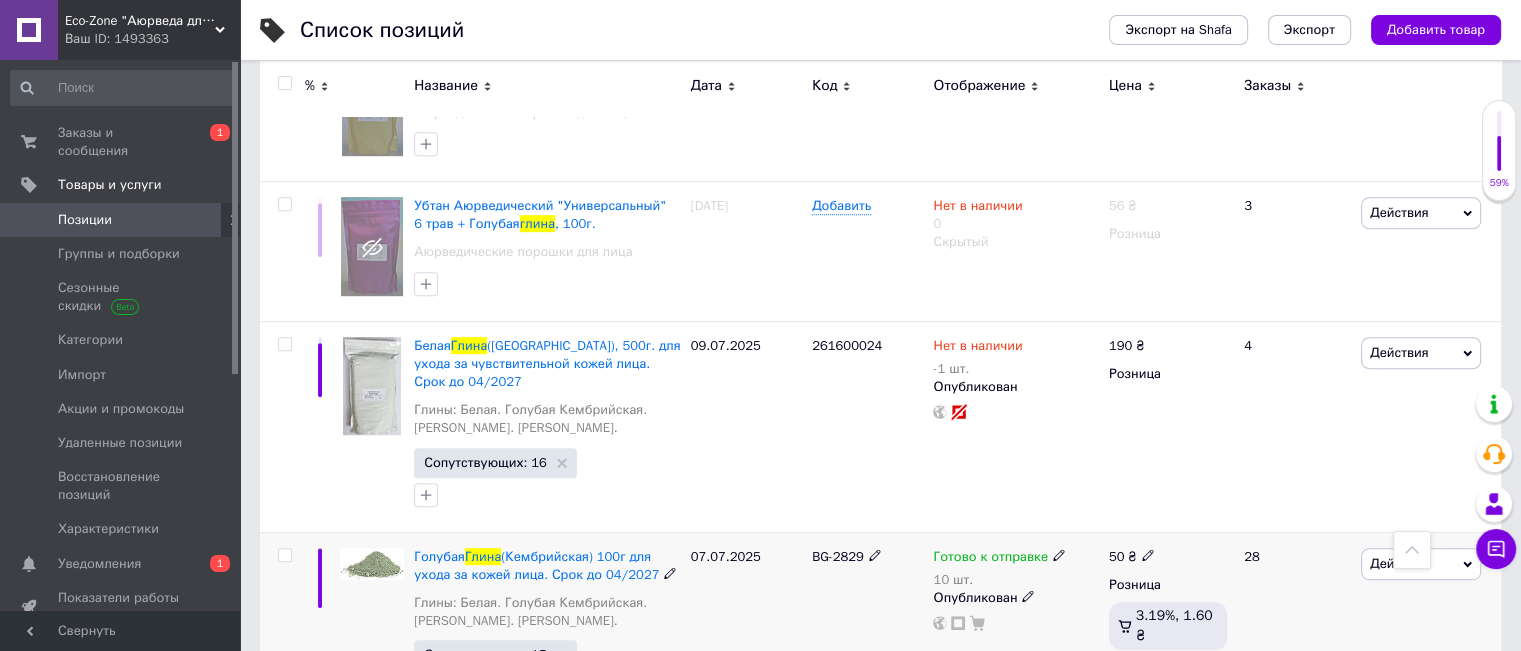 scroll, scrollTop: 1000, scrollLeft: 0, axis: vertical 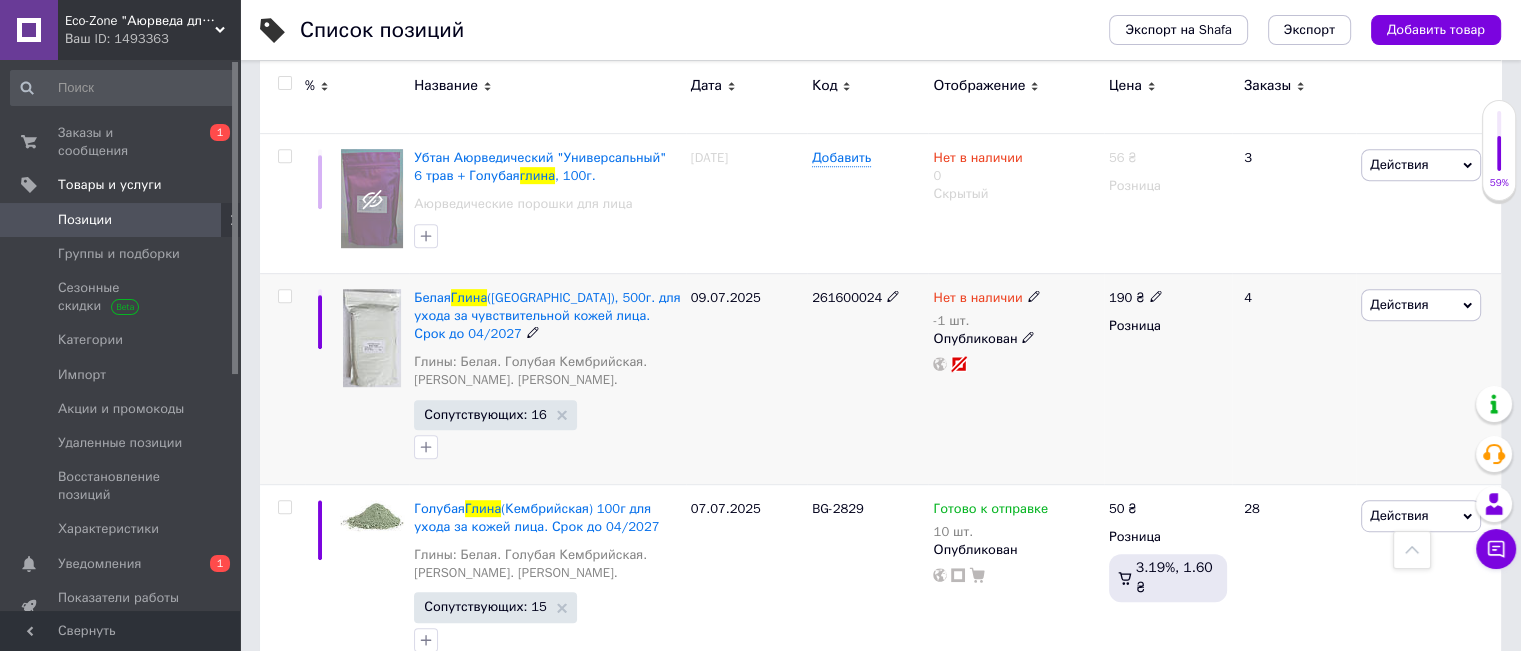 type on "глина" 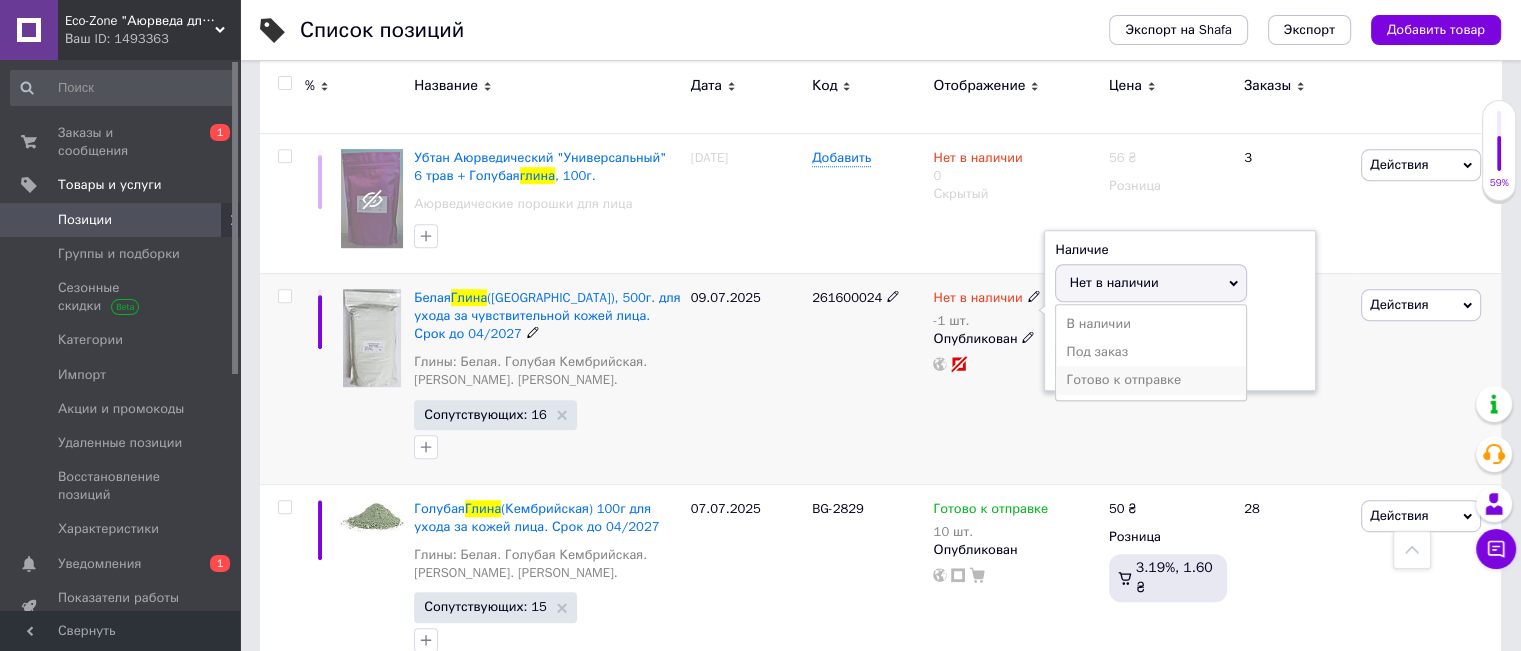 click on "Готово к отправке" at bounding box center (1151, 380) 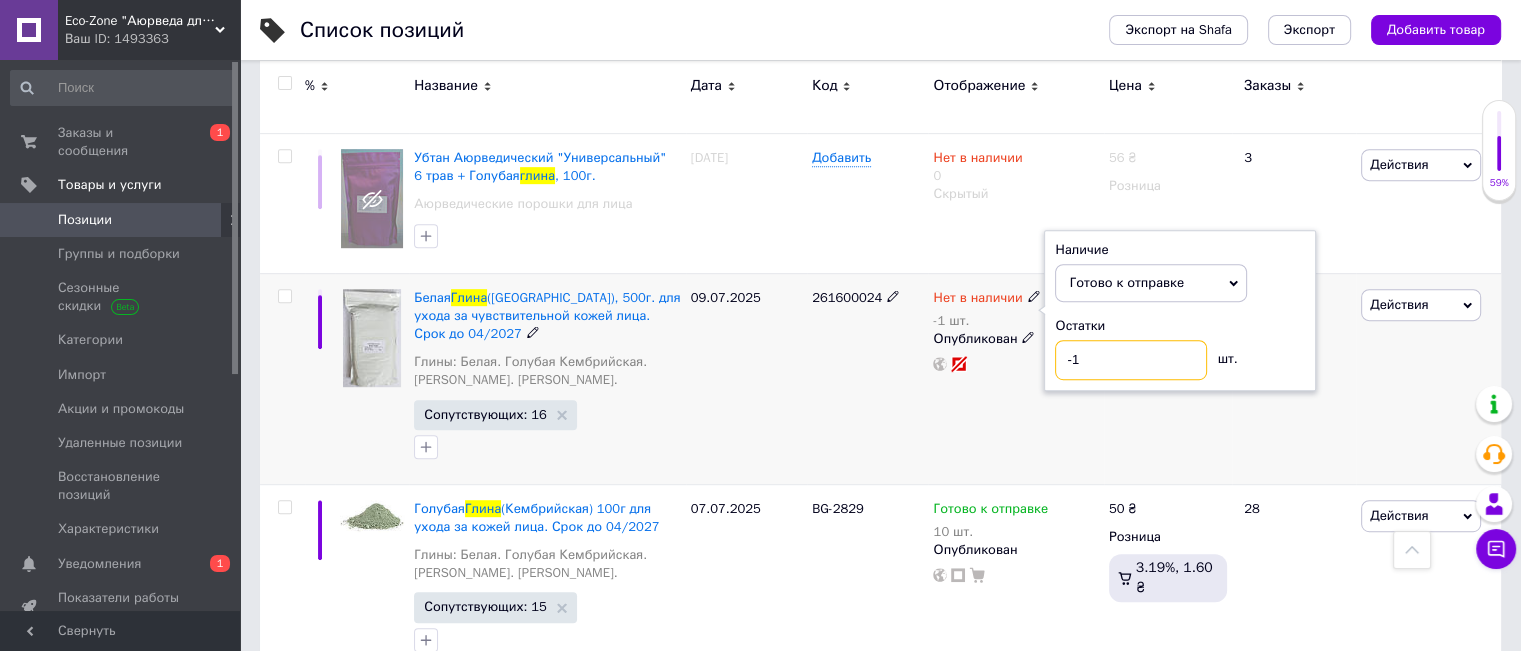 drag, startPoint x: 1090, startPoint y: 361, endPoint x: 1052, endPoint y: 351, distance: 39.293766 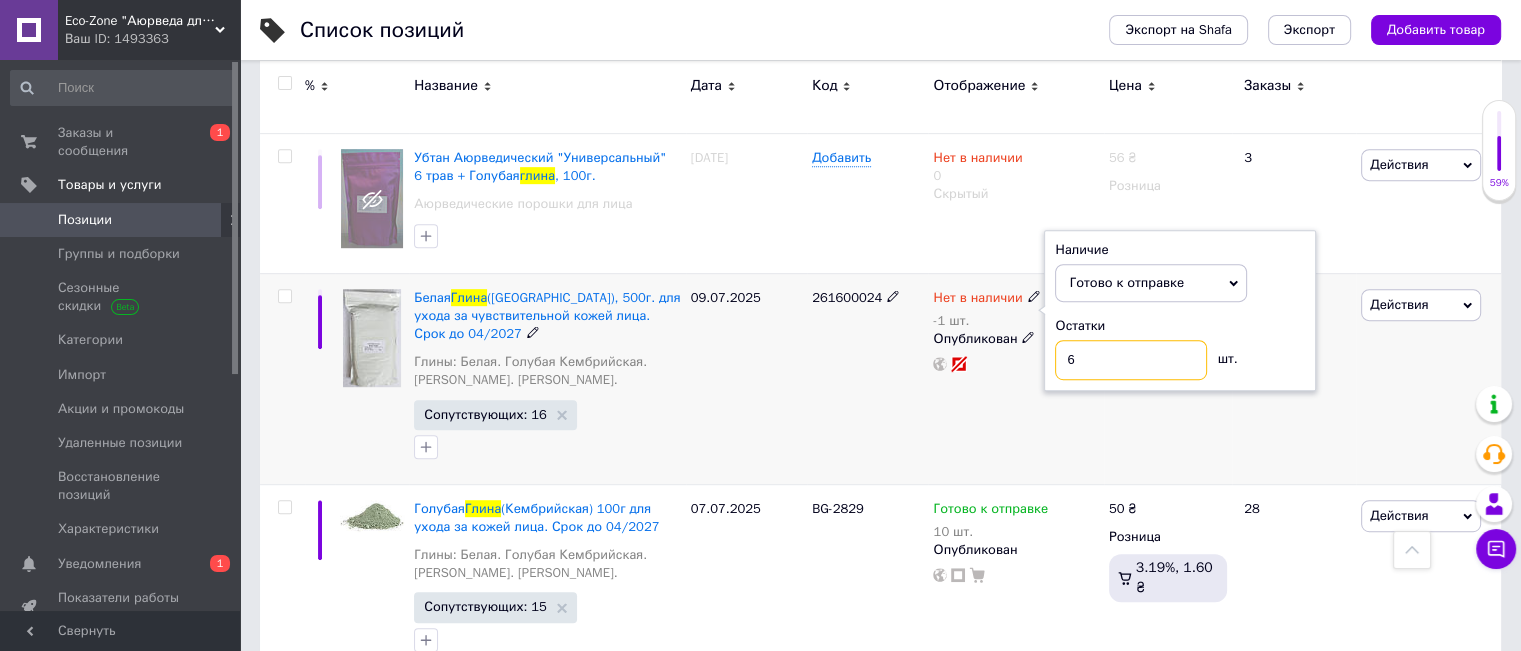 type on "6" 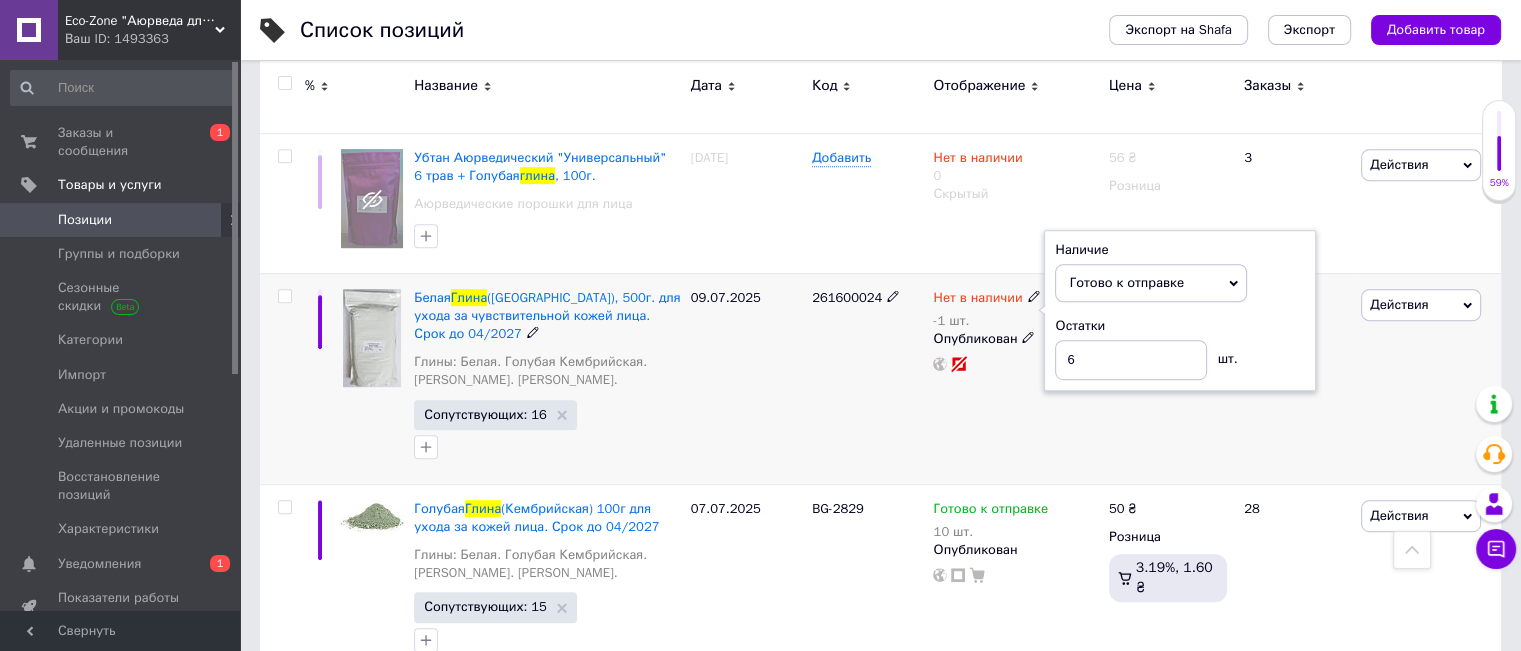 click on "Нет в наличии -1 шт. Наличие Готово к отправке В наличии Нет в наличии Под заказ Остатки 6 шт. Опубликован" at bounding box center (1015, 378) 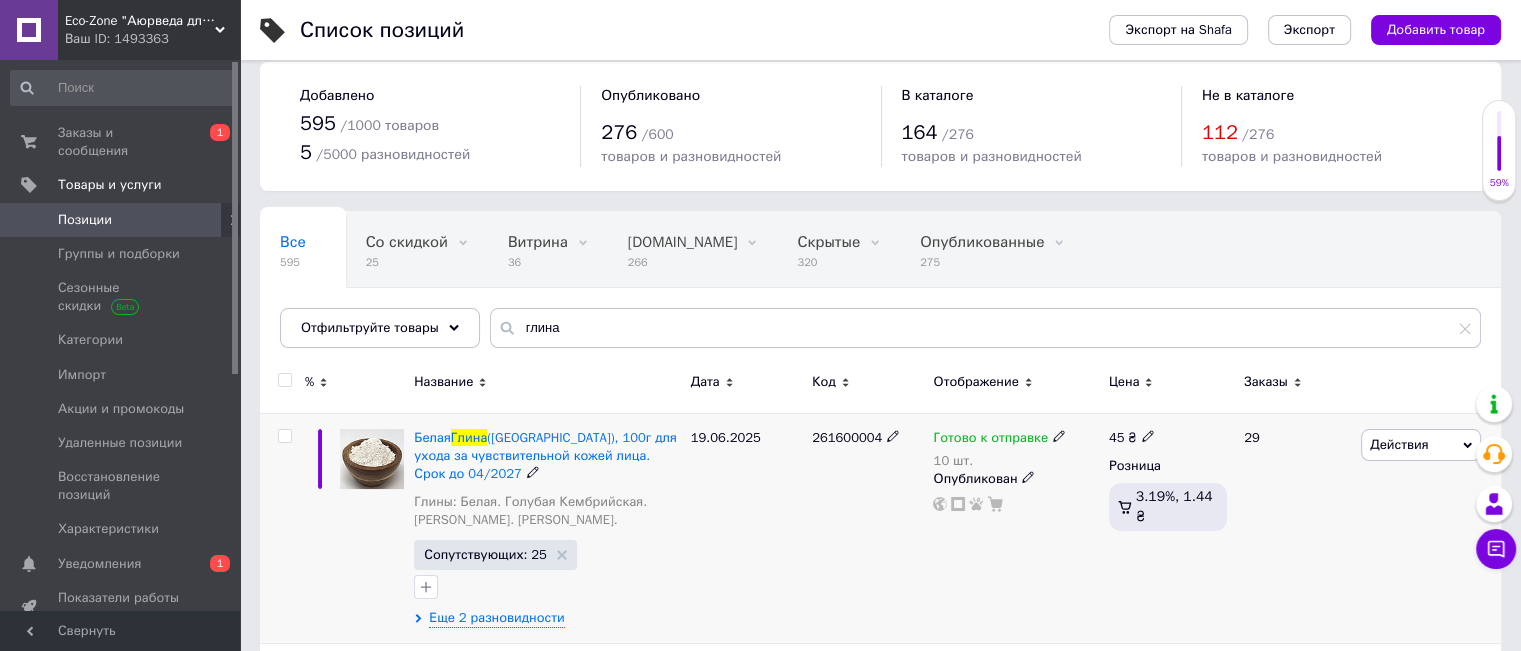 scroll, scrollTop: 0, scrollLeft: 0, axis: both 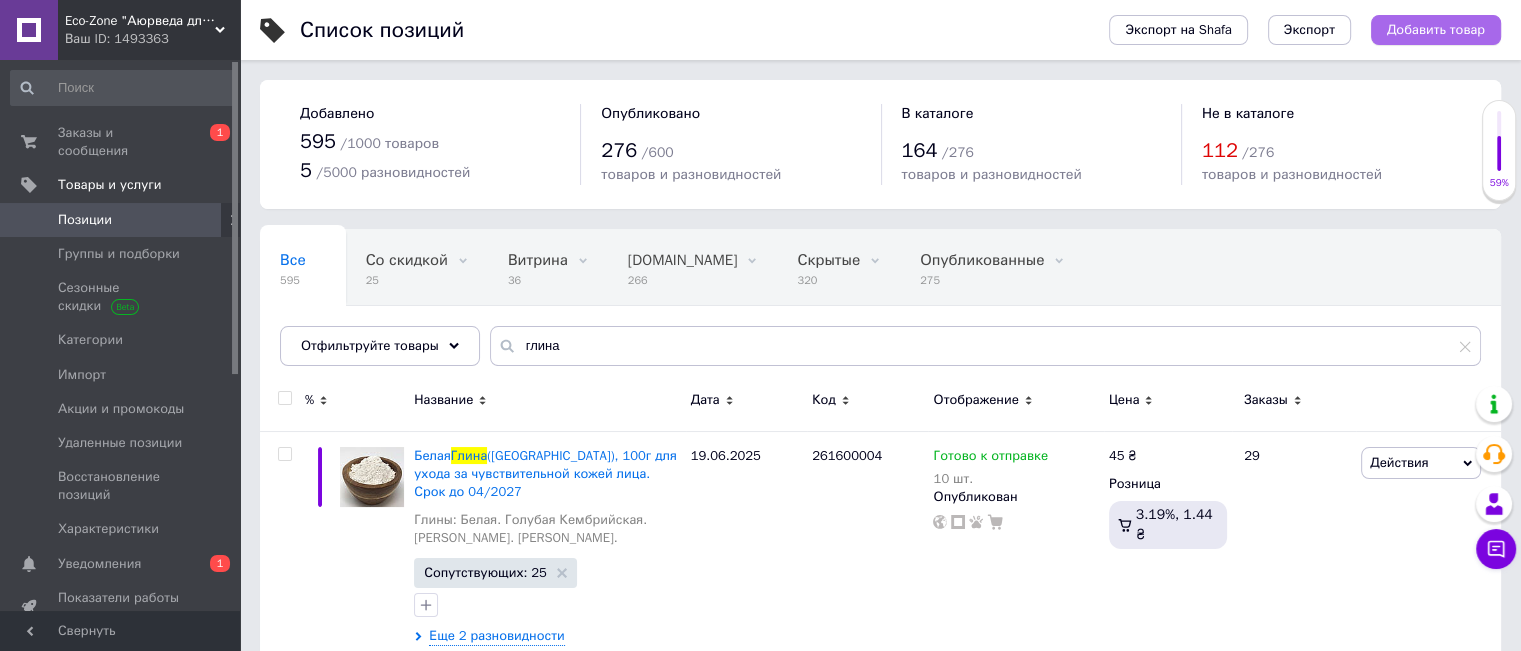 click on "Добавить товар" at bounding box center (1436, 30) 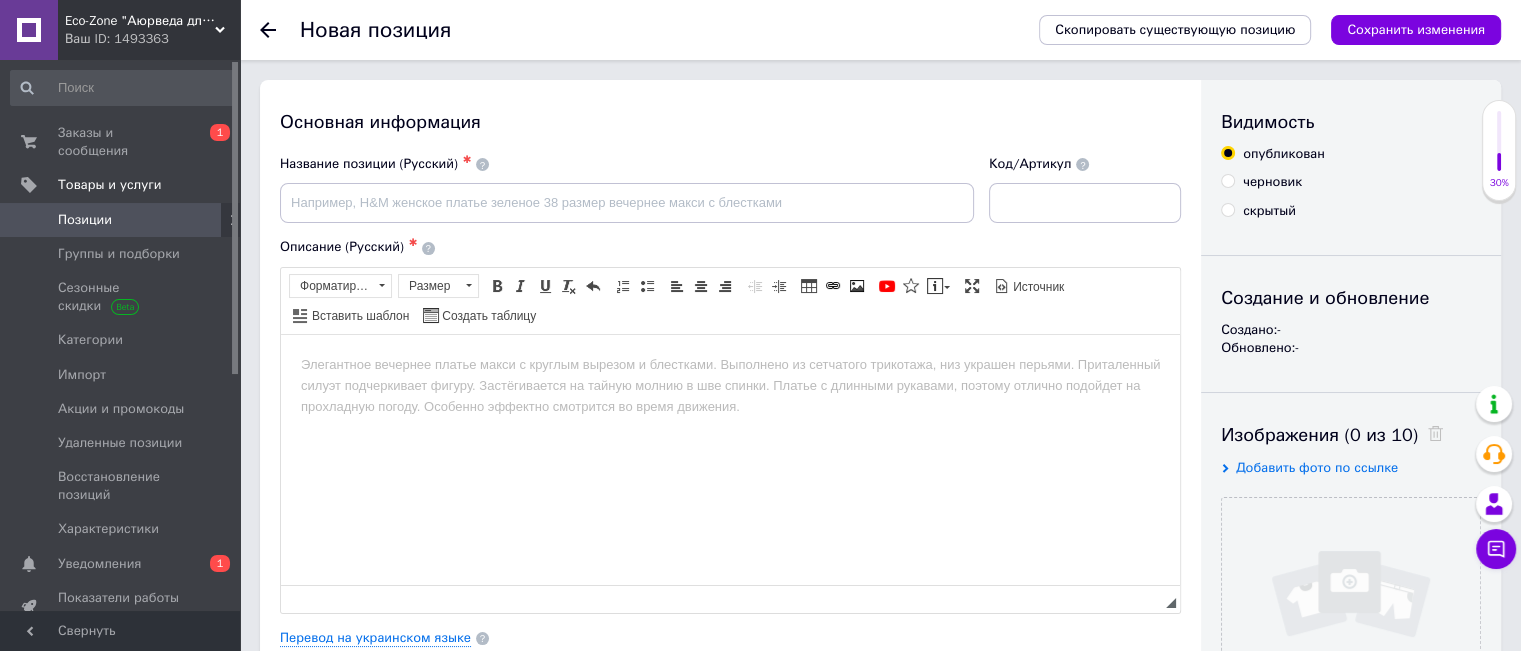 scroll, scrollTop: 0, scrollLeft: 0, axis: both 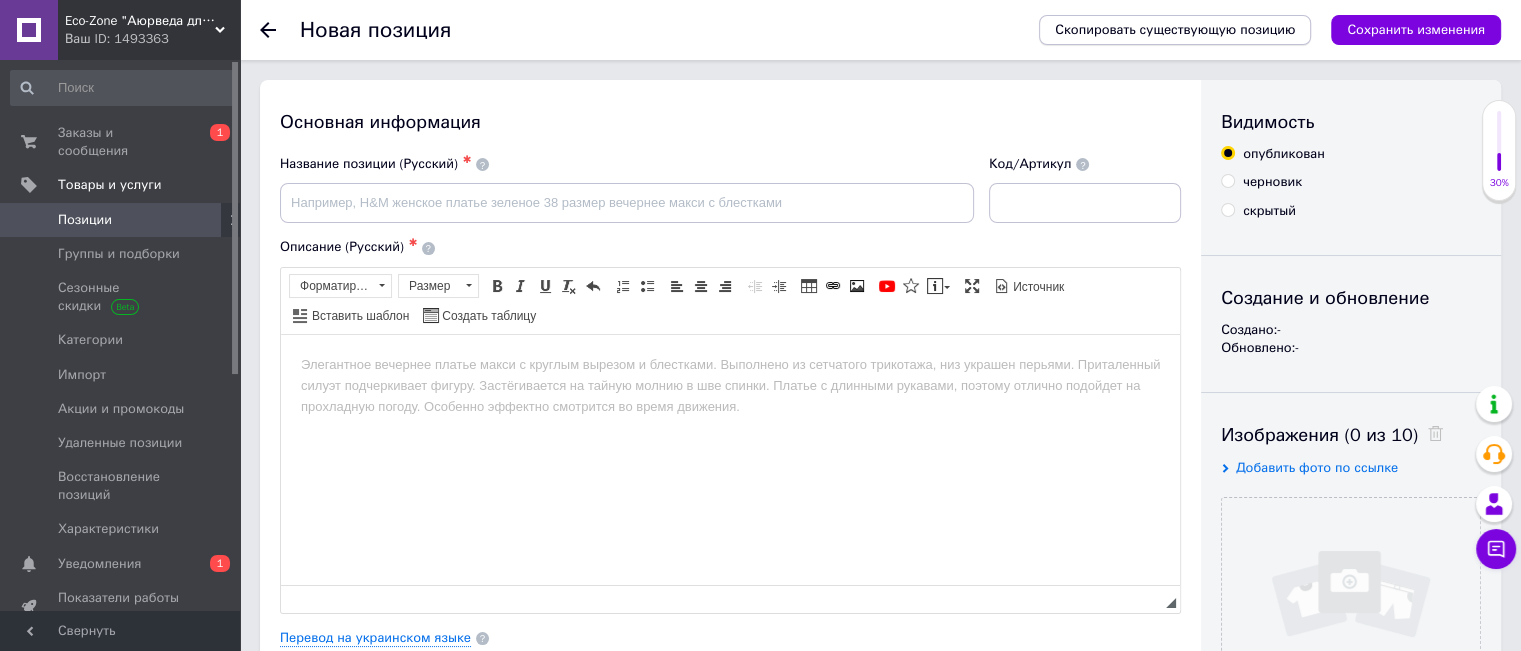 click on "Скопировать существующую позицию" at bounding box center (1175, 30) 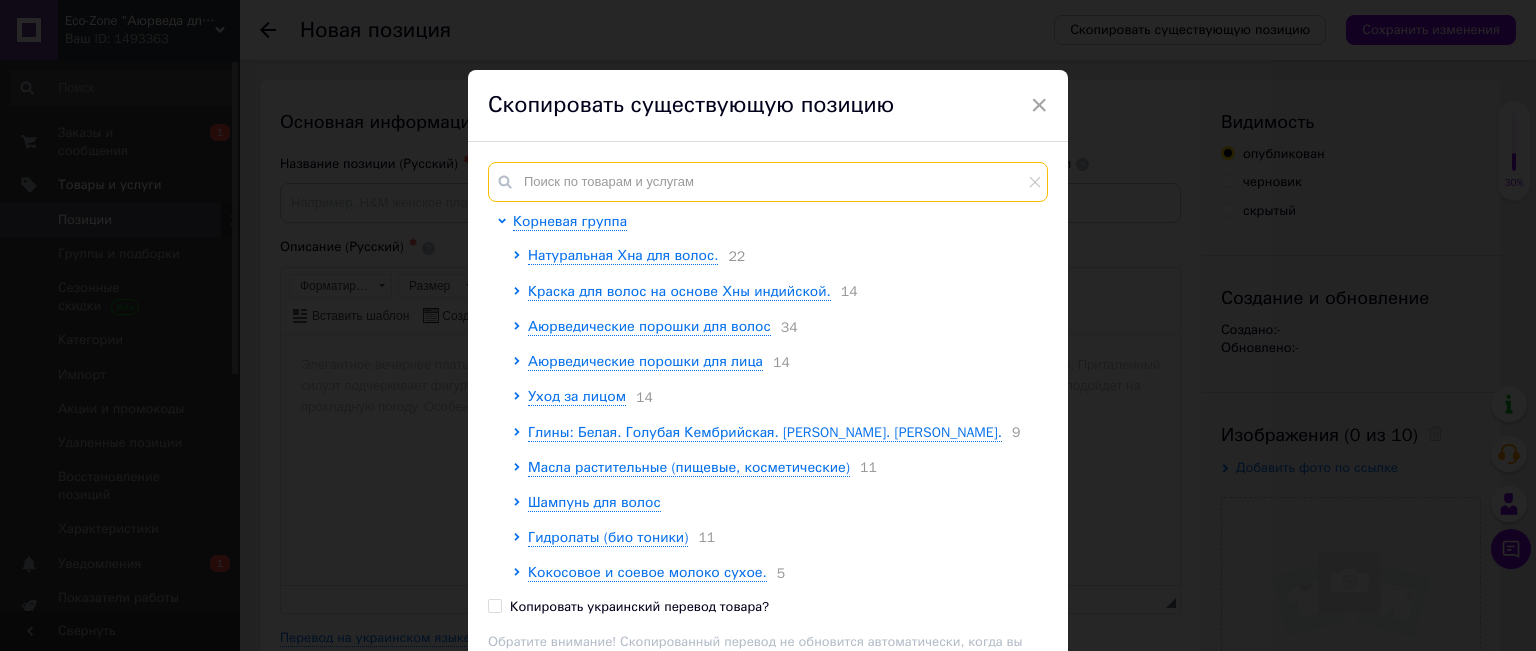 click at bounding box center (768, 182) 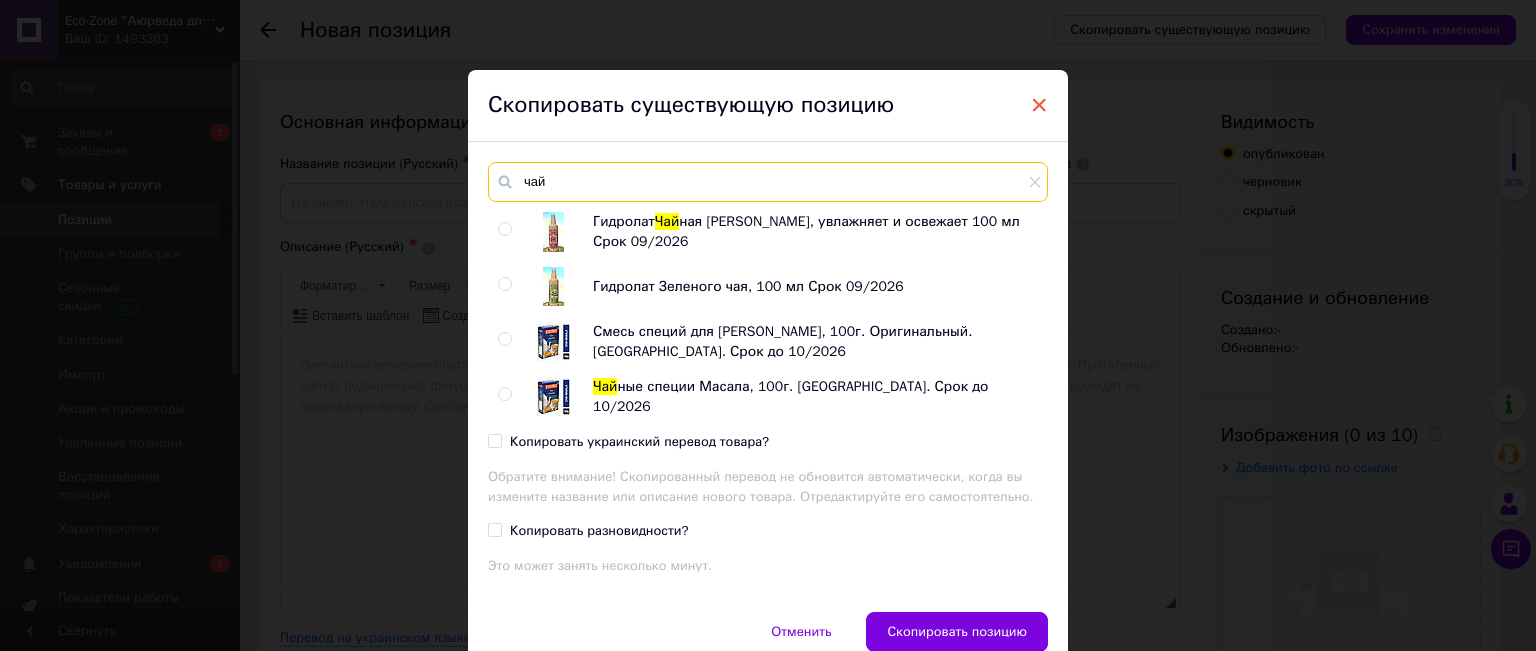 type on "чай" 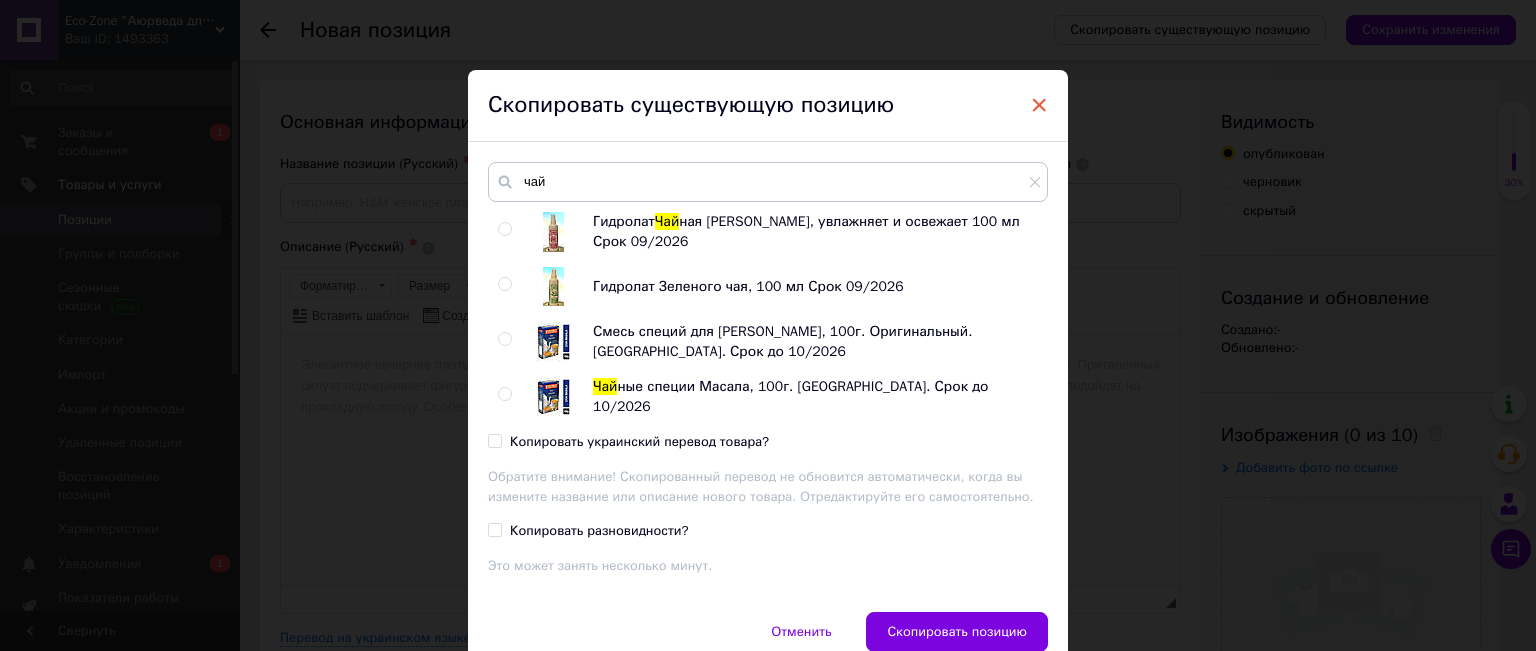 click on "×" at bounding box center [1039, 105] 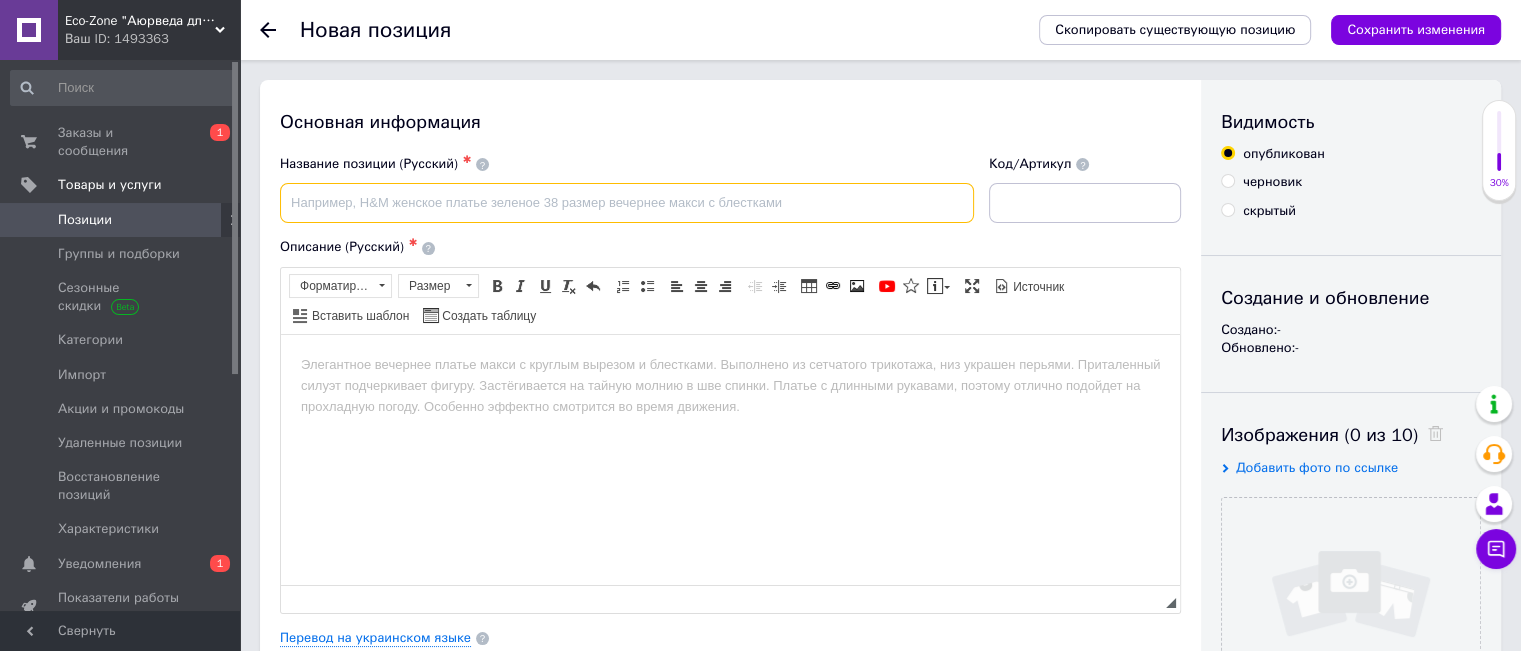 click at bounding box center (627, 203) 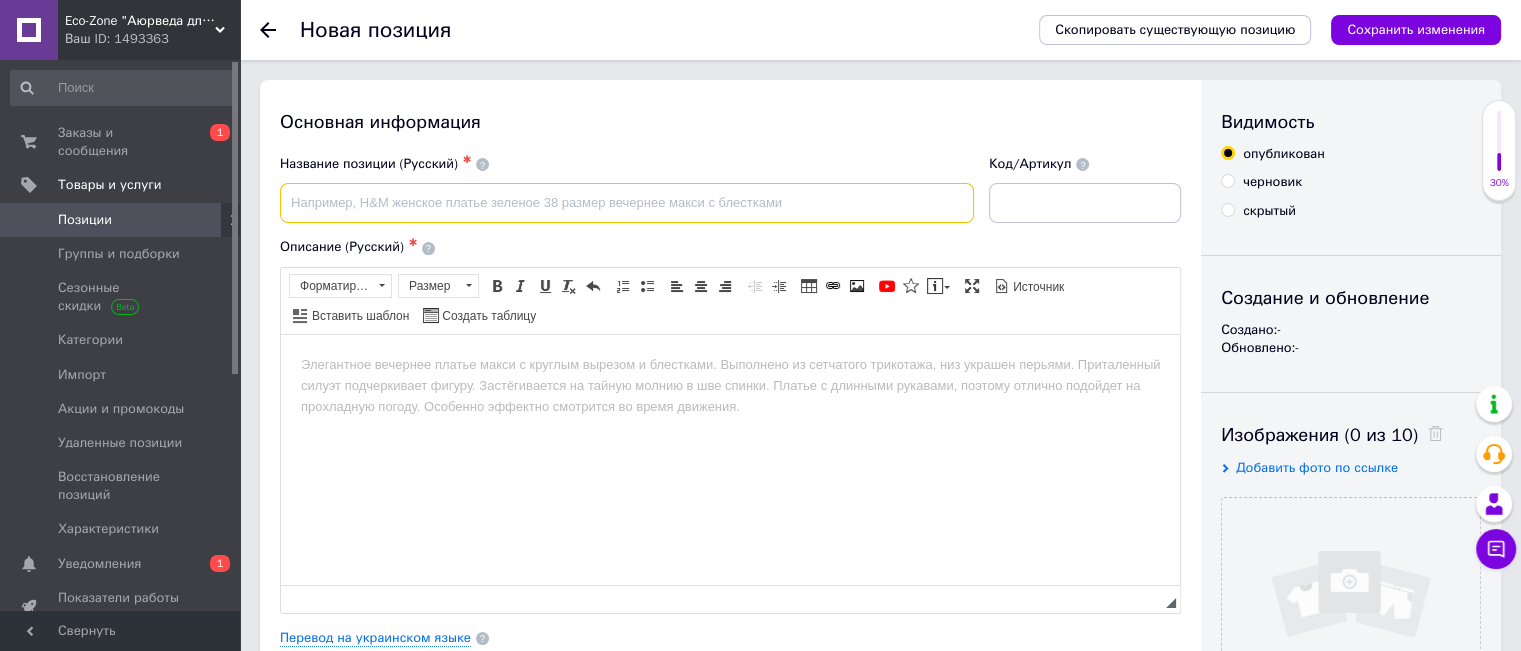 paste on "Чай моринга [PERSON_NAME]  Склад: 20 пакетиків по 2 грами моринги" 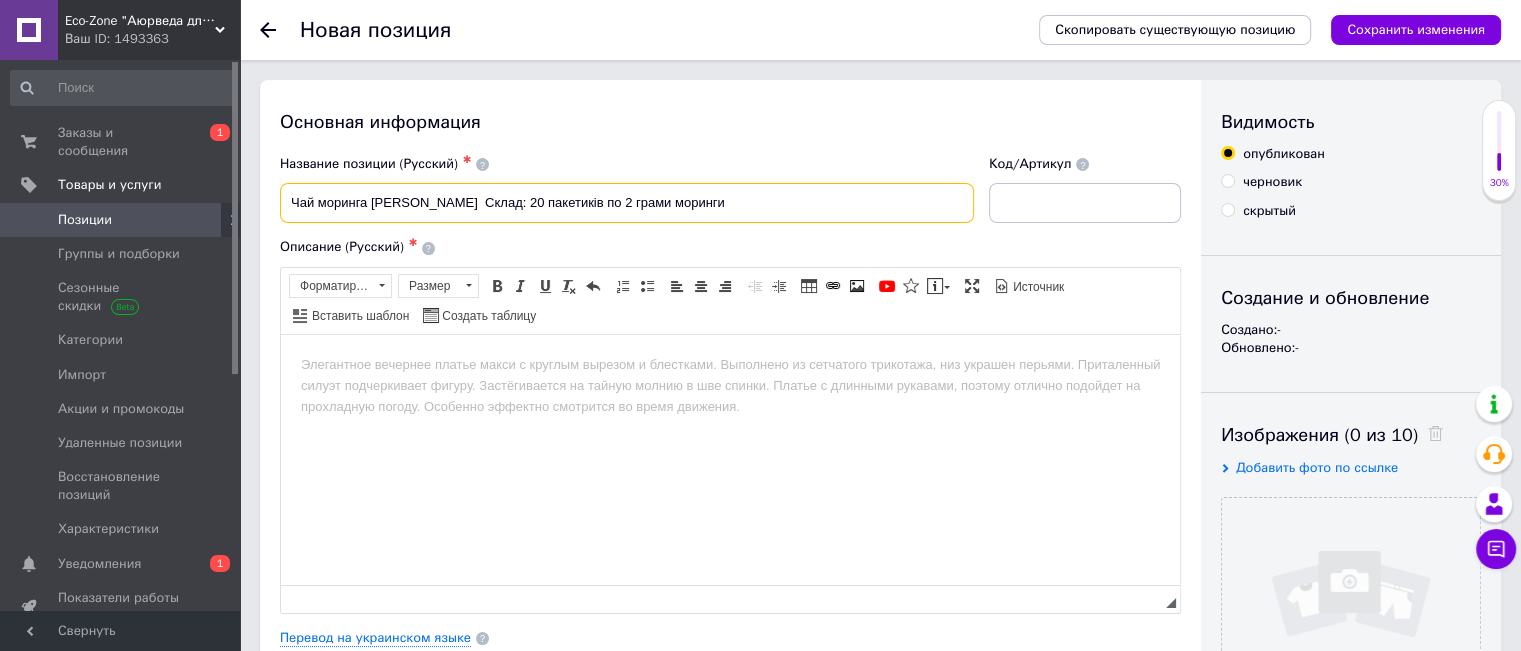 drag, startPoint x: 420, startPoint y: 200, endPoint x: 672, endPoint y: 210, distance: 252.19833 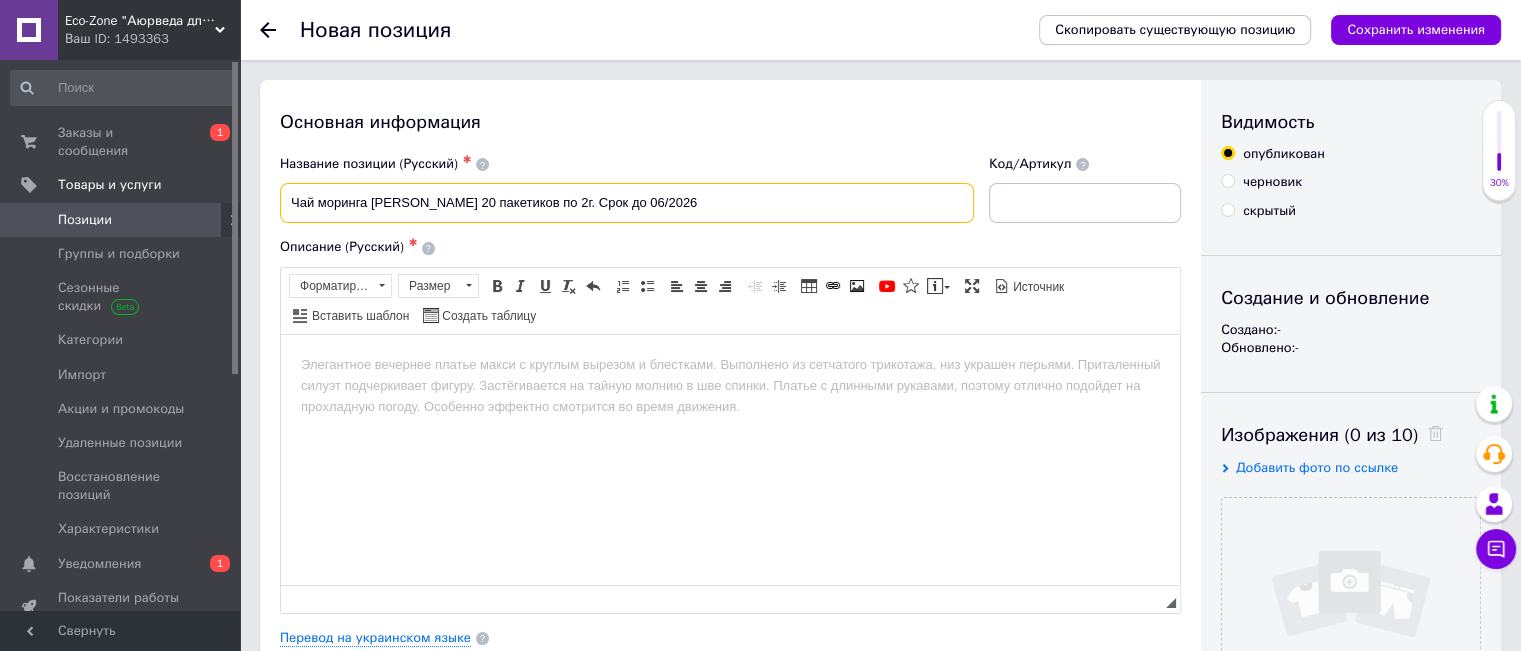 type on "Чай моринга [PERSON_NAME] 20 пакетиков по 2г. Срок до 06/2026" 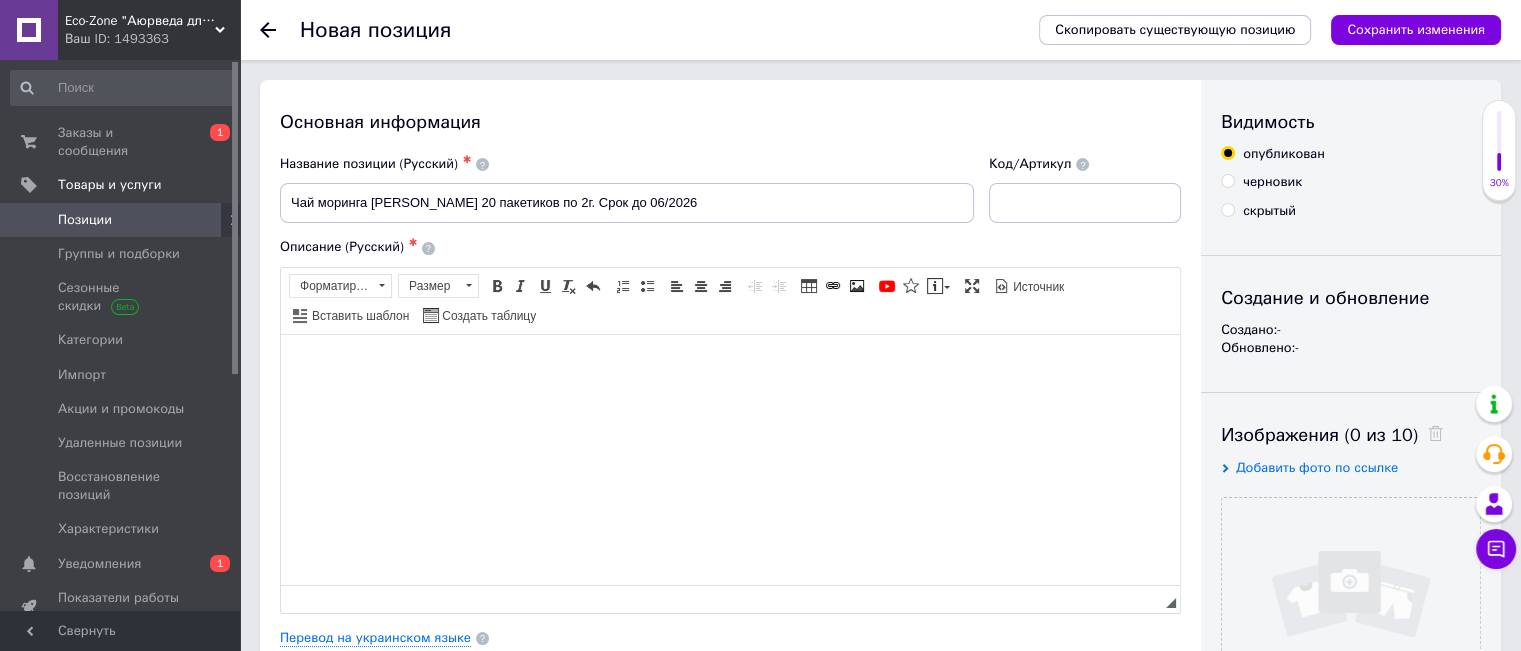 click at bounding box center (730, 364) 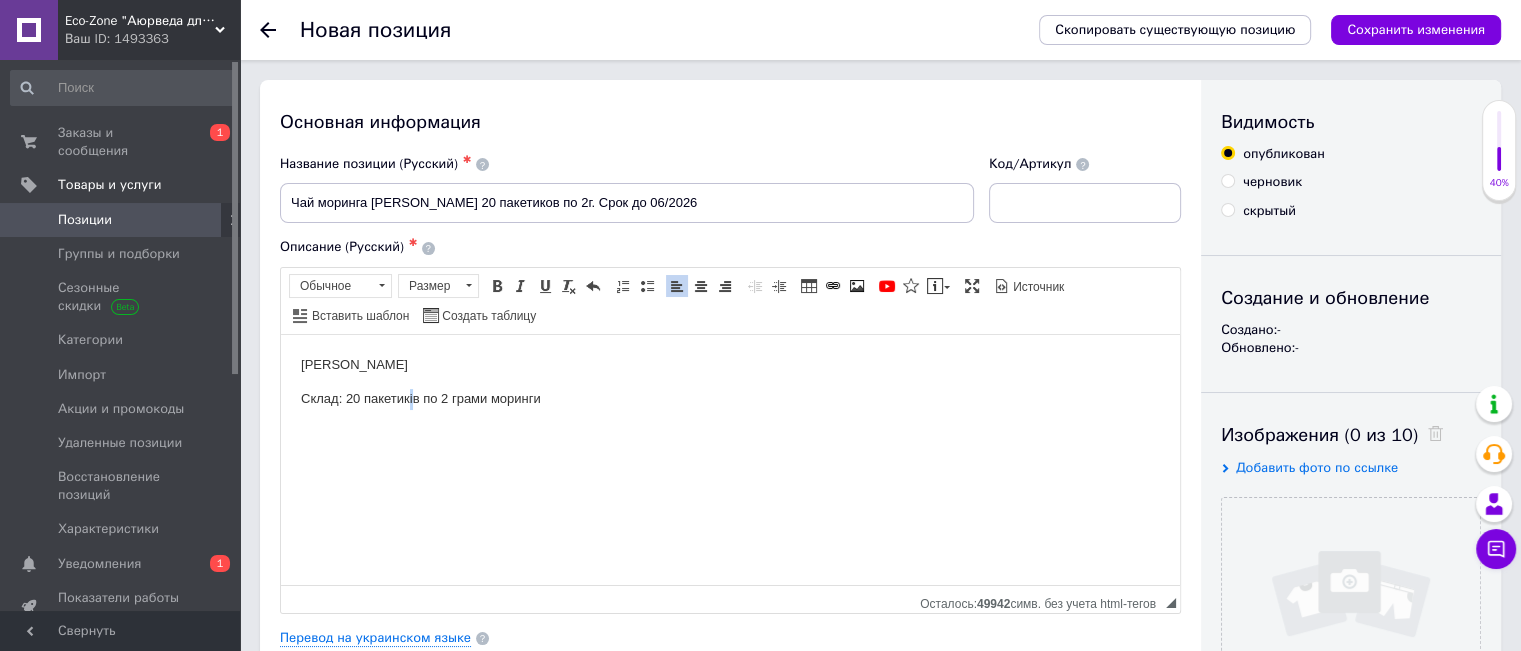 click on "Склад: 20 пакетиків по 2 грами моринги" at bounding box center (730, 398) 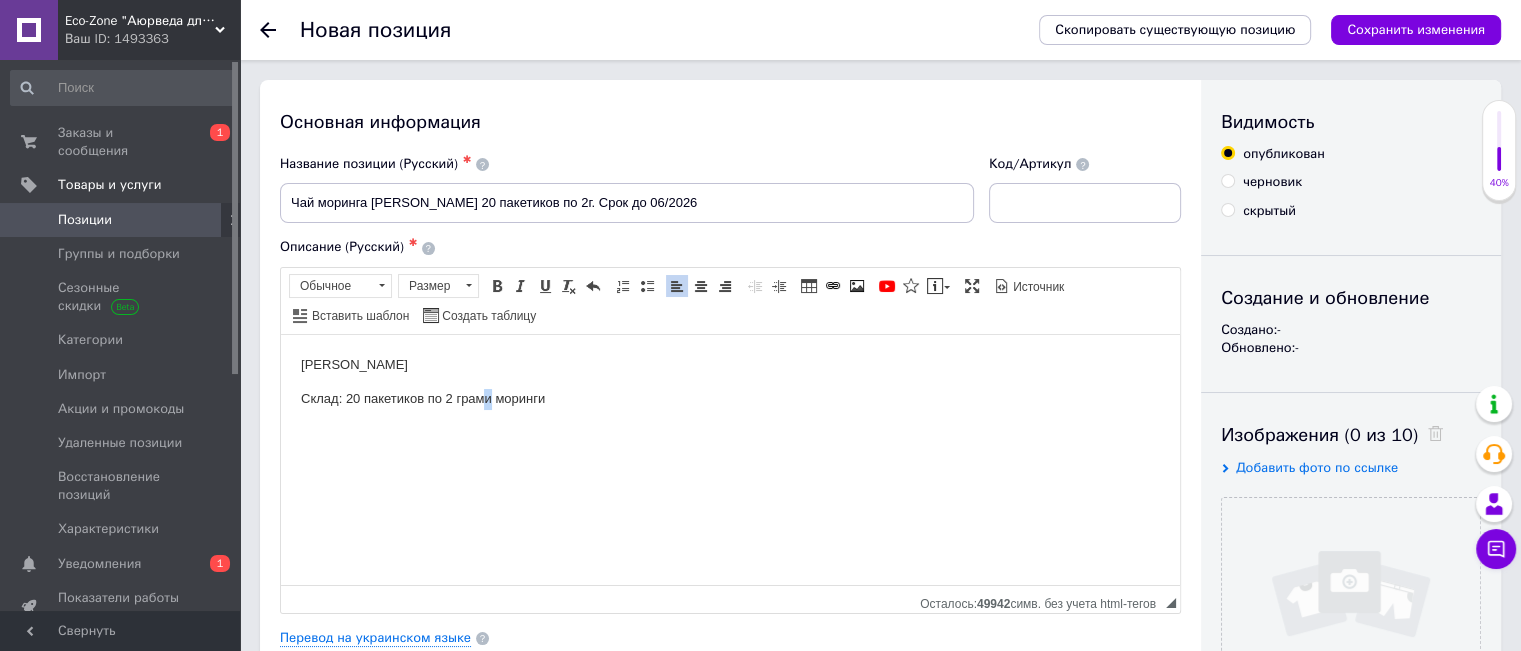 click on "Склад: 20 пакетиков по 2 грами моринги" at bounding box center (730, 398) 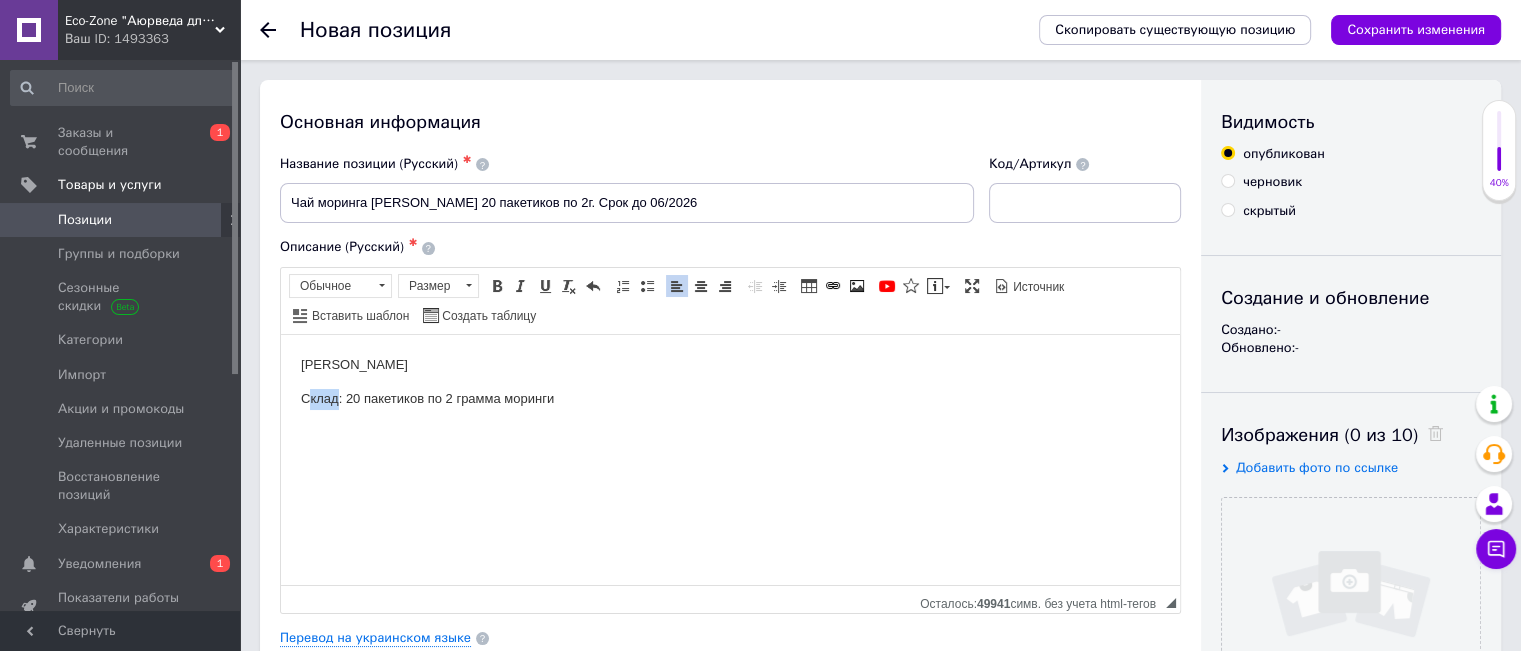 drag, startPoint x: 310, startPoint y: 395, endPoint x: 337, endPoint y: 400, distance: 27.45906 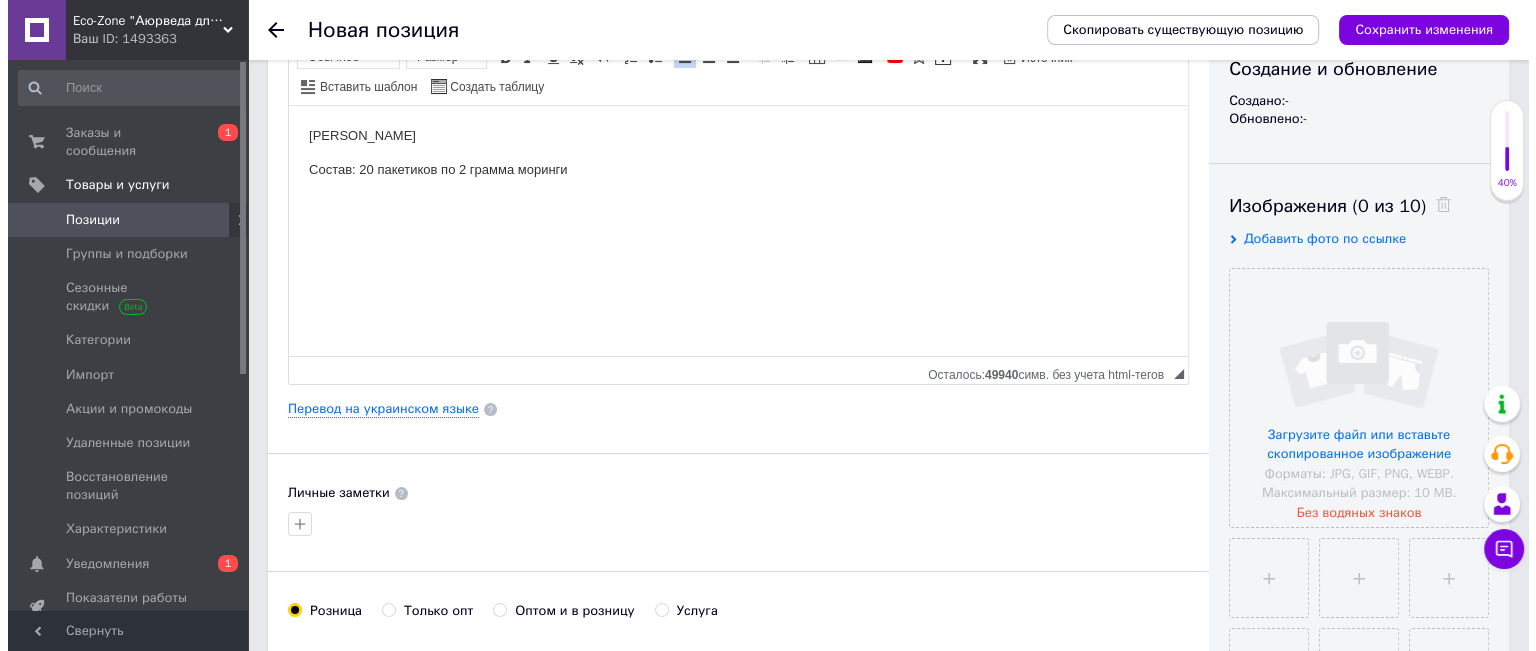 scroll, scrollTop: 300, scrollLeft: 0, axis: vertical 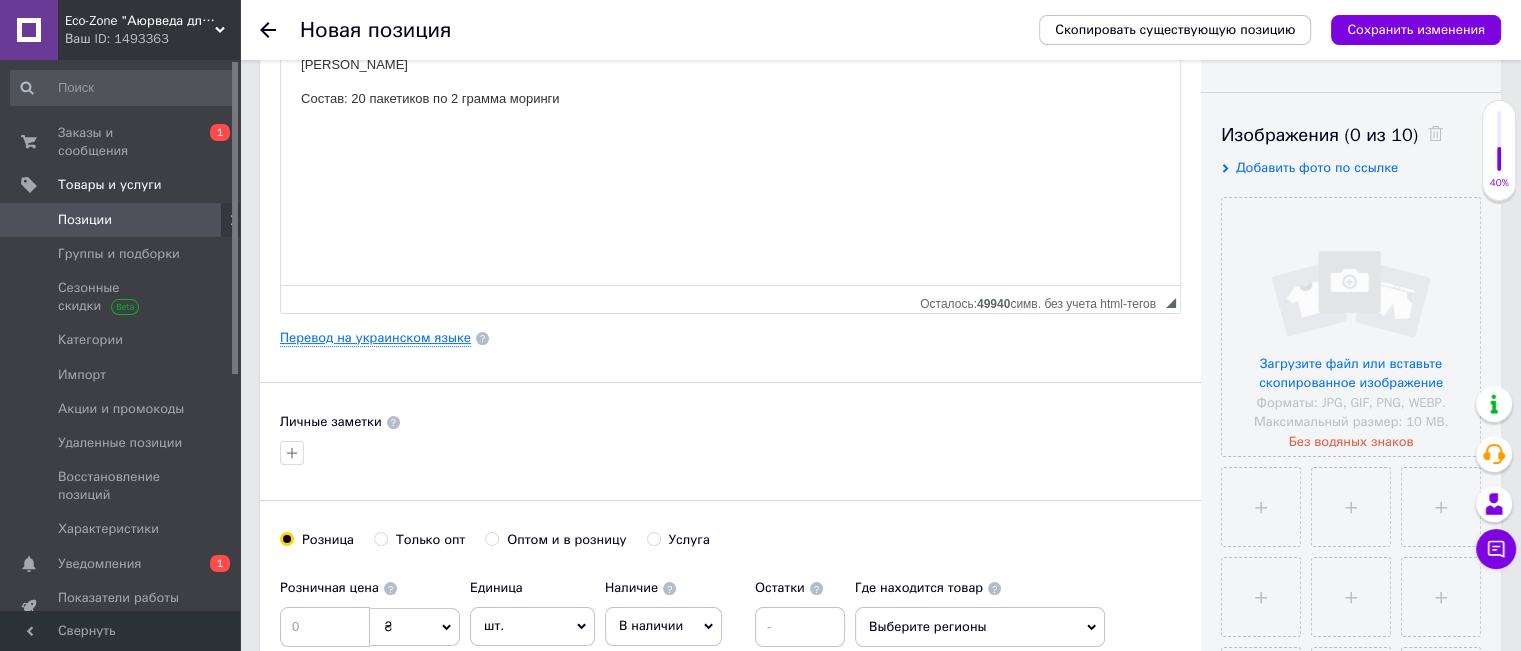 click on "Перевод на украинском языке" at bounding box center (375, 338) 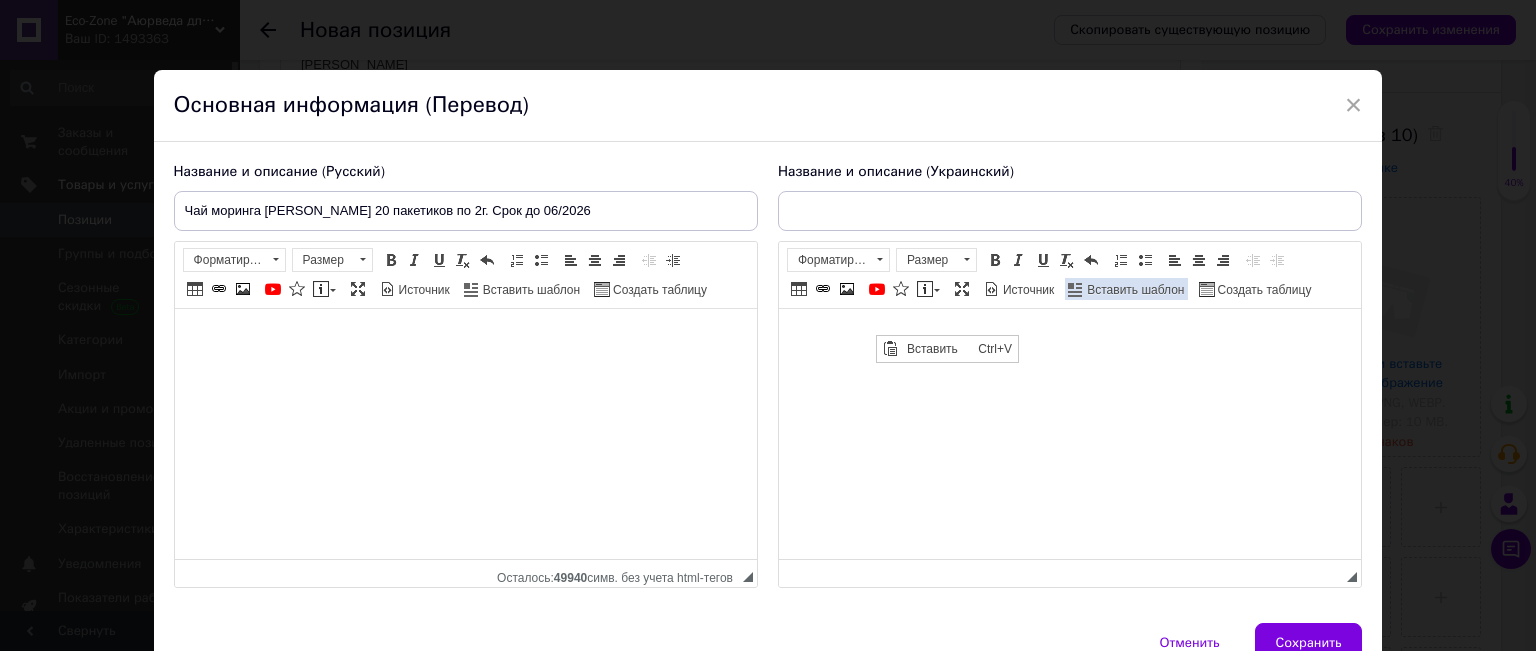 scroll, scrollTop: 0, scrollLeft: 0, axis: both 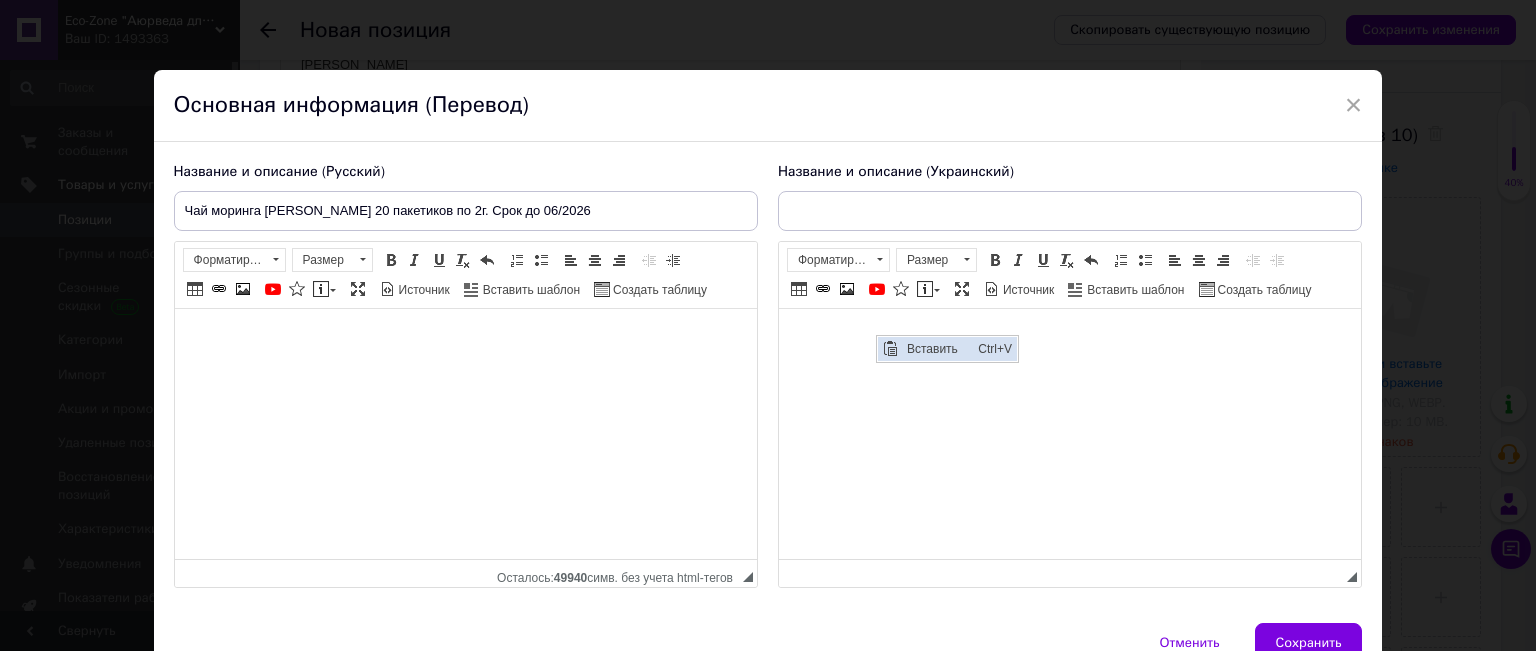 click on "Вставить" at bounding box center (936, 348) 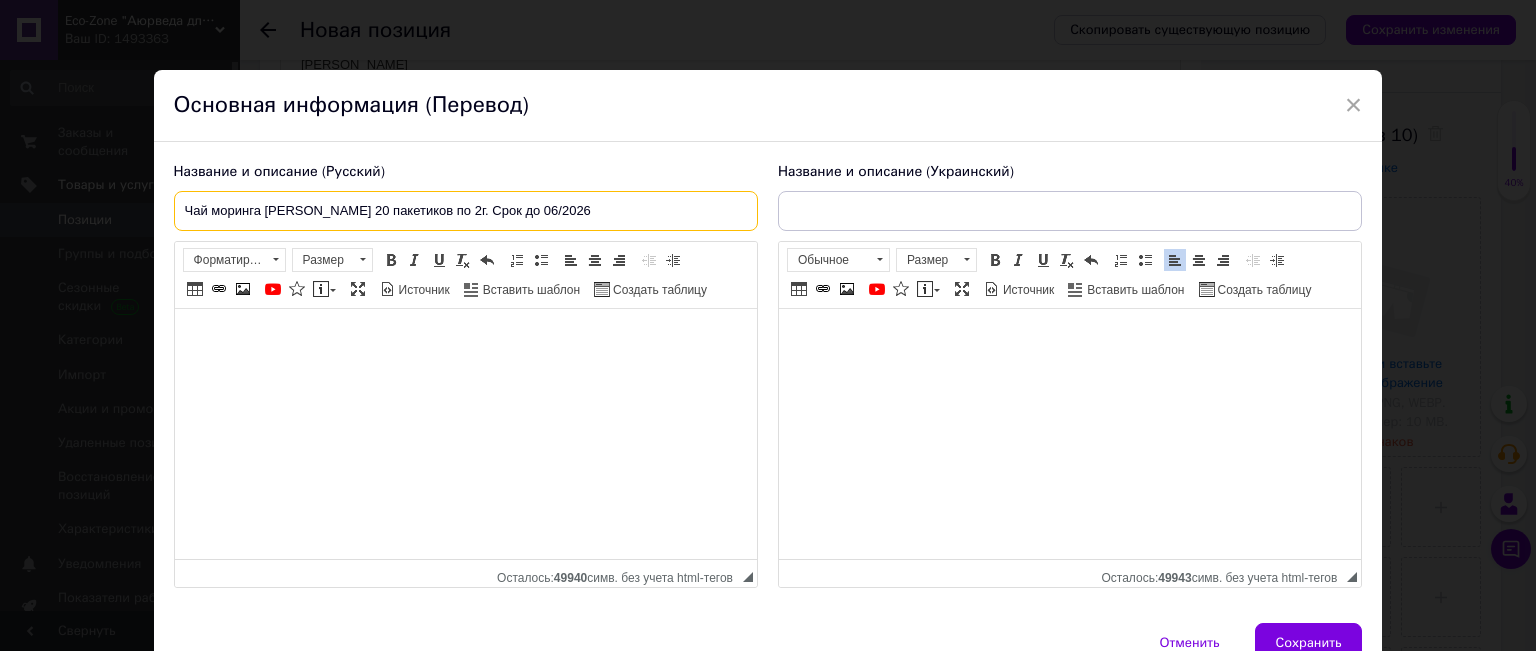 drag, startPoint x: 186, startPoint y: 211, endPoint x: 528, endPoint y: 193, distance: 342.47336 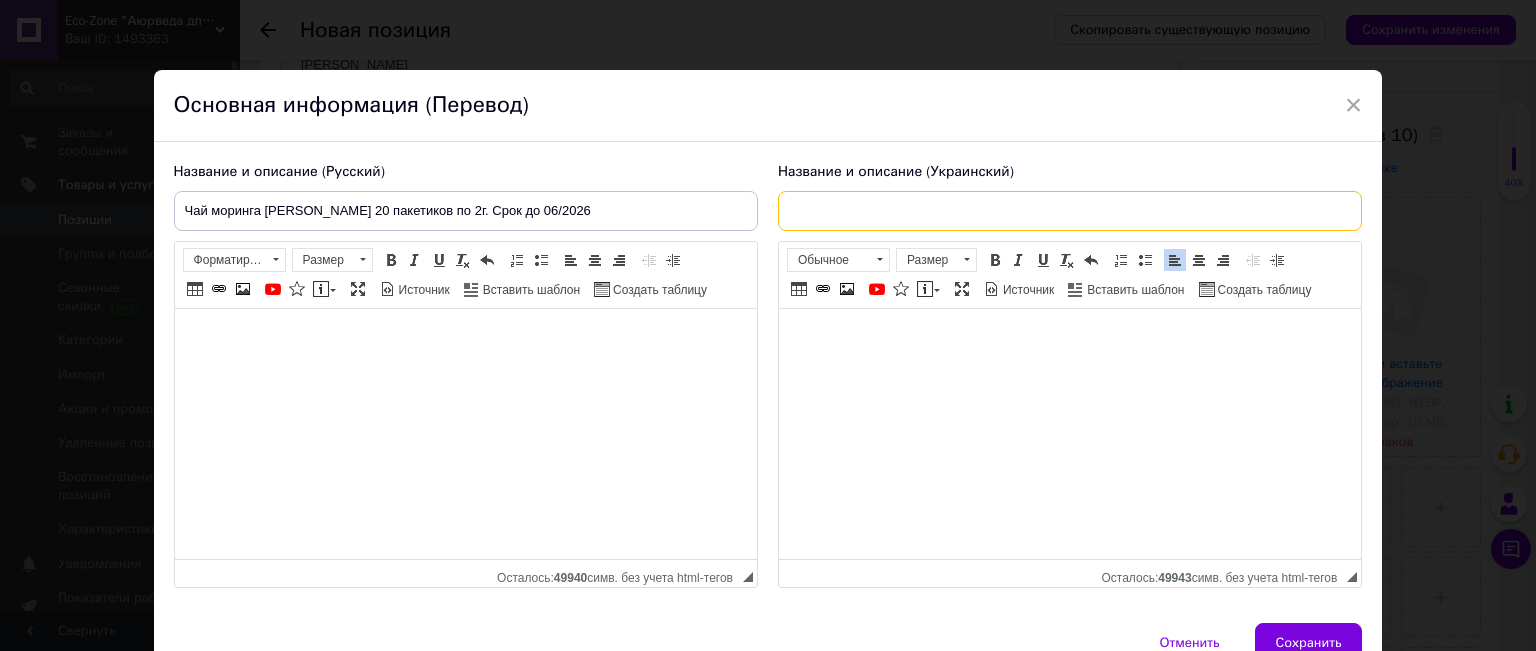 click at bounding box center [1070, 211] 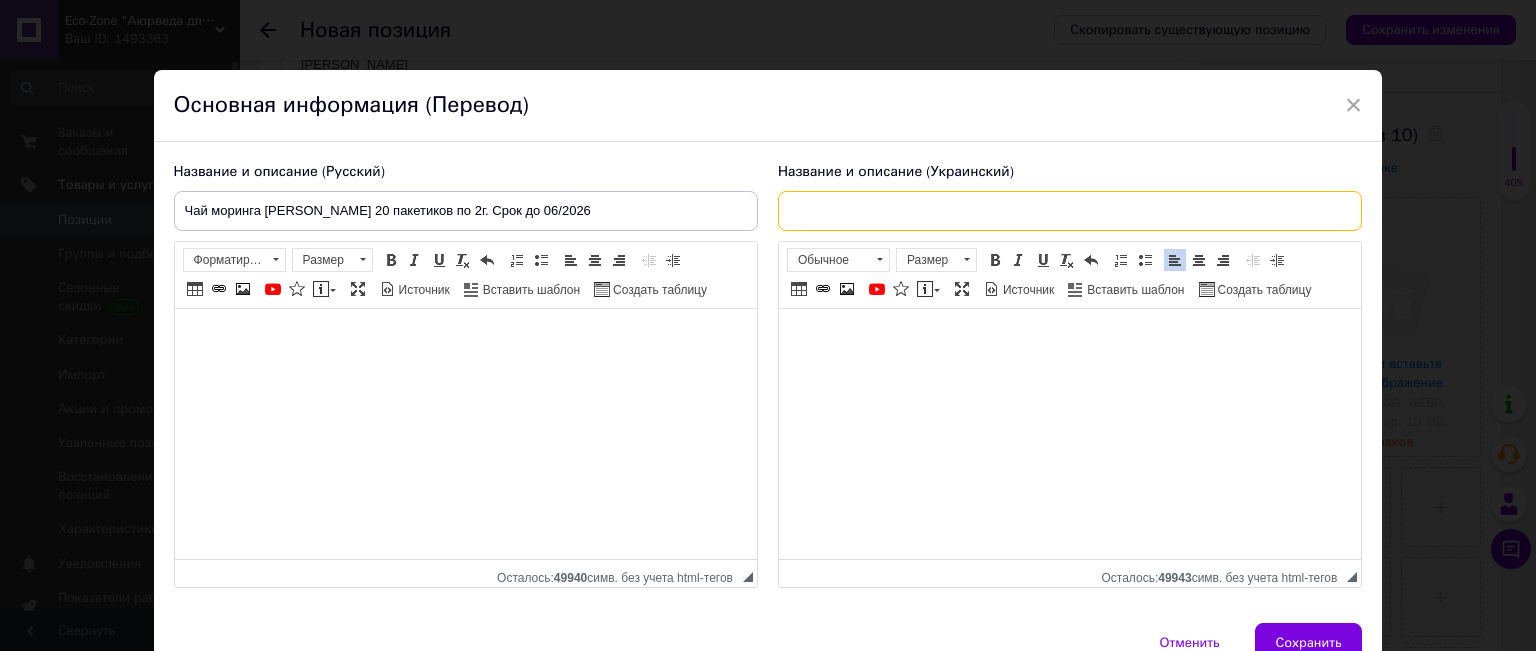 paste on "Чай моринга [PERSON_NAME] 20 пакетиков по 2г. Срок до 06/2026" 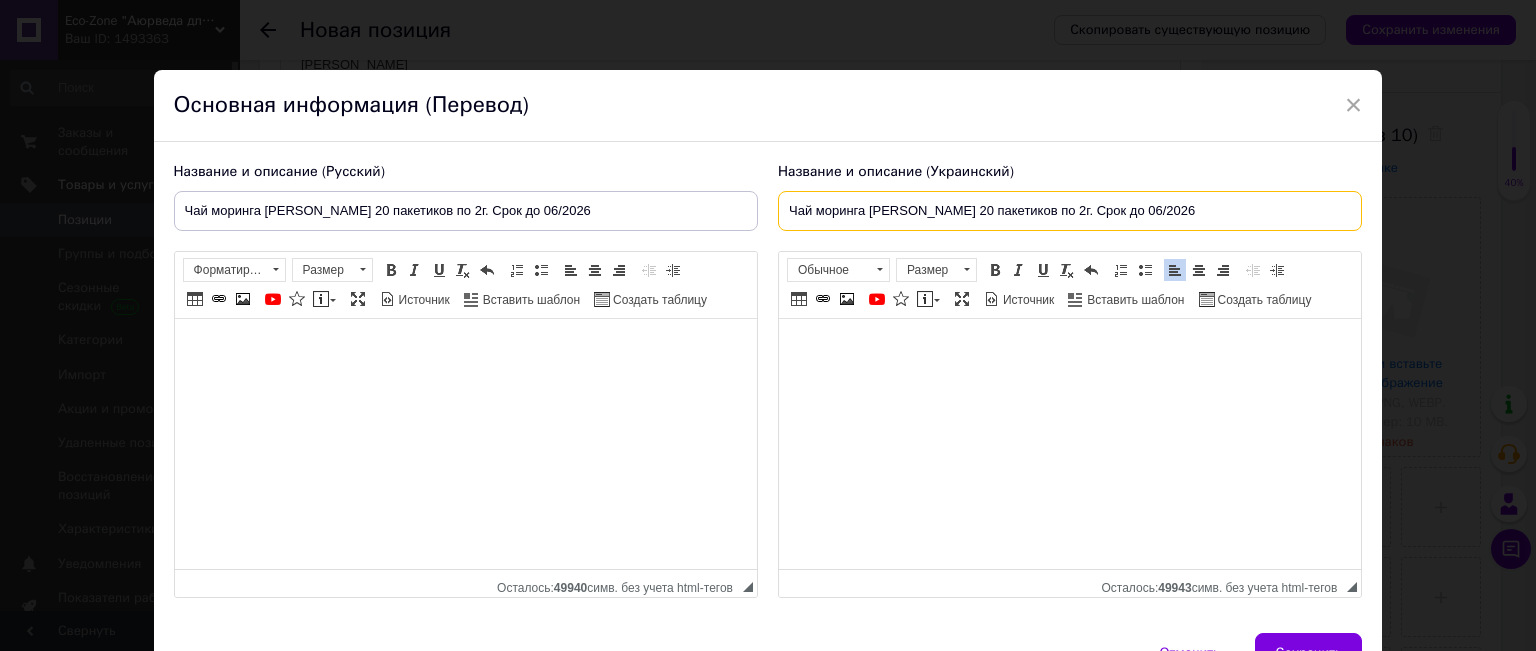 click on "Чай моринга [PERSON_NAME] 20 пакетиков по 2г. Срок до 06/2026" at bounding box center (1070, 211) 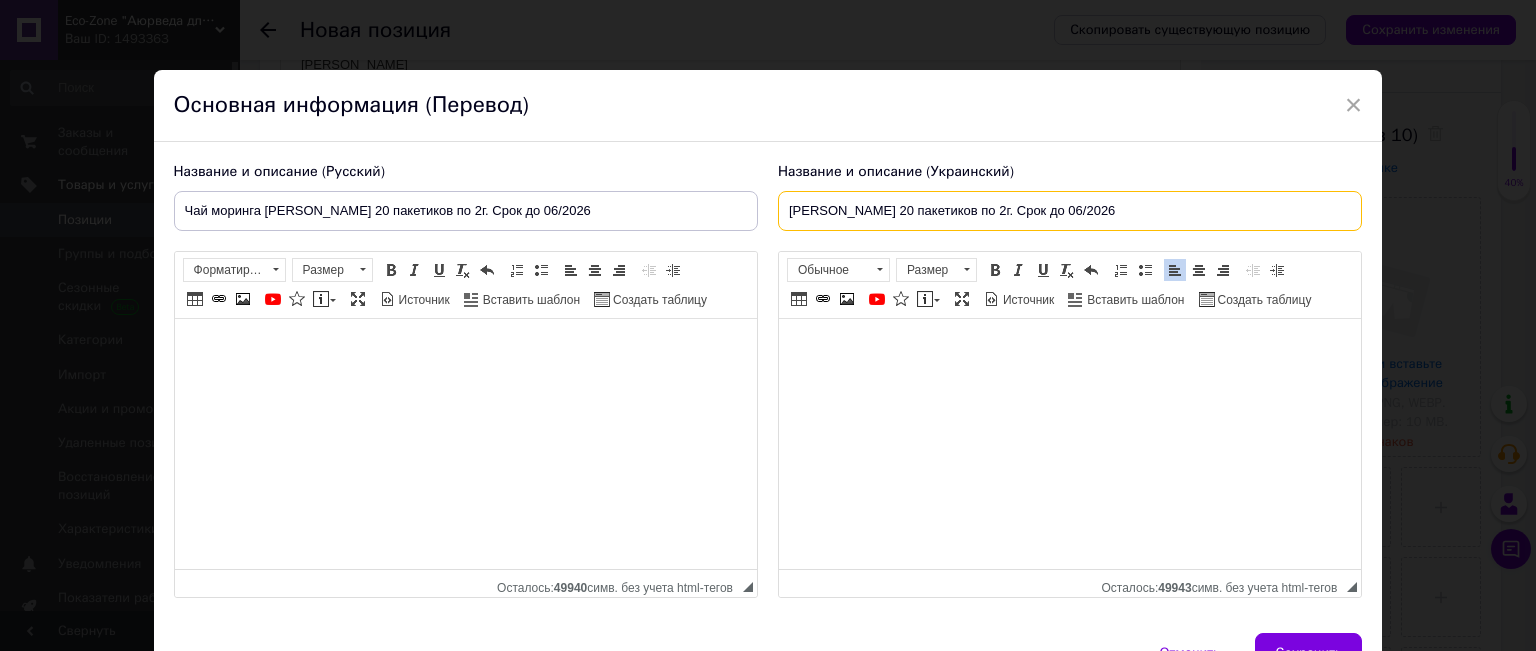 click on "[PERSON_NAME] 20 пакетиков по 2г. Срок до 06/2026" at bounding box center [1070, 211] 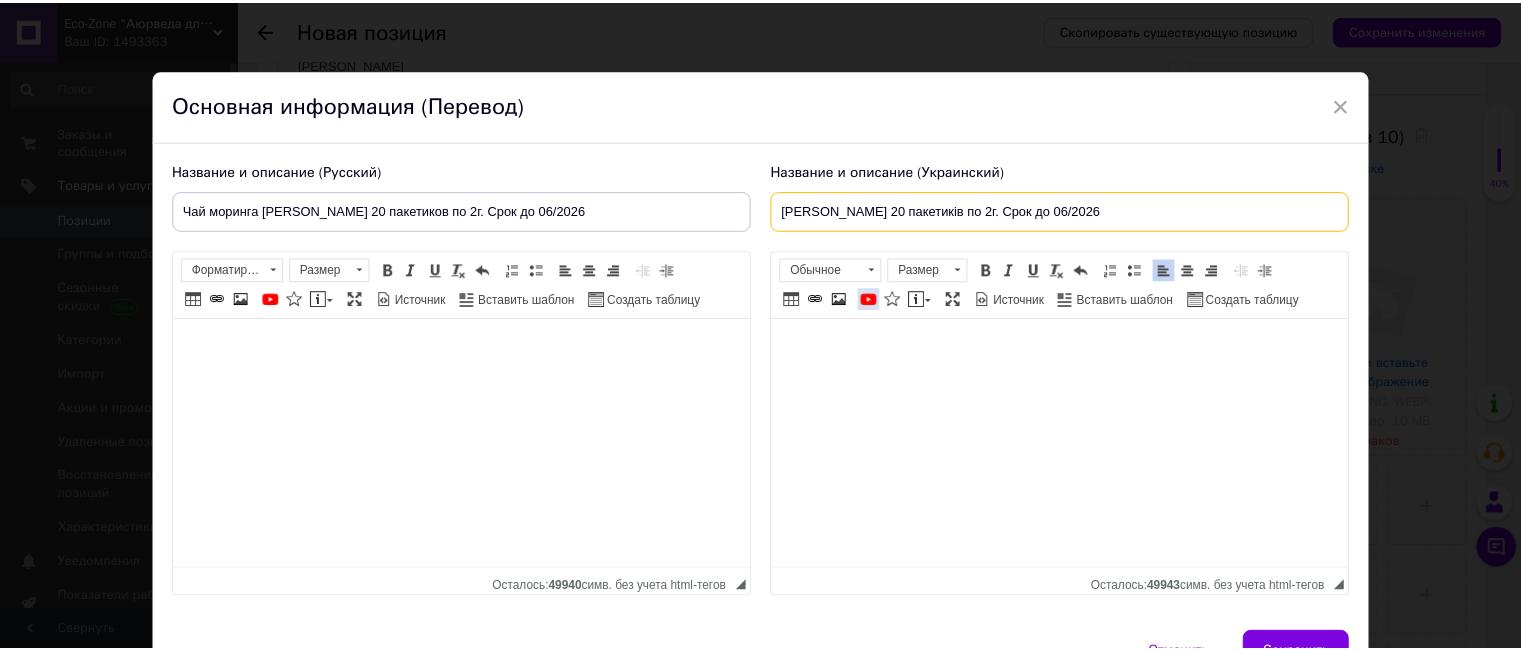 scroll, scrollTop: 109, scrollLeft: 0, axis: vertical 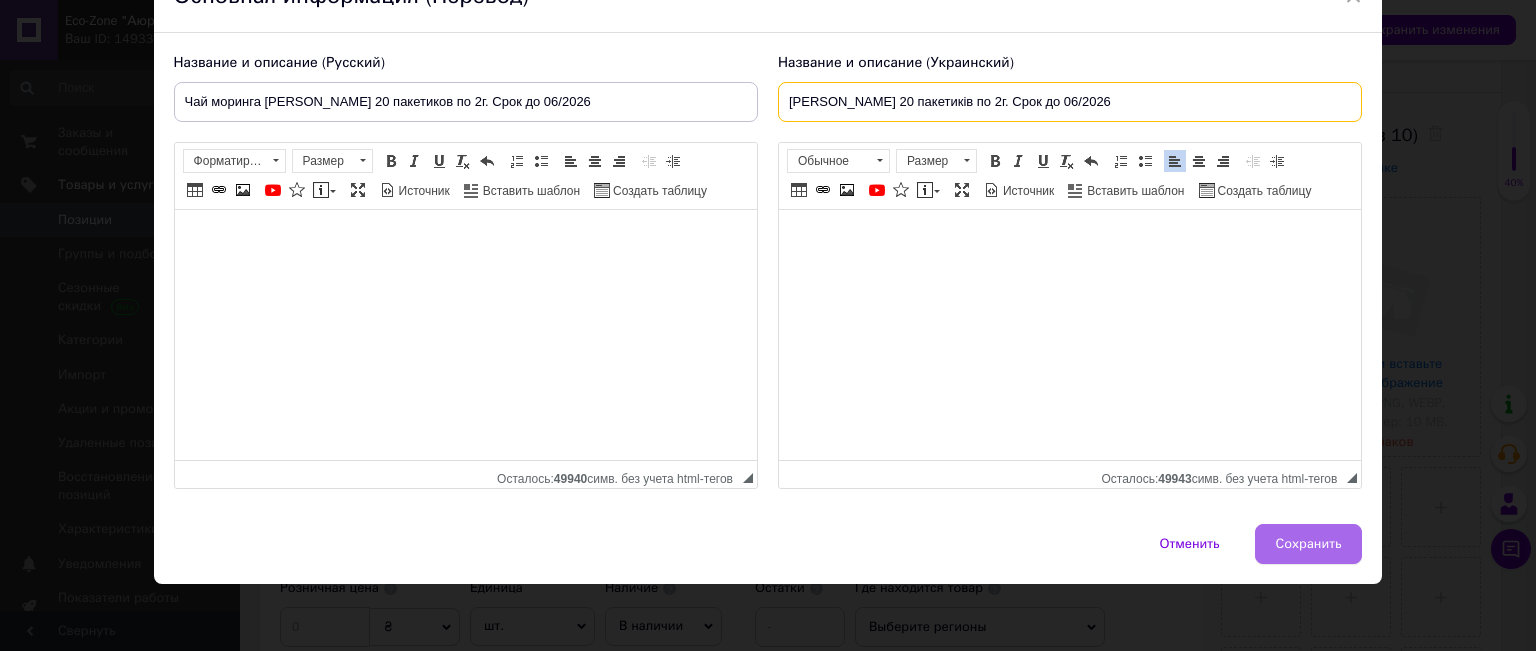 type on "[PERSON_NAME] 20 пакетиків по 2г. Срок до 06/2026" 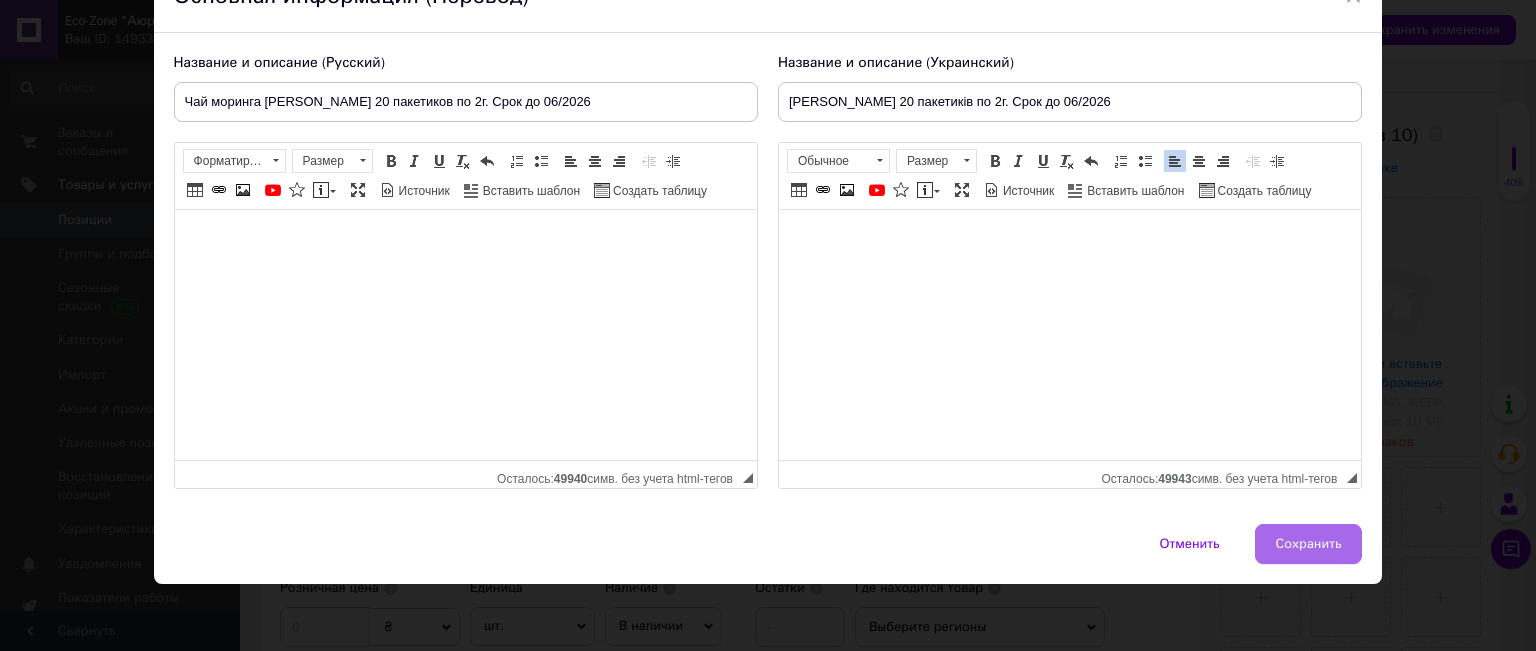 click on "Сохранить" at bounding box center (1309, 544) 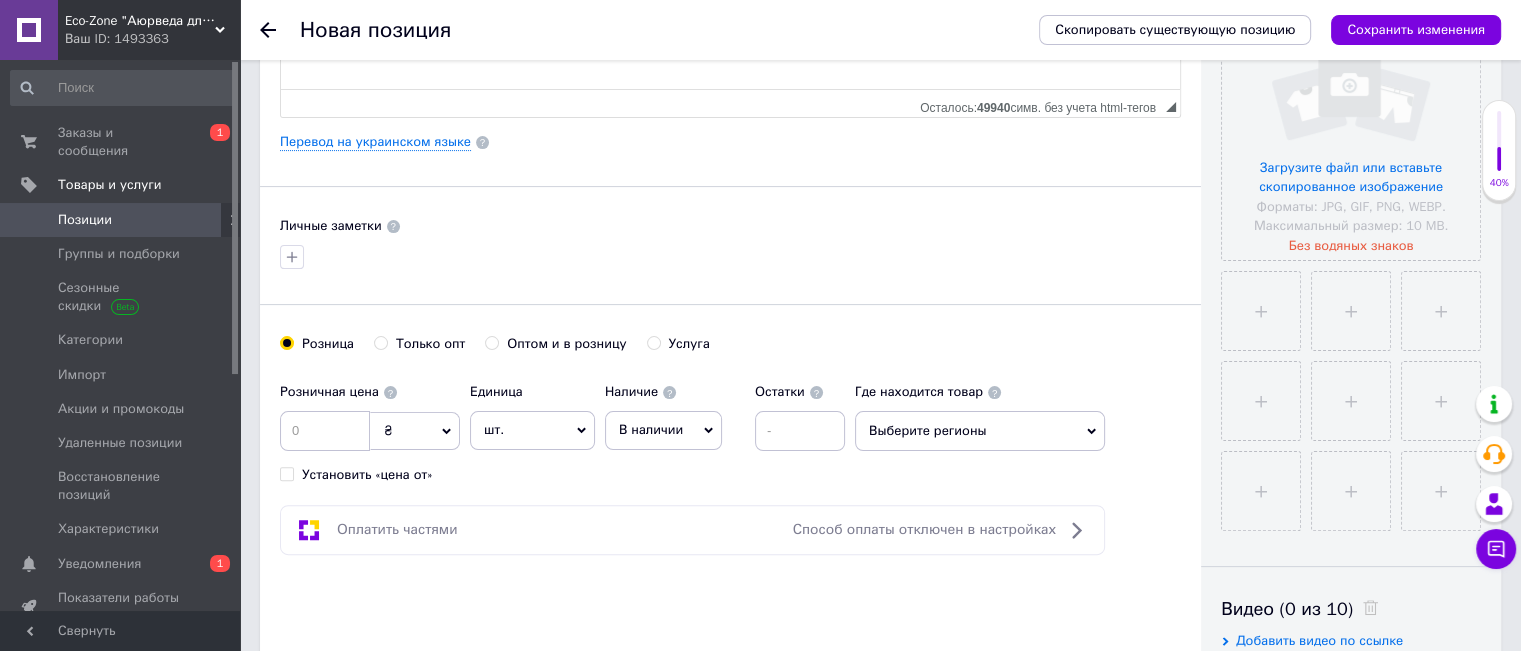 scroll, scrollTop: 500, scrollLeft: 0, axis: vertical 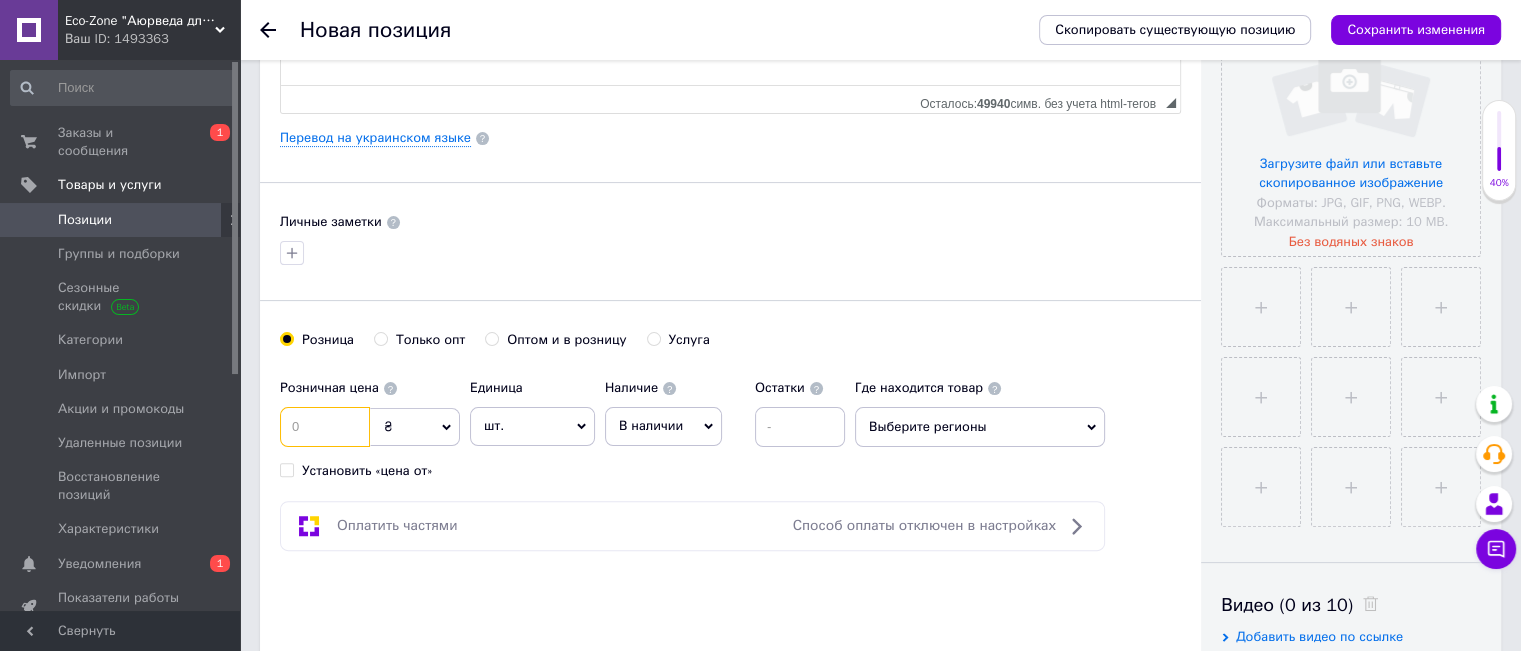 click at bounding box center [325, 427] 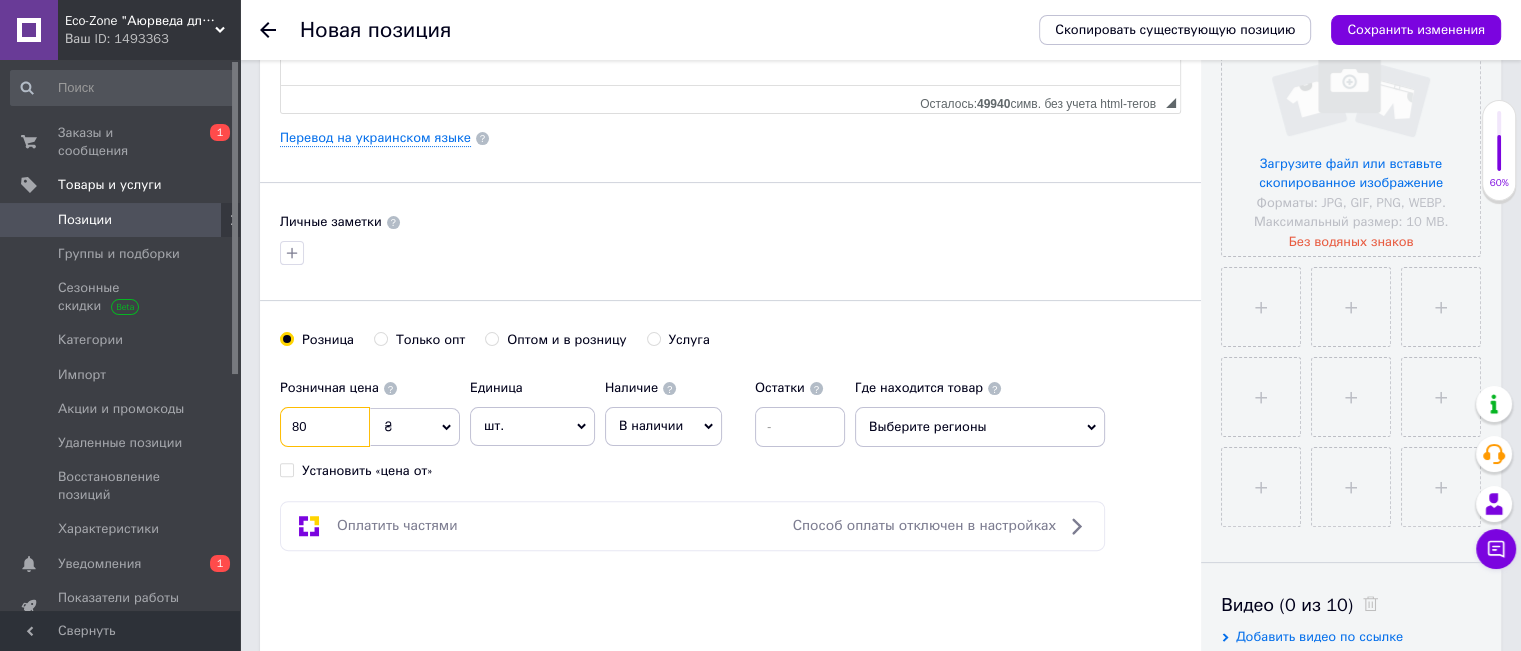 type on "80" 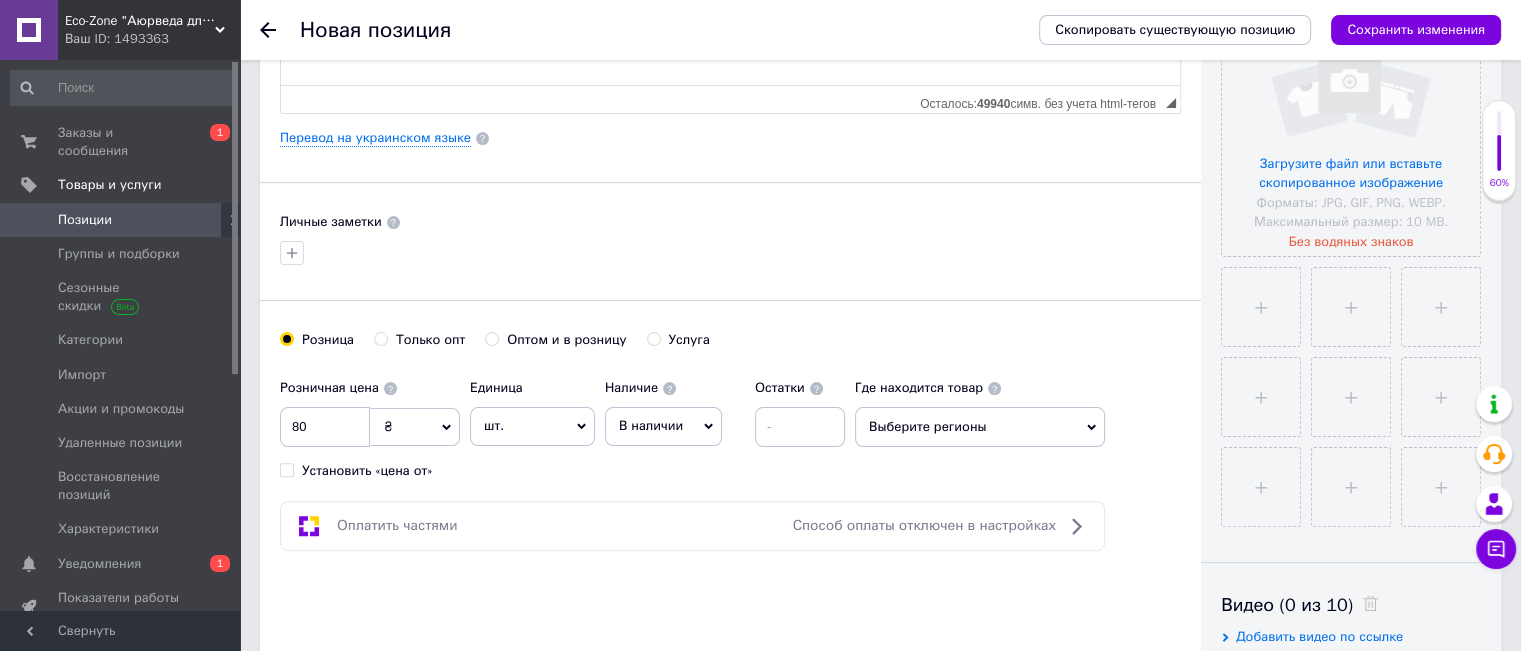 click on "В наличии" at bounding box center [663, 426] 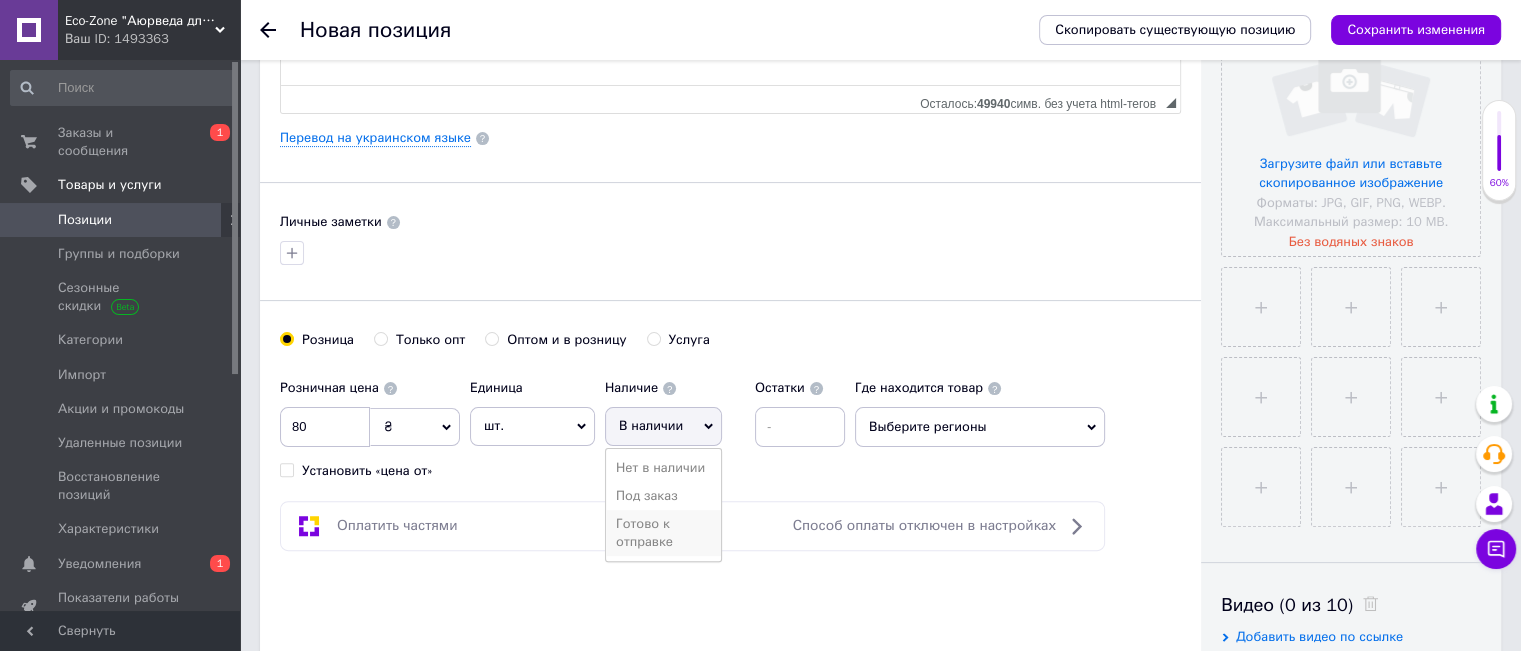 click on "Готово к отправке" at bounding box center (663, 533) 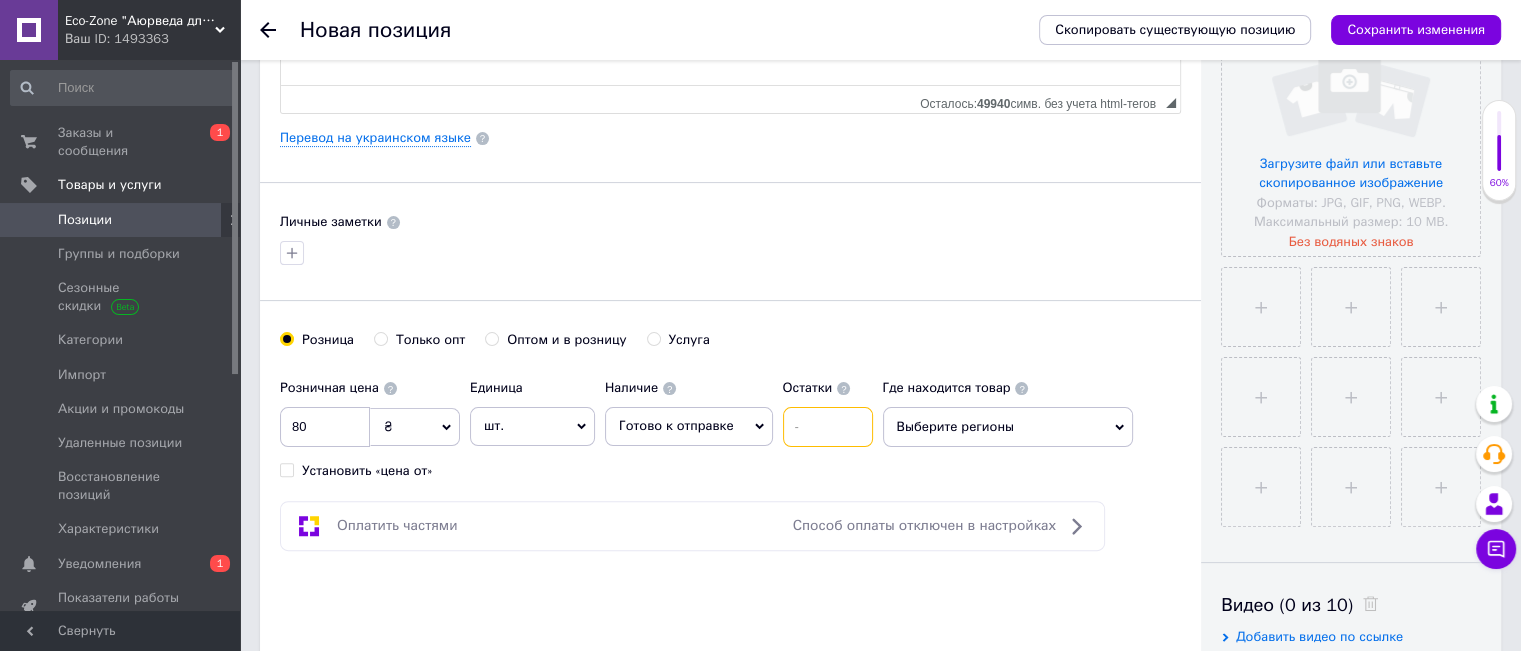 click at bounding box center [828, 427] 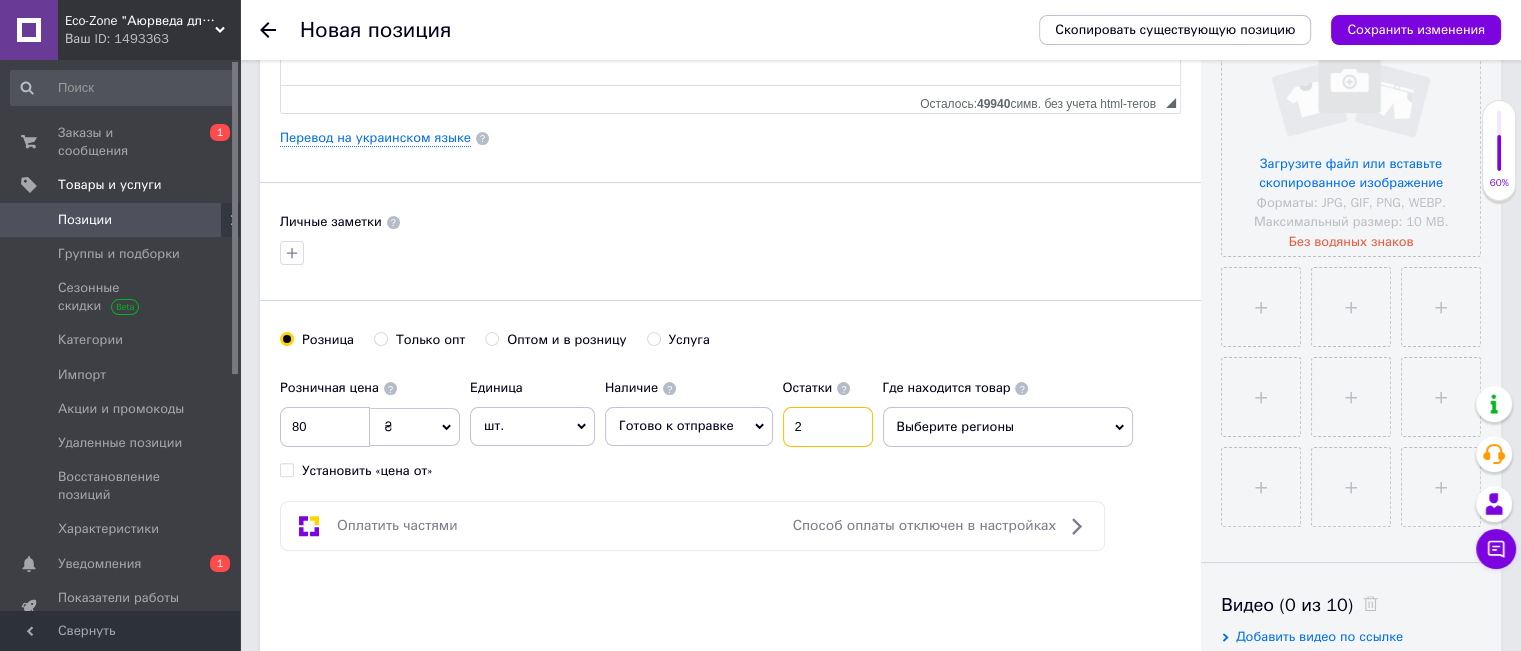 type on "2" 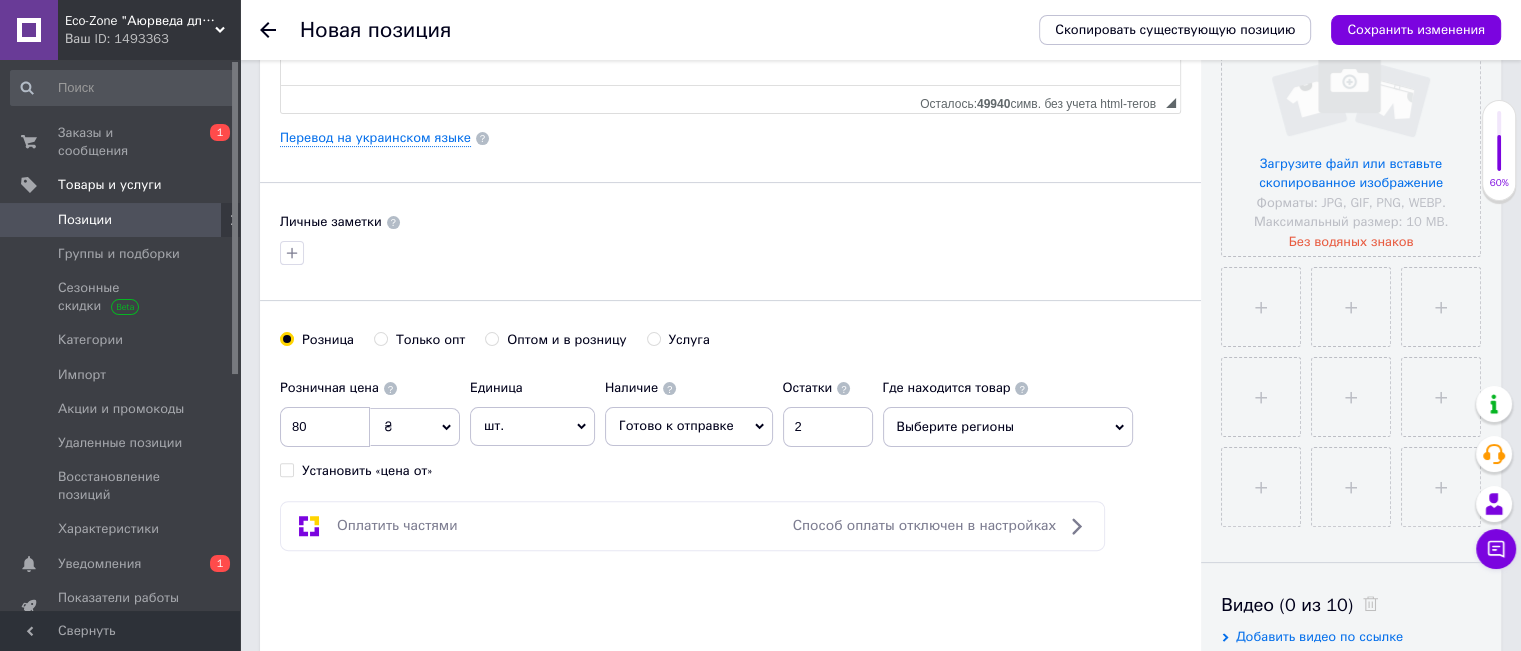 click on "Оплатить частями Способ оплаты отключен в настройках" at bounding box center [692, 526] 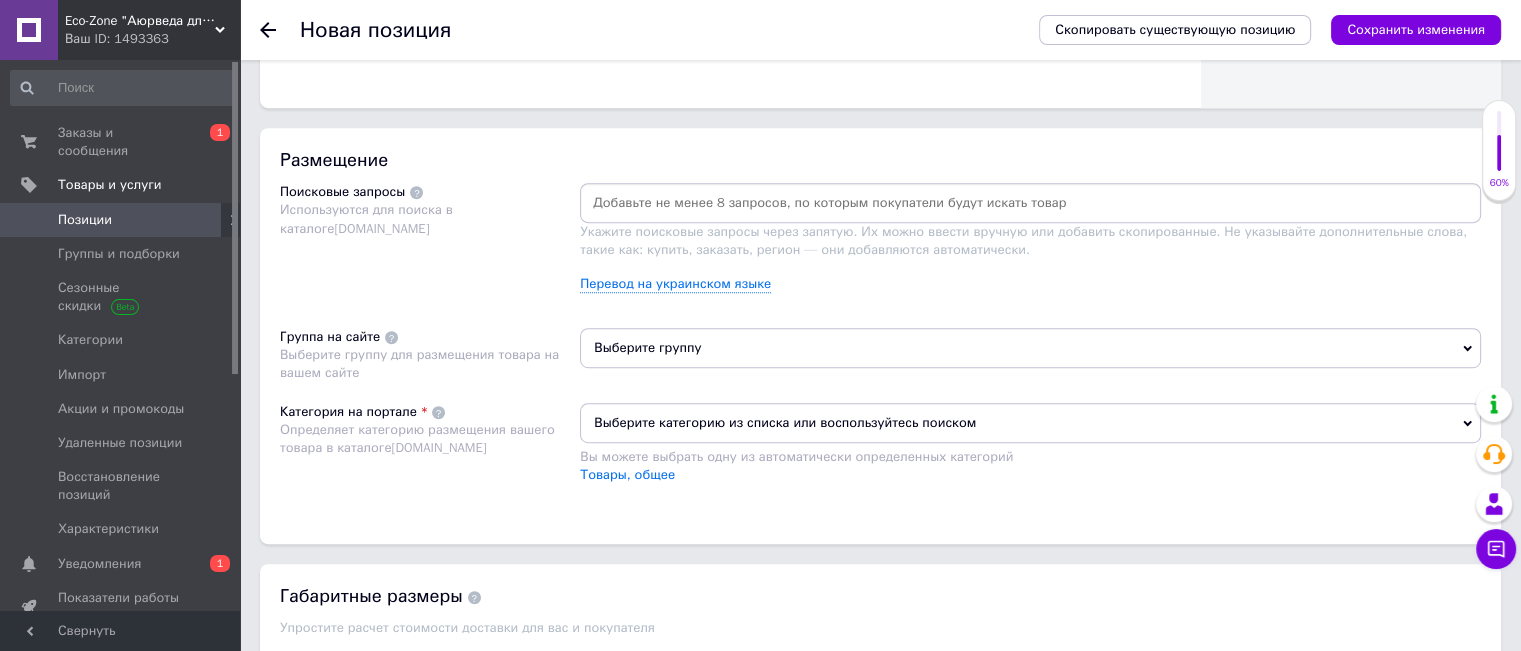 scroll, scrollTop: 1100, scrollLeft: 0, axis: vertical 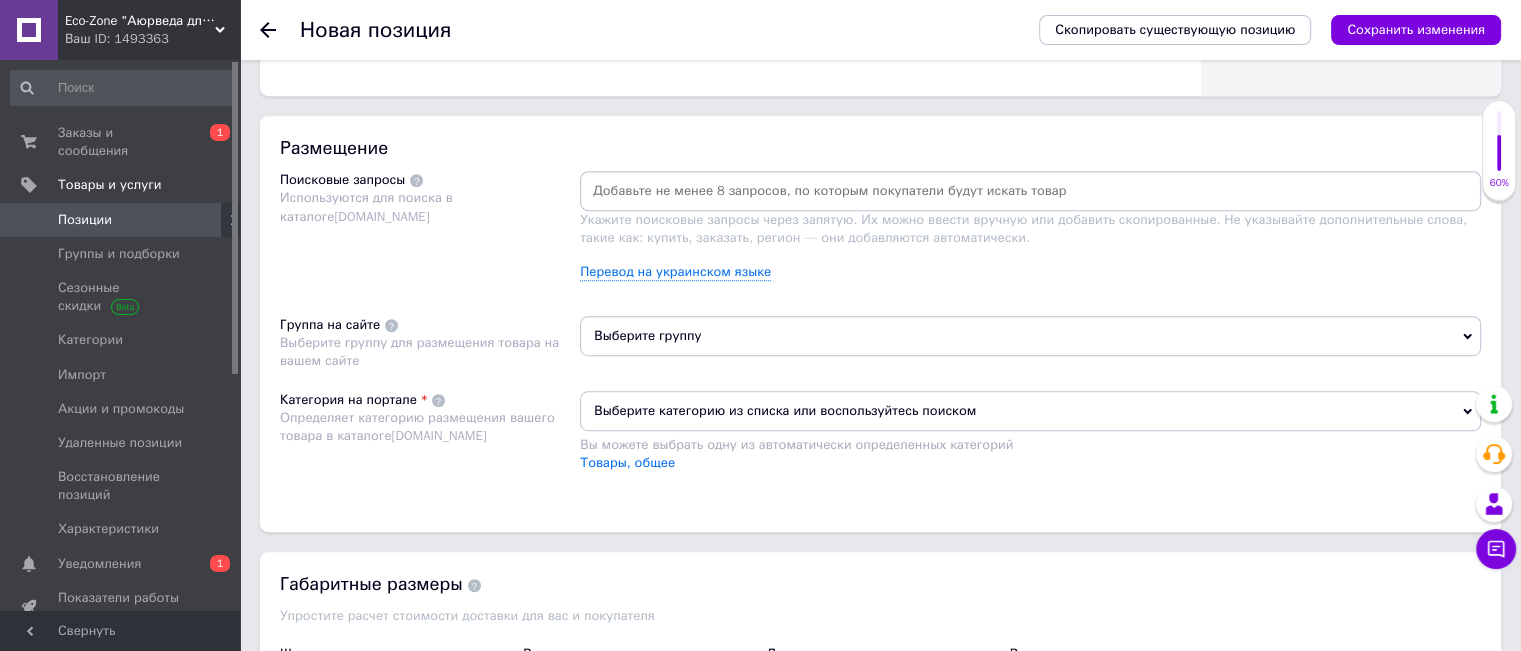 click at bounding box center (1030, 191) 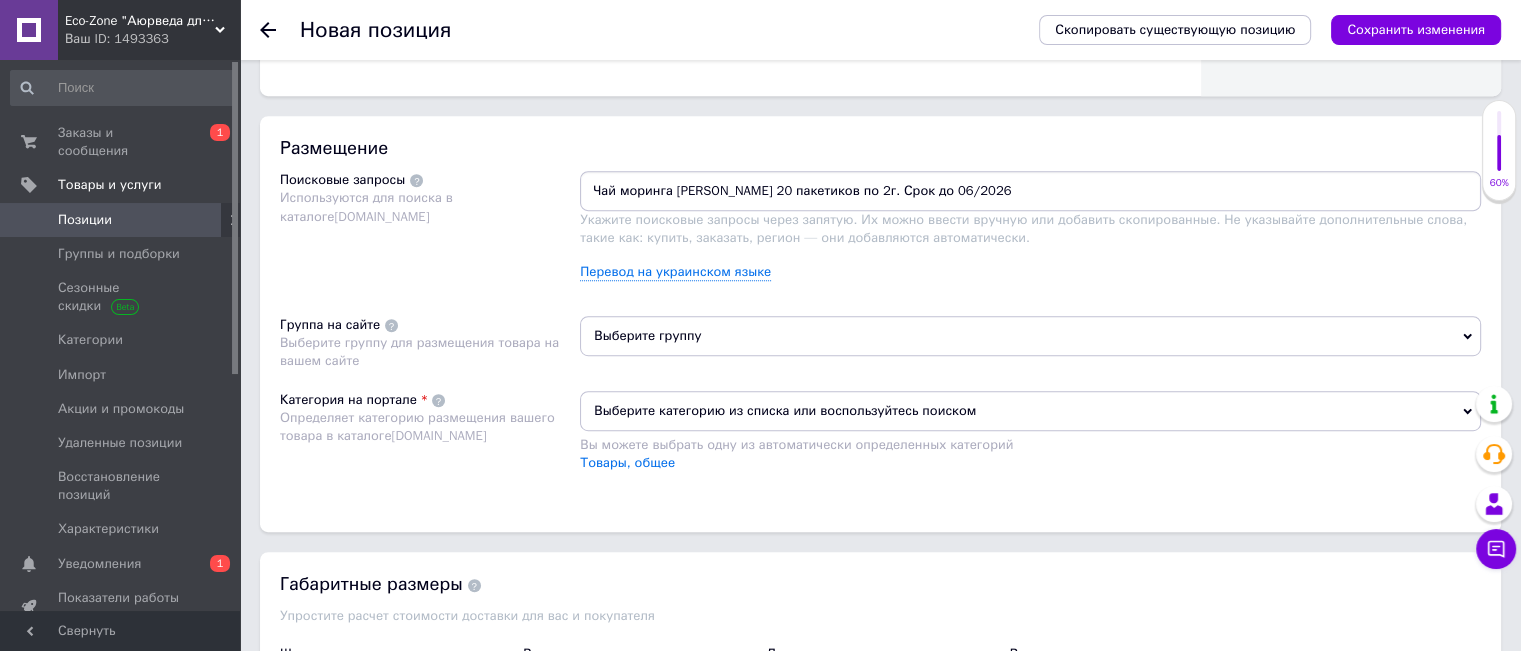 scroll, scrollTop: 0, scrollLeft: 0, axis: both 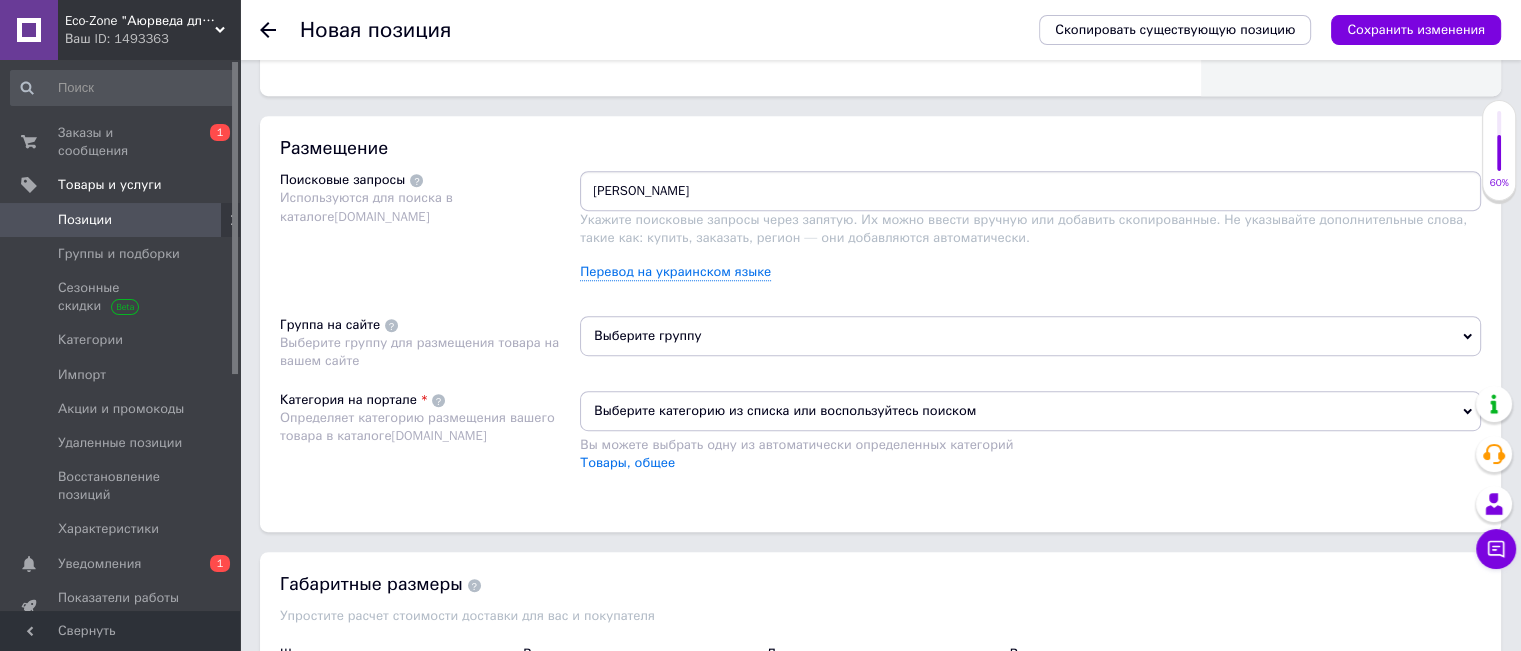 type 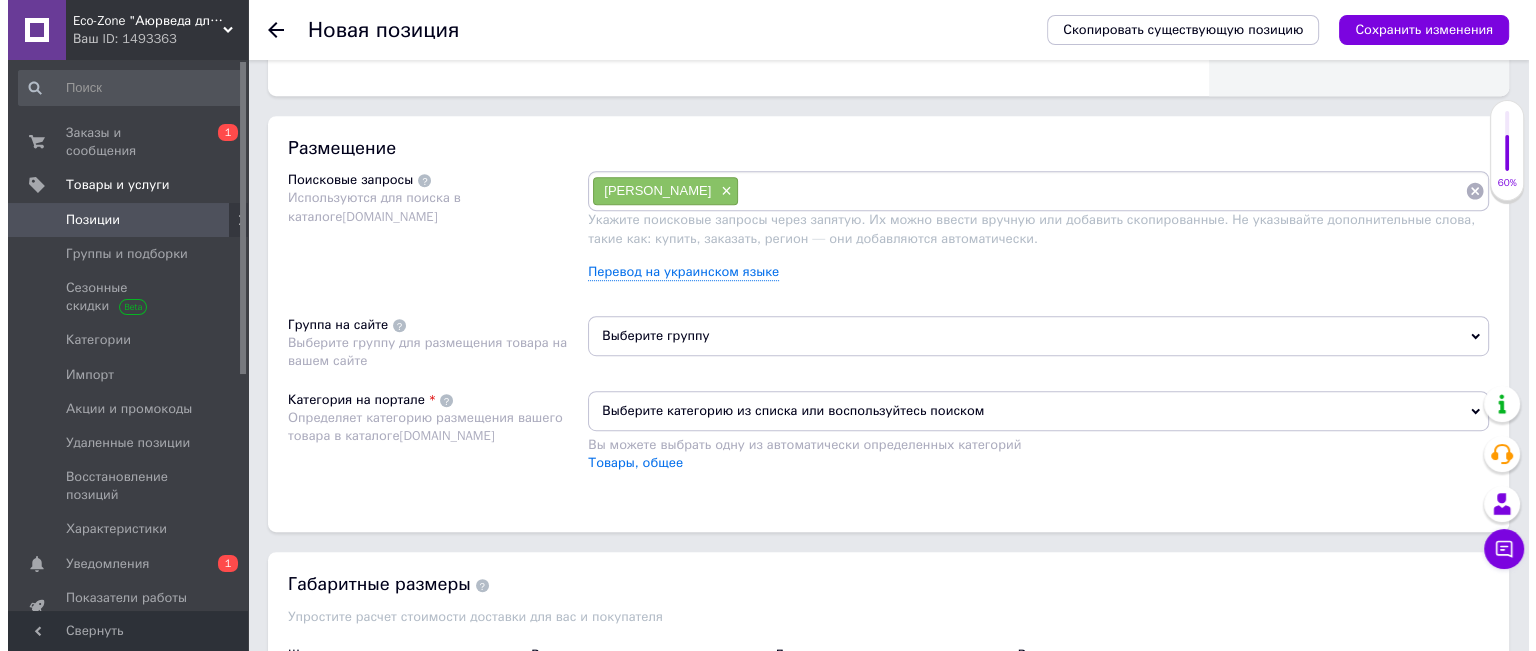 scroll, scrollTop: 0, scrollLeft: 0, axis: both 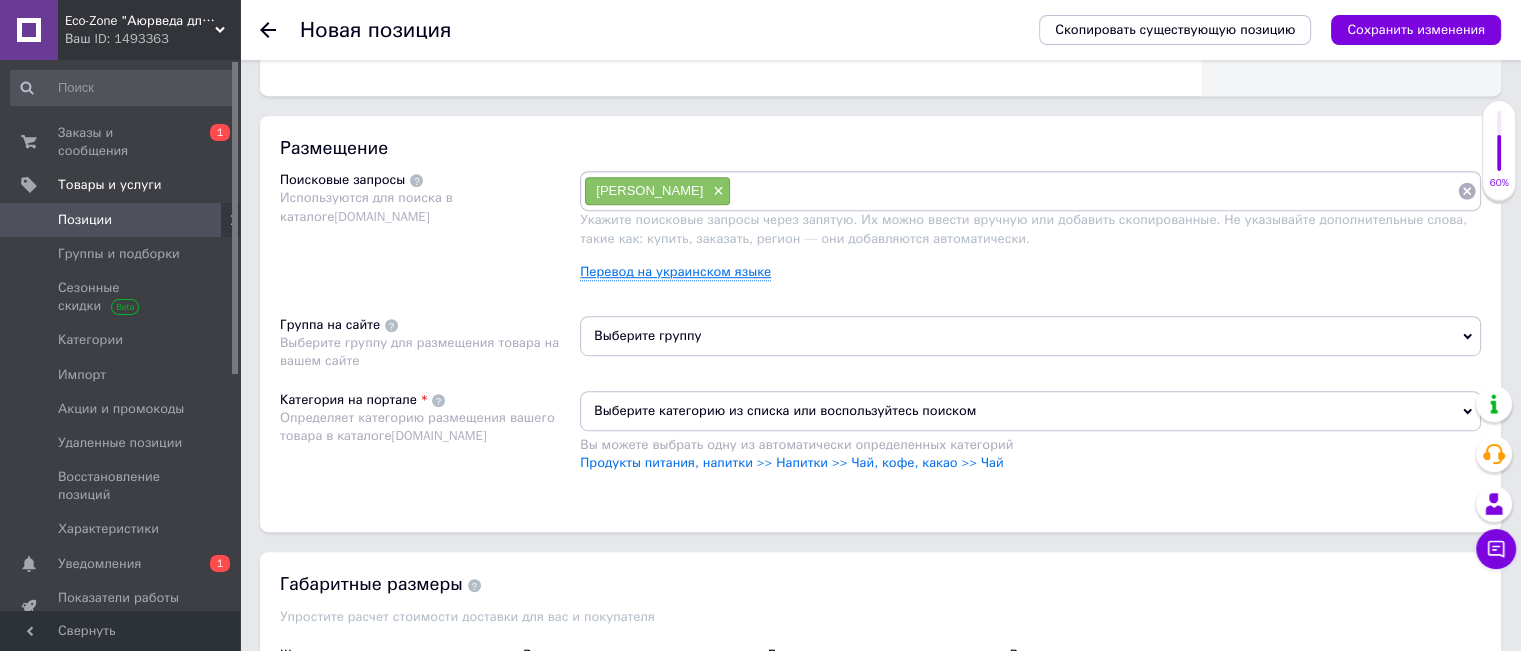 click on "Перевод на украинском языке" at bounding box center [675, 272] 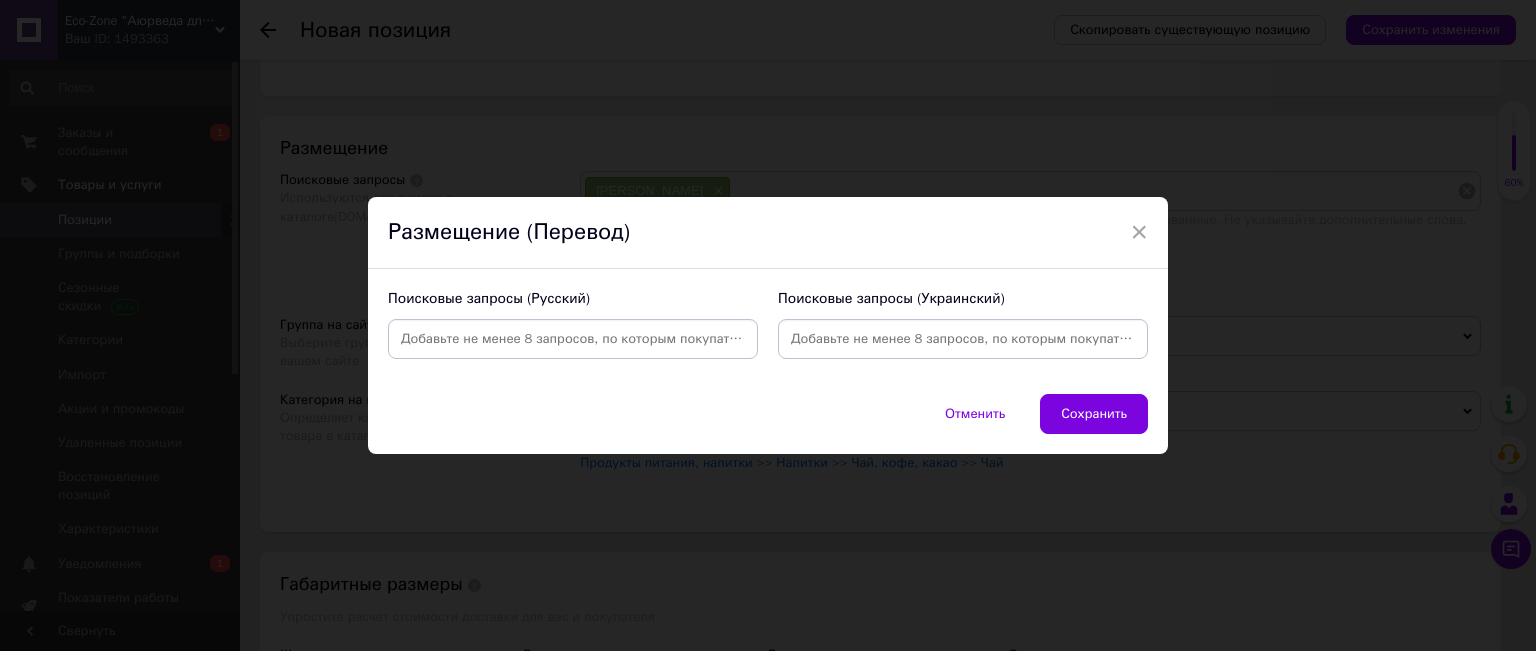 click at bounding box center (573, 339) 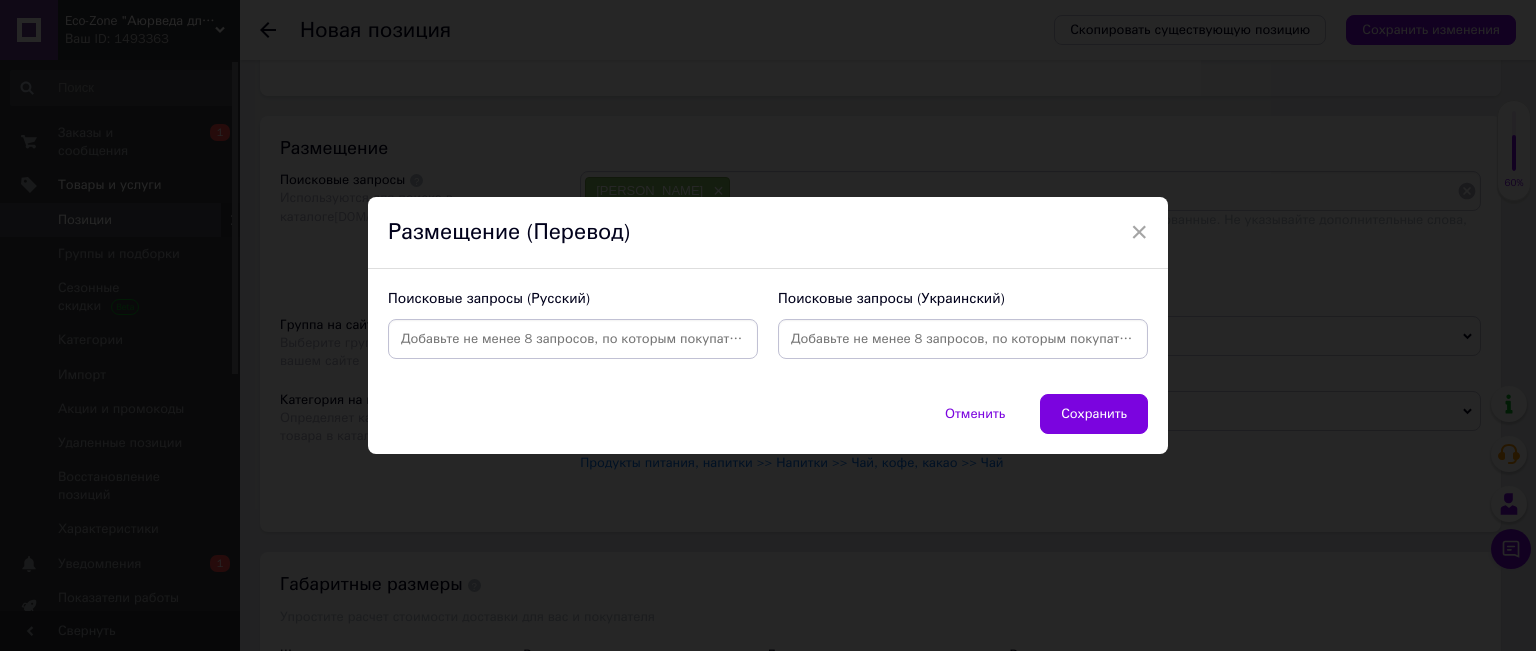 paste on "Чай моринга [PERSON_NAME] 20 пакетиков по 2г. Срок до 06/2026" 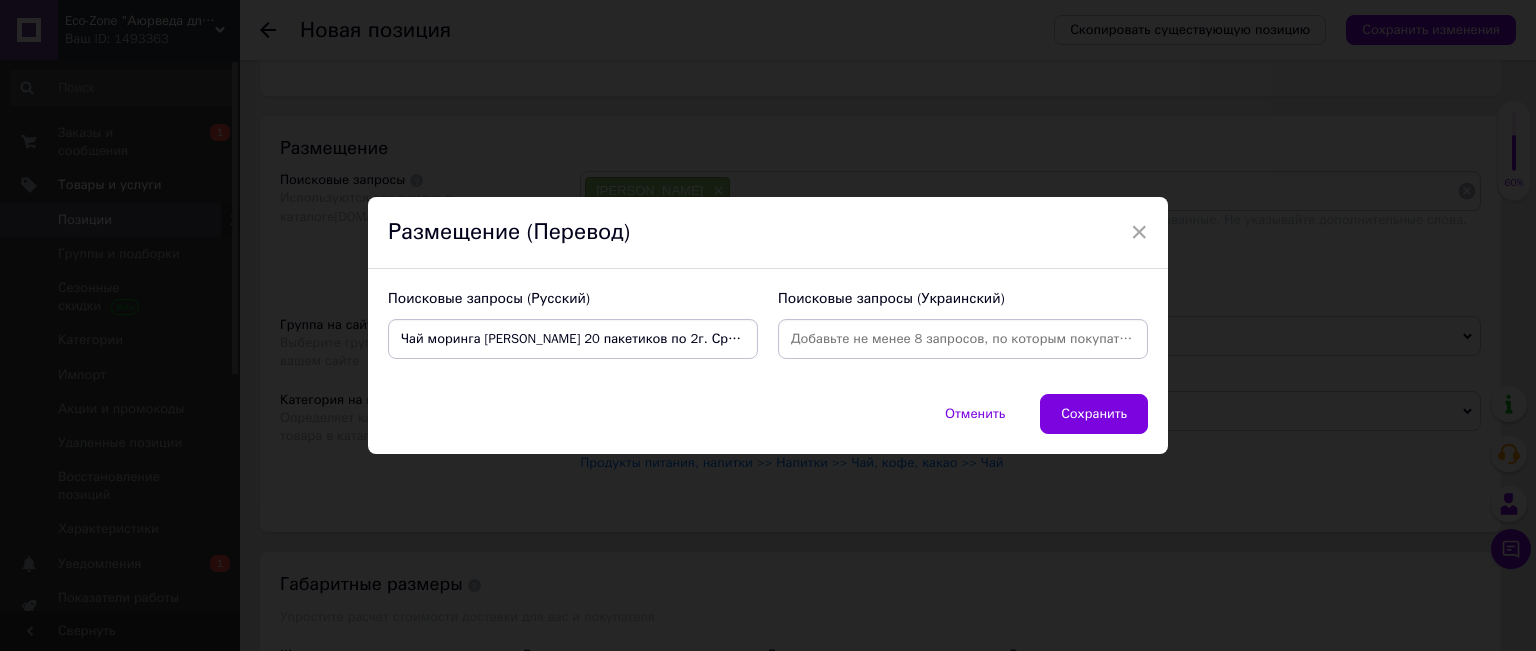 scroll, scrollTop: 0, scrollLeft: 2, axis: horizontal 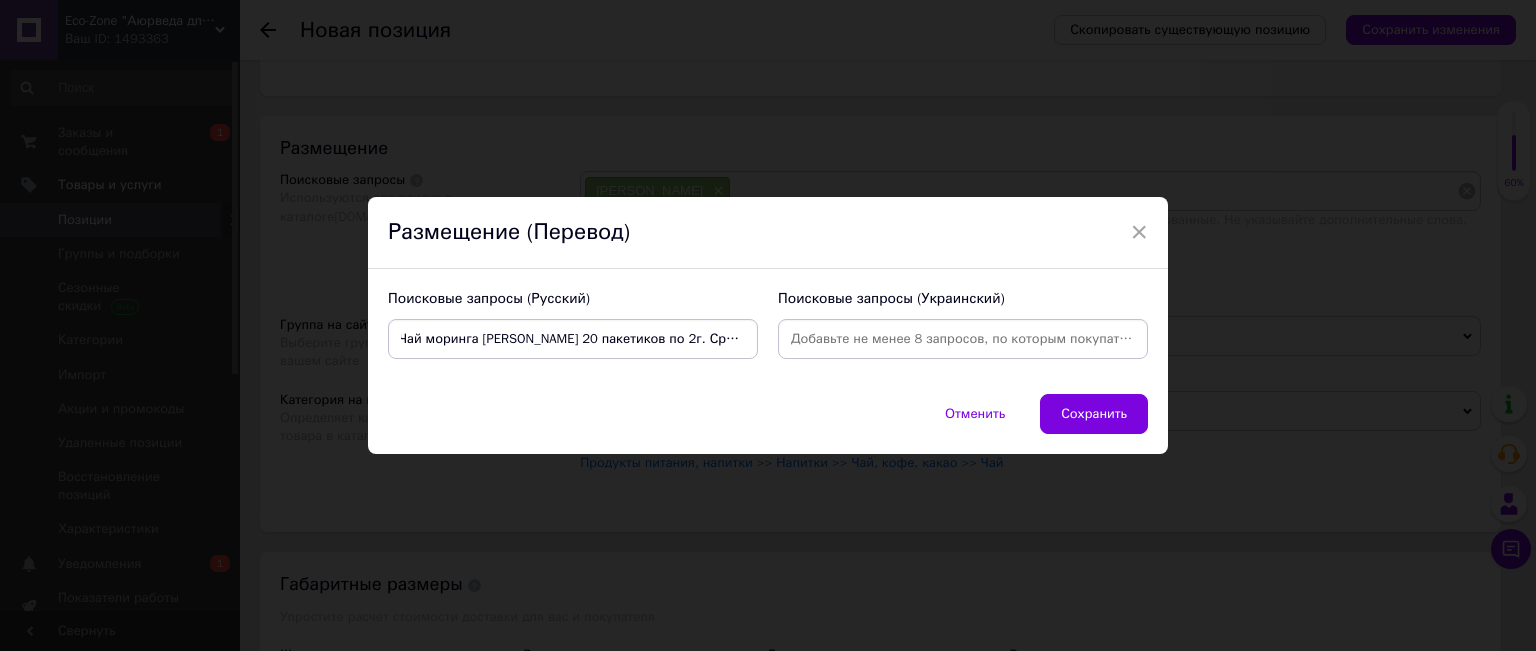 drag, startPoint x: 472, startPoint y: 340, endPoint x: 484, endPoint y: 339, distance: 12.0415945 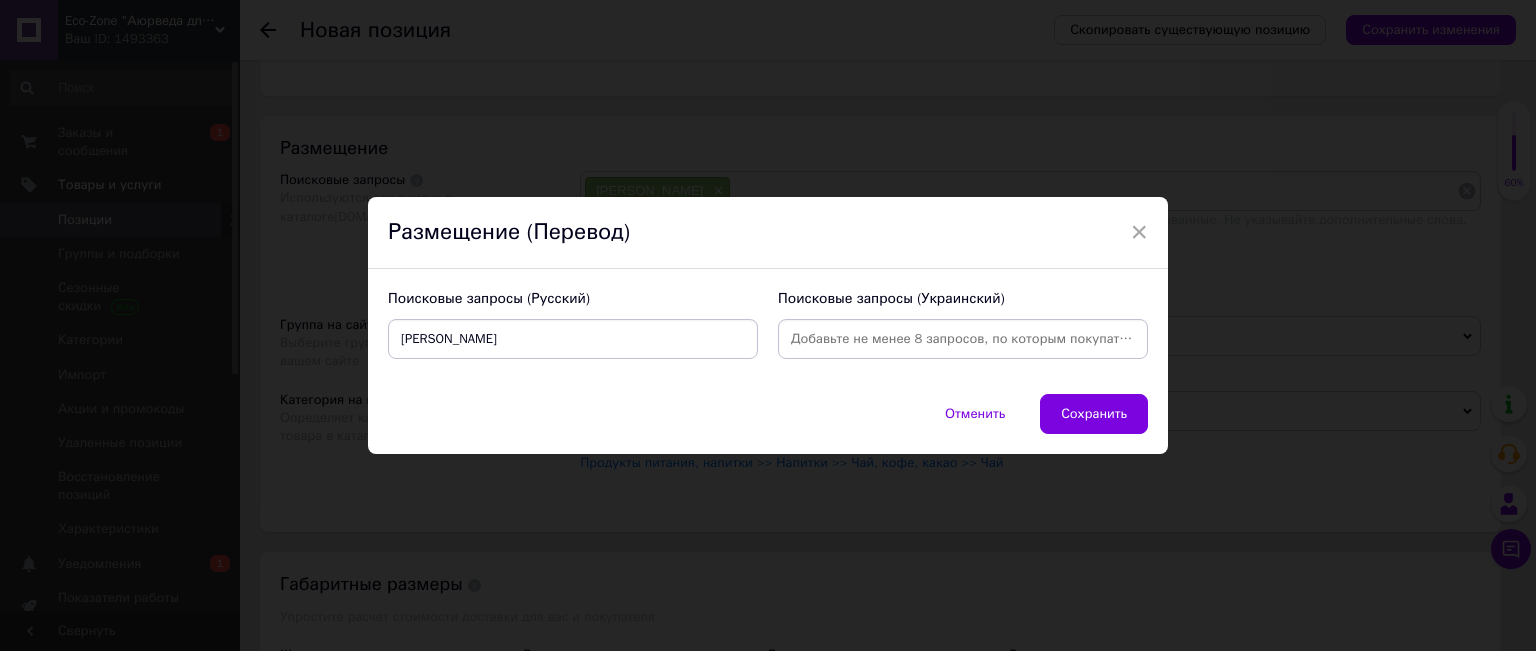 scroll, scrollTop: 0, scrollLeft: 0, axis: both 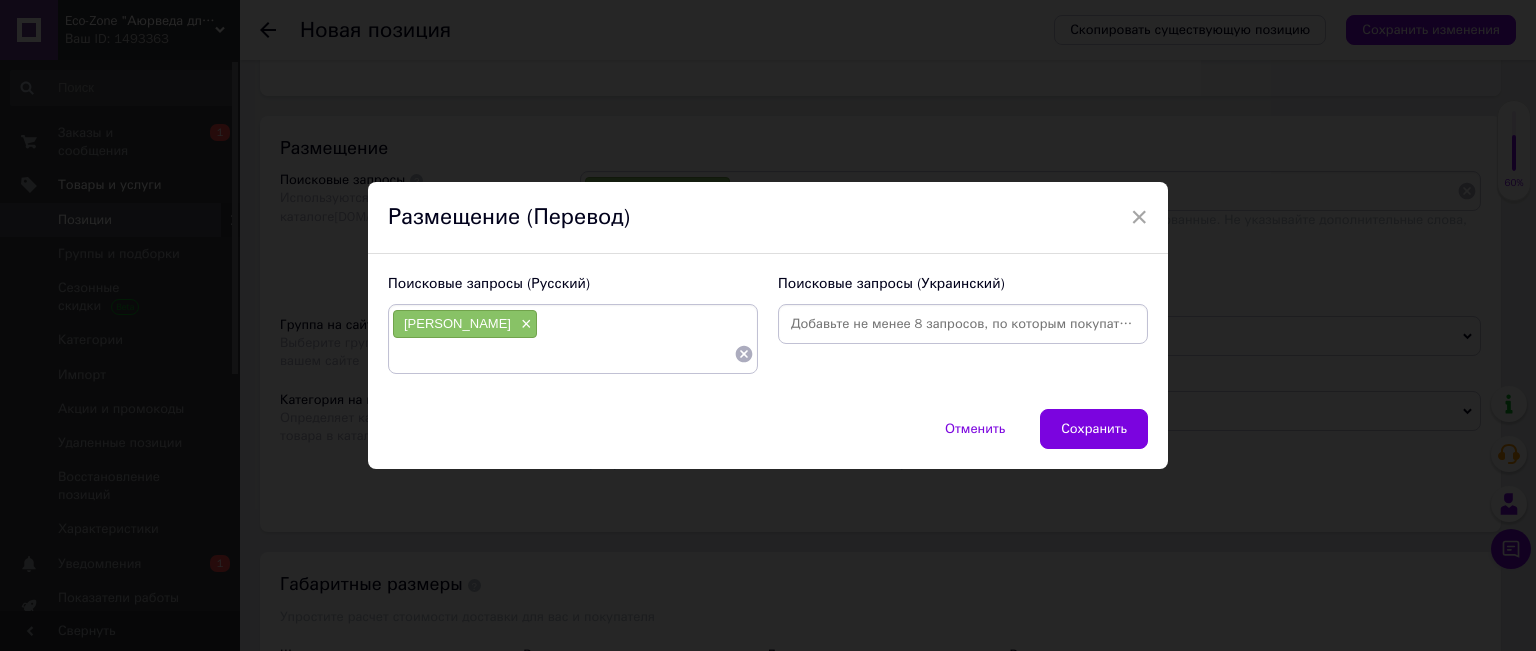 click at bounding box center (963, 324) 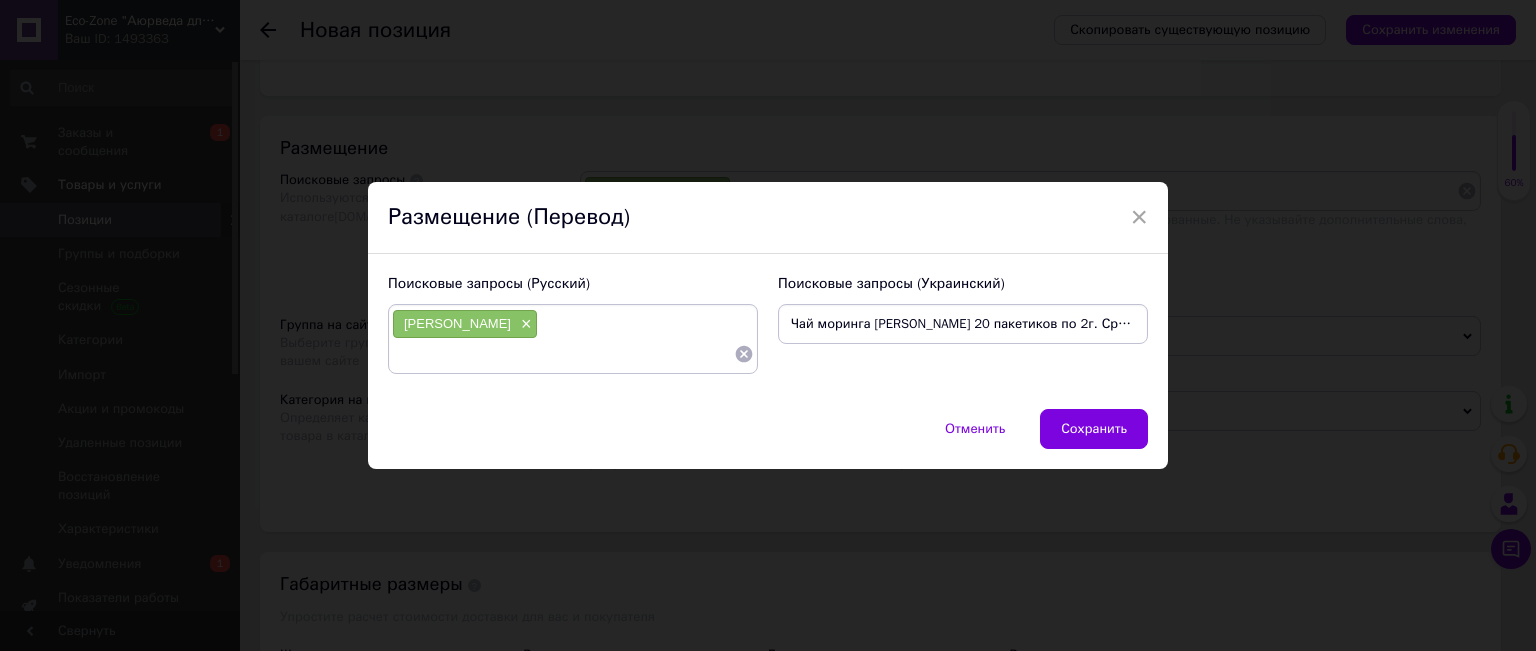 scroll, scrollTop: 0, scrollLeft: 2, axis: horizontal 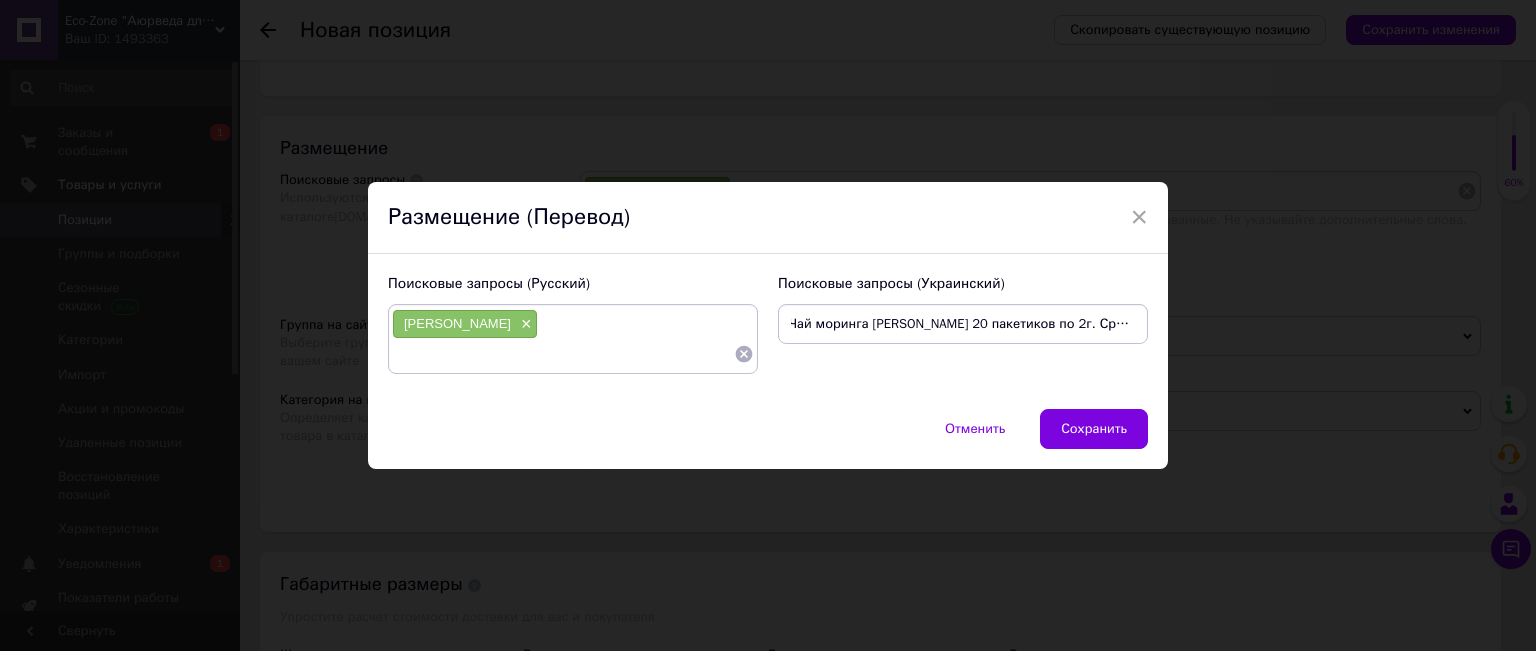 drag, startPoint x: 913, startPoint y: 325, endPoint x: 1132, endPoint y: 329, distance: 219.03653 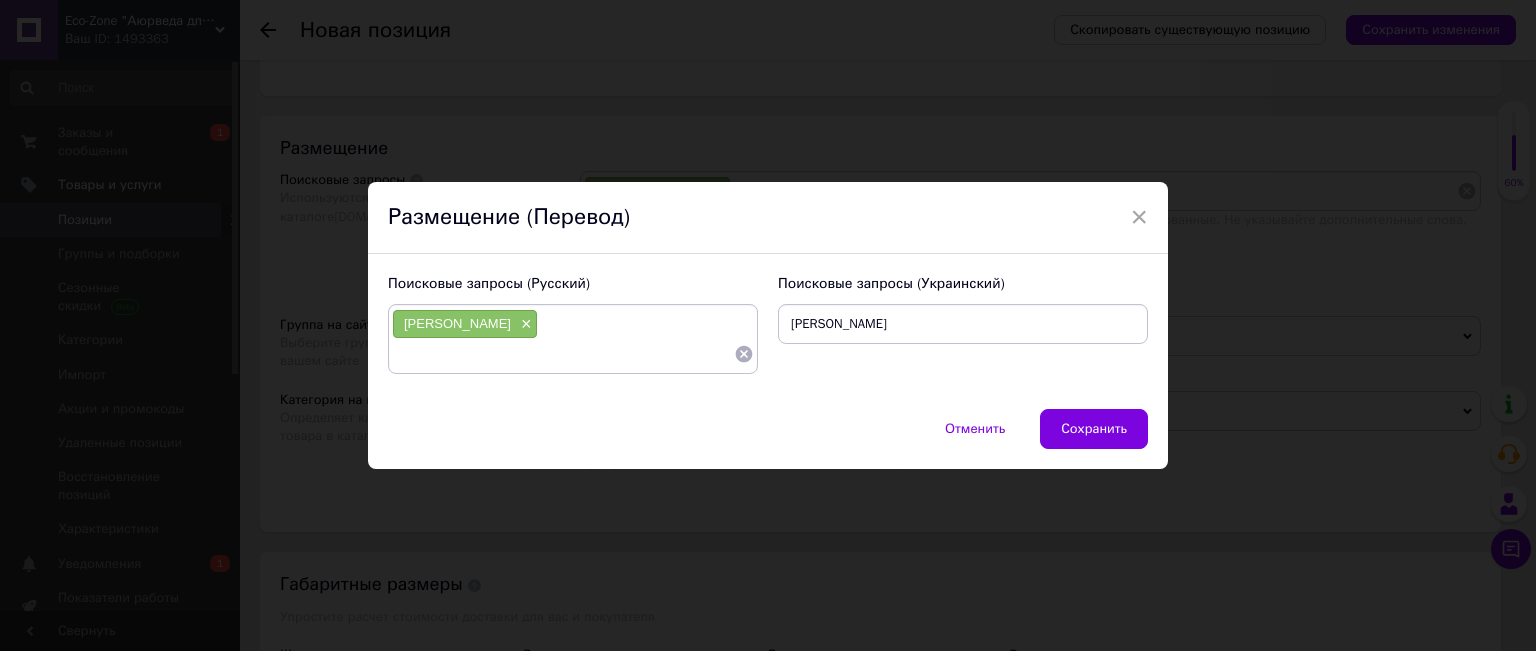 scroll, scrollTop: 0, scrollLeft: 0, axis: both 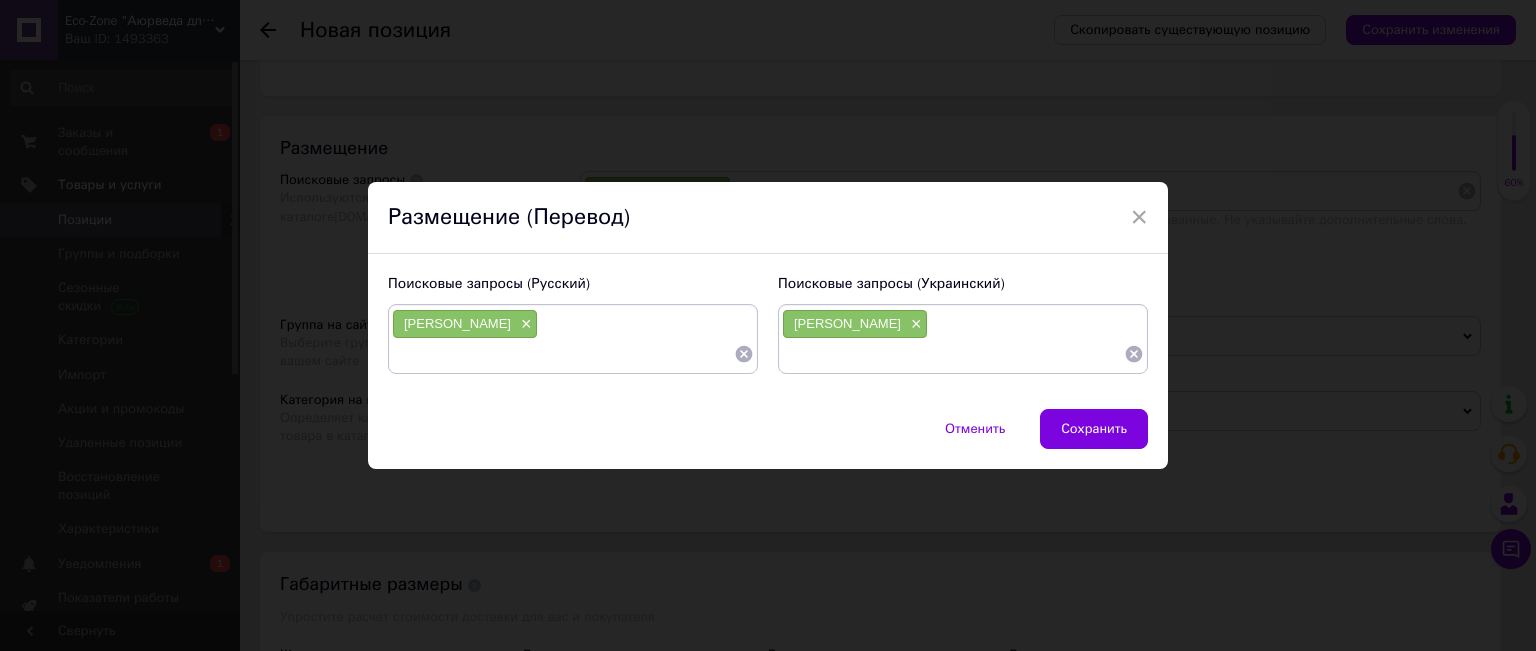click on "[PERSON_NAME] ×" at bounding box center (573, 339) 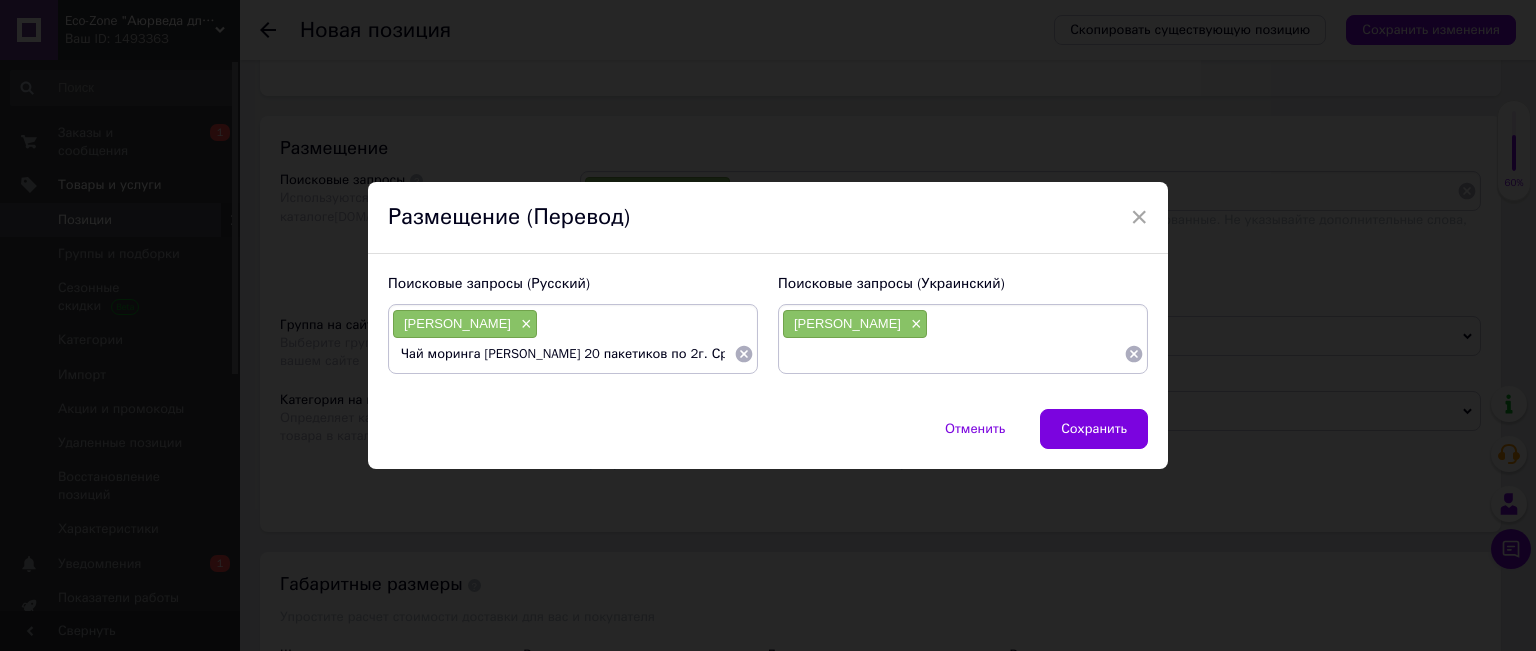 scroll, scrollTop: 0, scrollLeft: 22, axis: horizontal 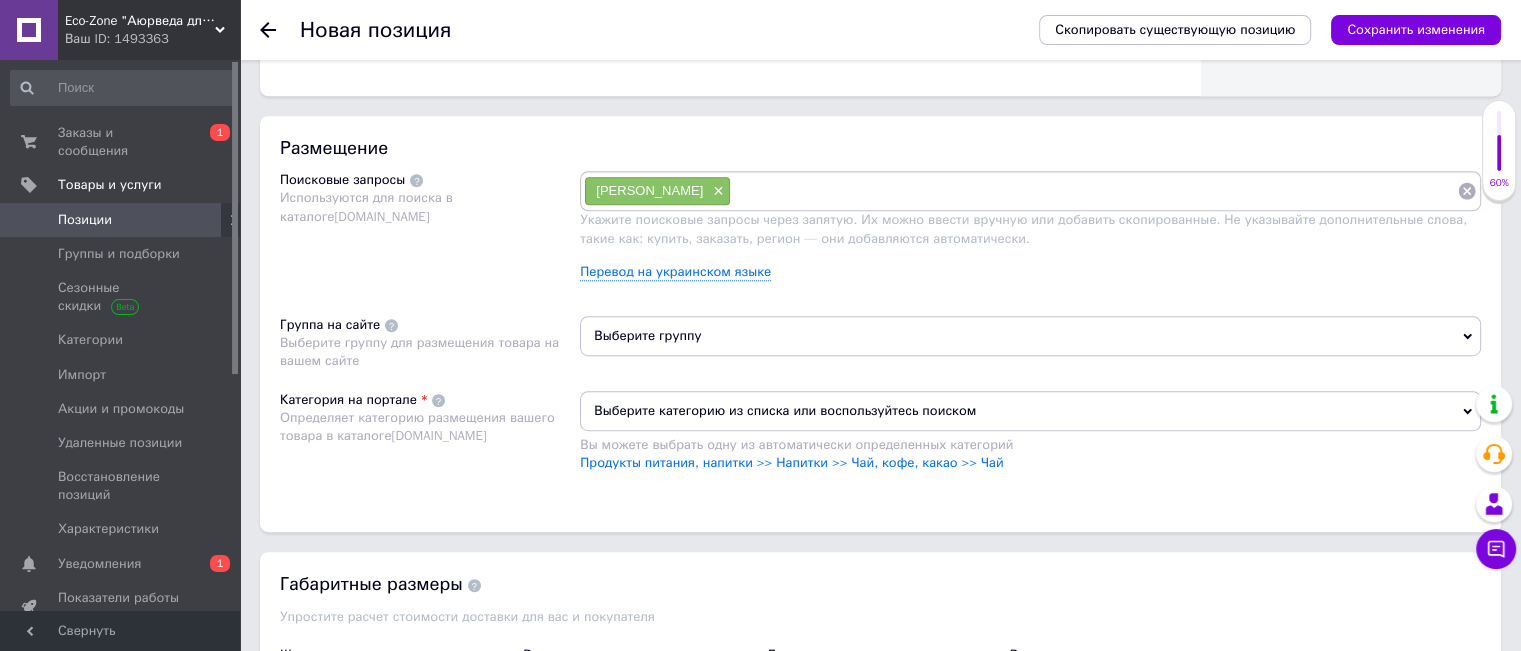 click on "[PERSON_NAME]" at bounding box center (649, 190) 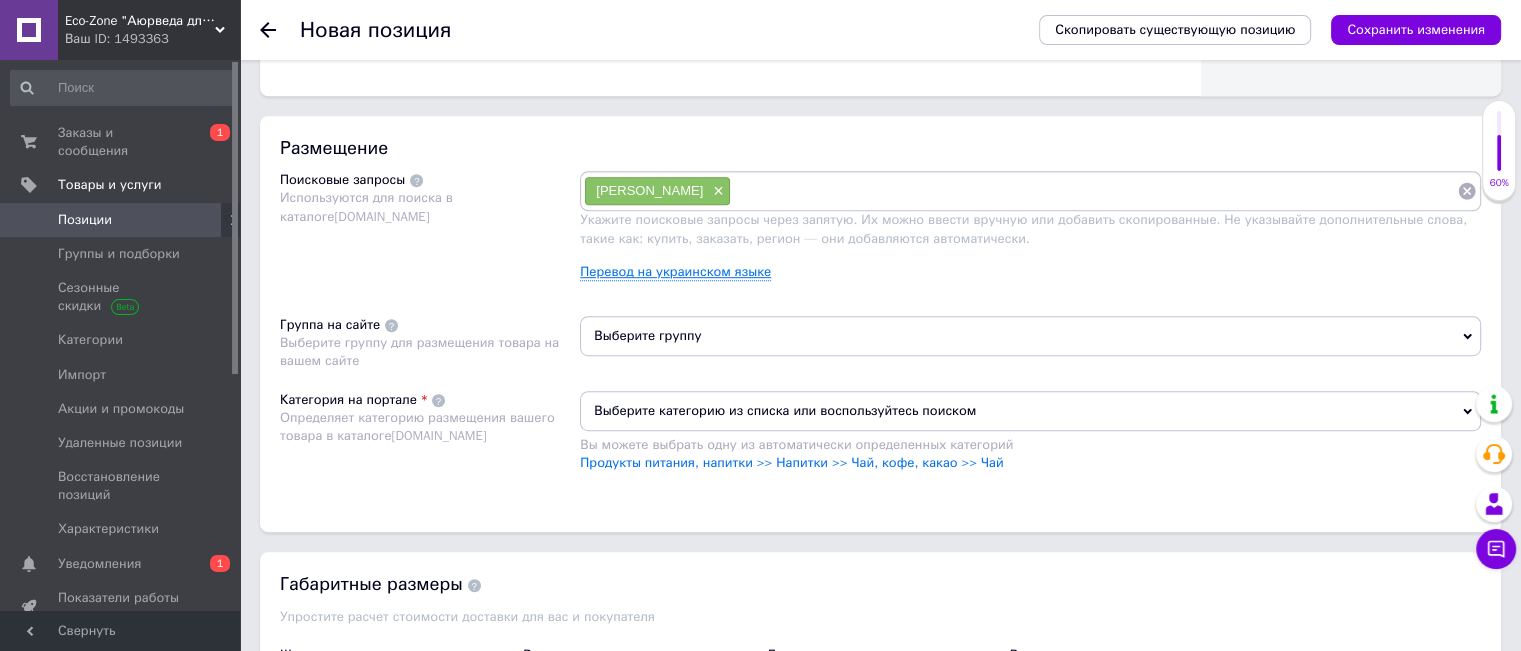 click on "Перевод на украинском языке" at bounding box center [675, 272] 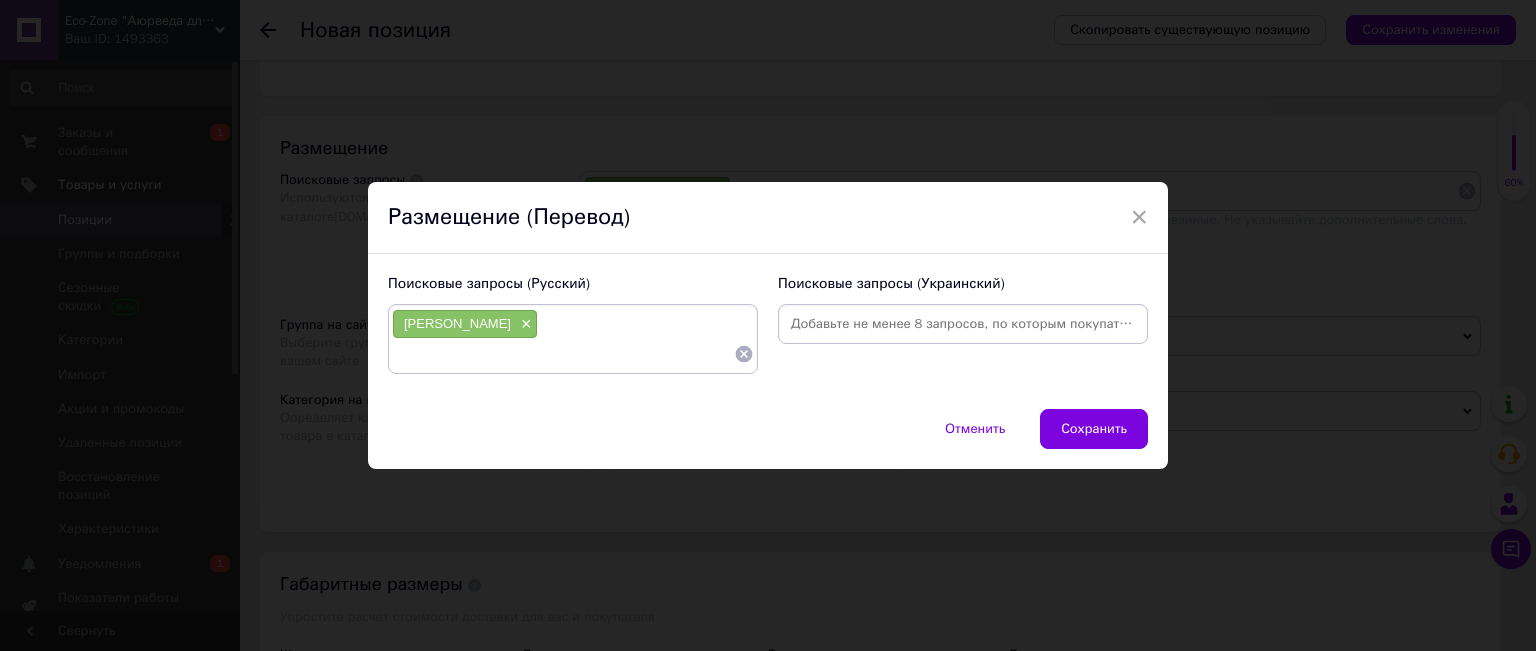 click at bounding box center (963, 324) 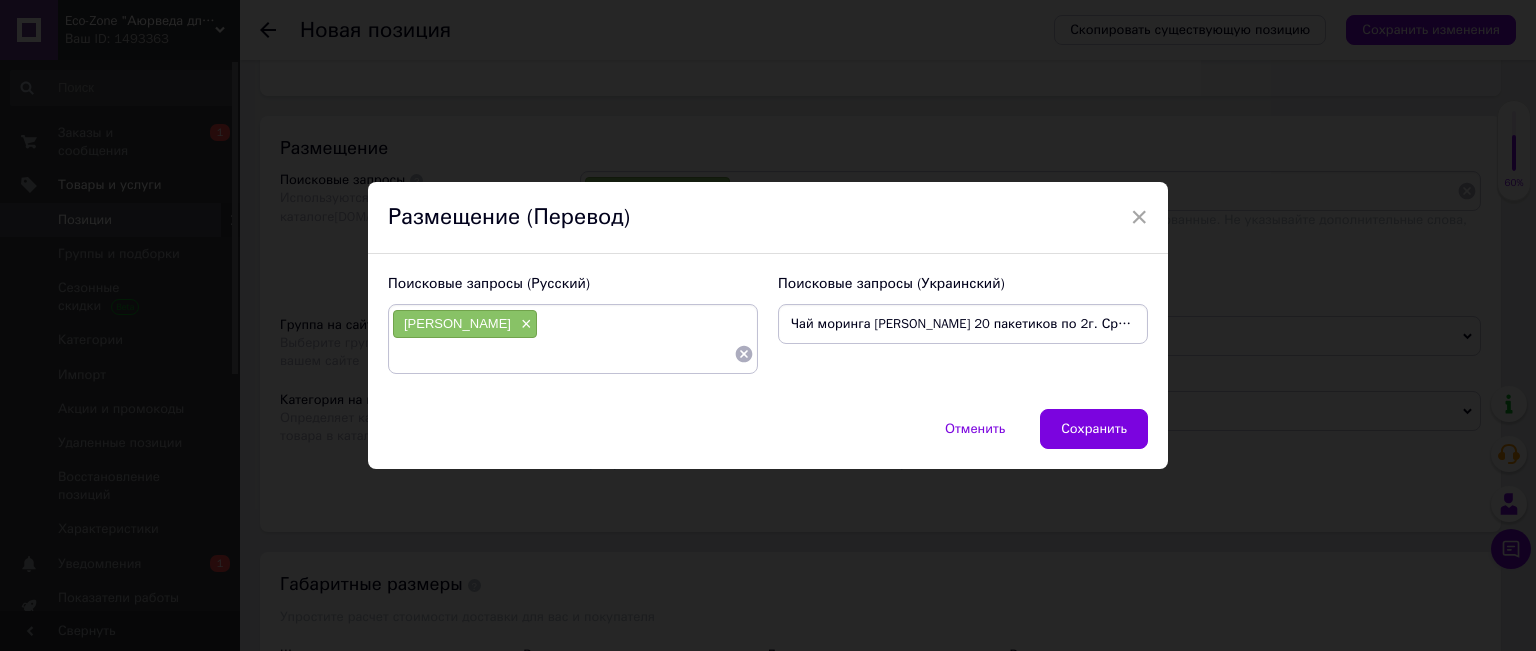 scroll, scrollTop: 0, scrollLeft: 2, axis: horizontal 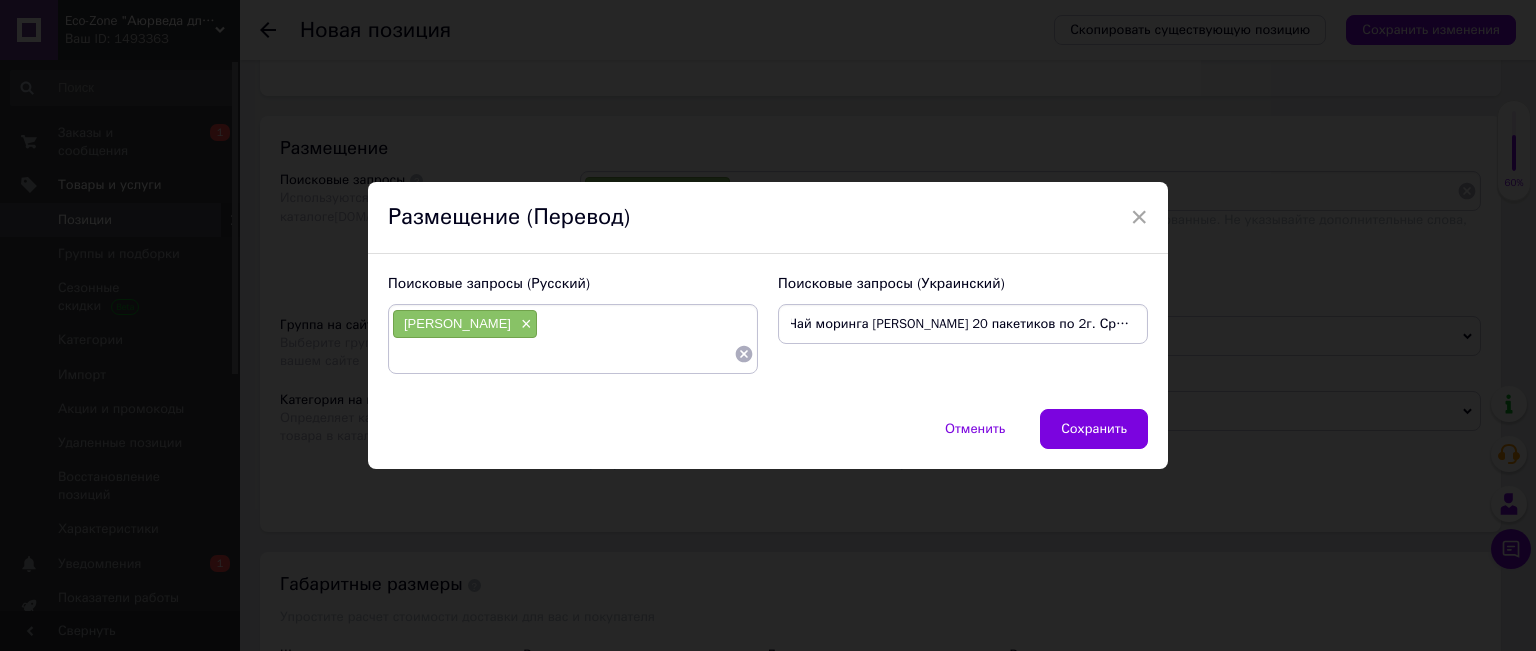 click on "Чай моринга [PERSON_NAME] 20 пакетиков по 2г. Срок до 06/2026" at bounding box center (963, 324) 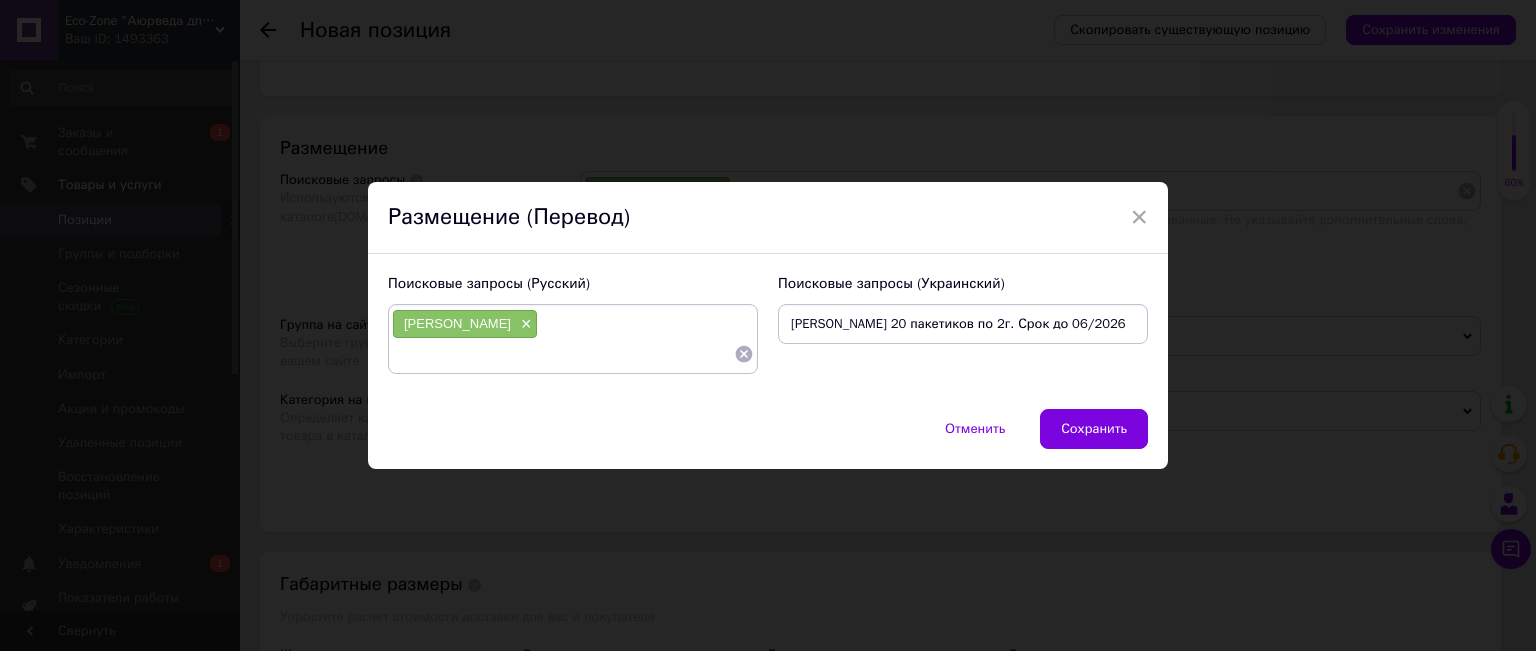 scroll, scrollTop: 0, scrollLeft: 0, axis: both 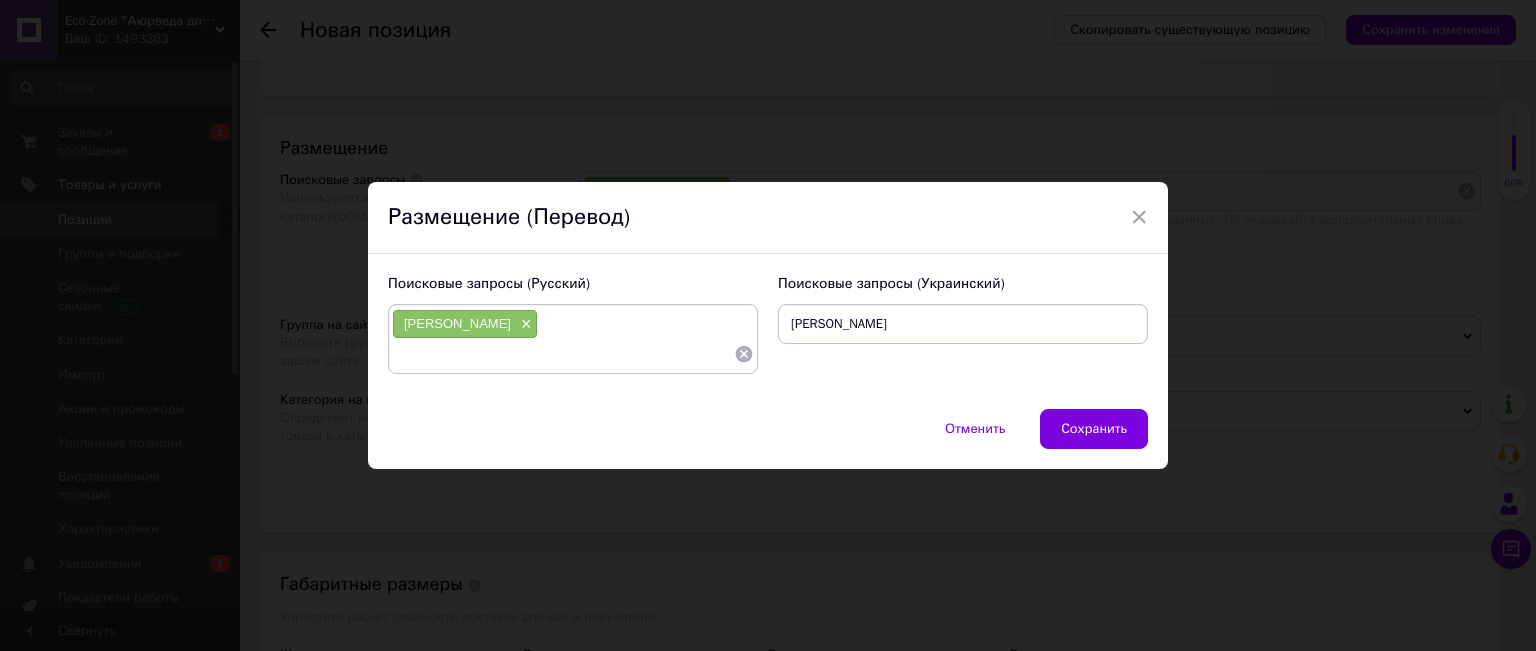 type 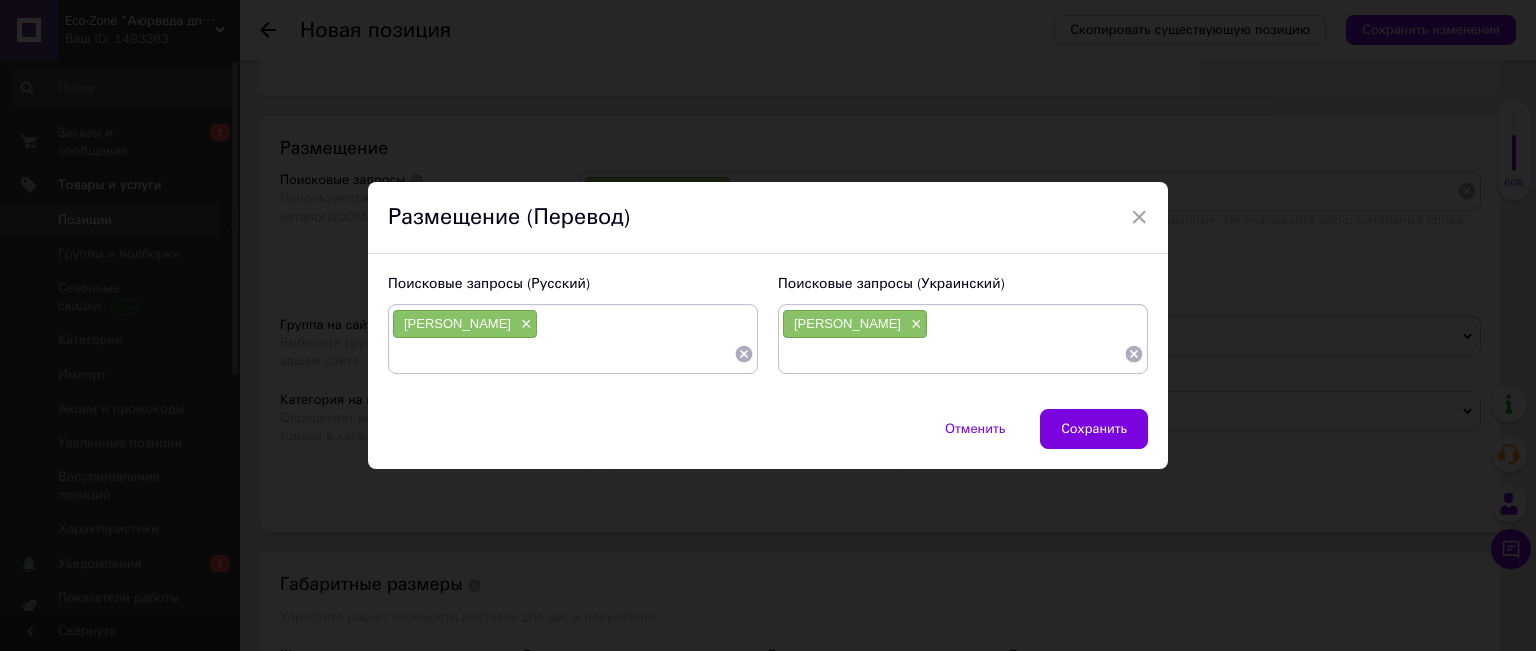 click at bounding box center [563, 354] 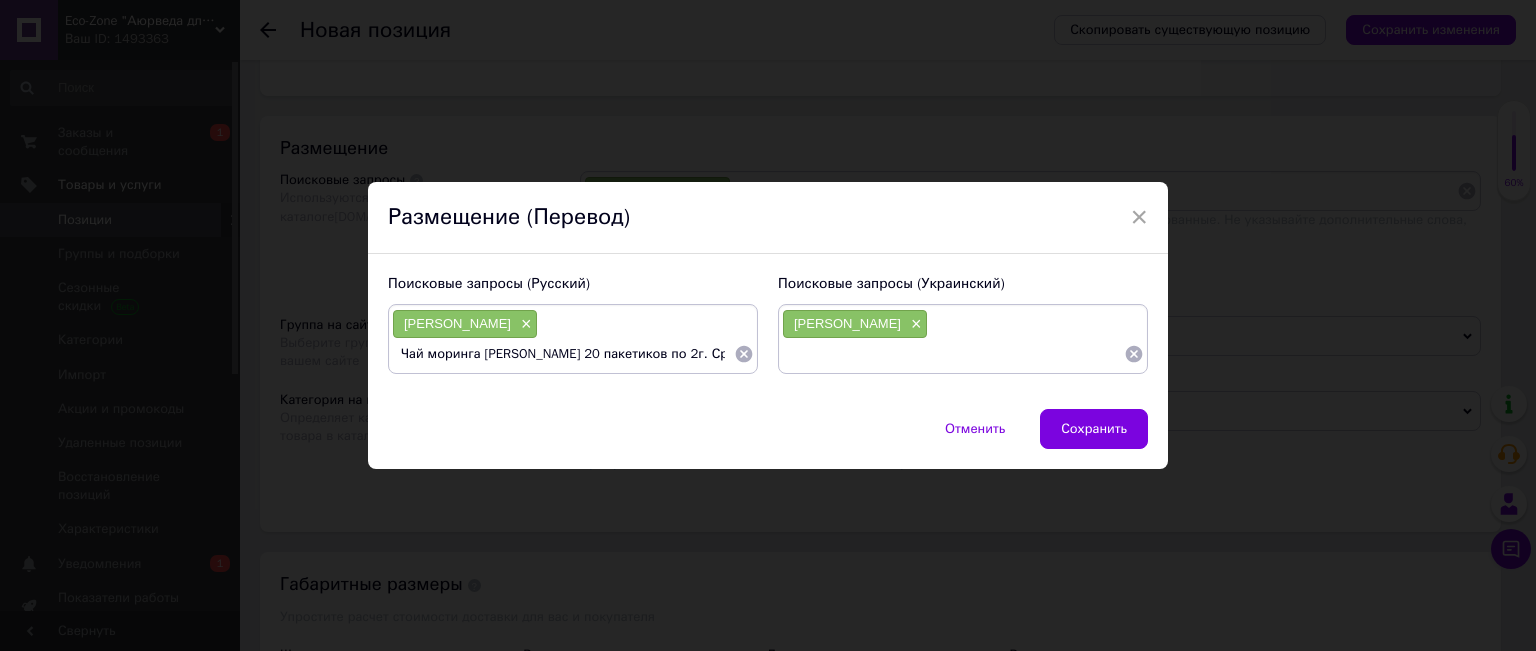 scroll, scrollTop: 0, scrollLeft: 22, axis: horizontal 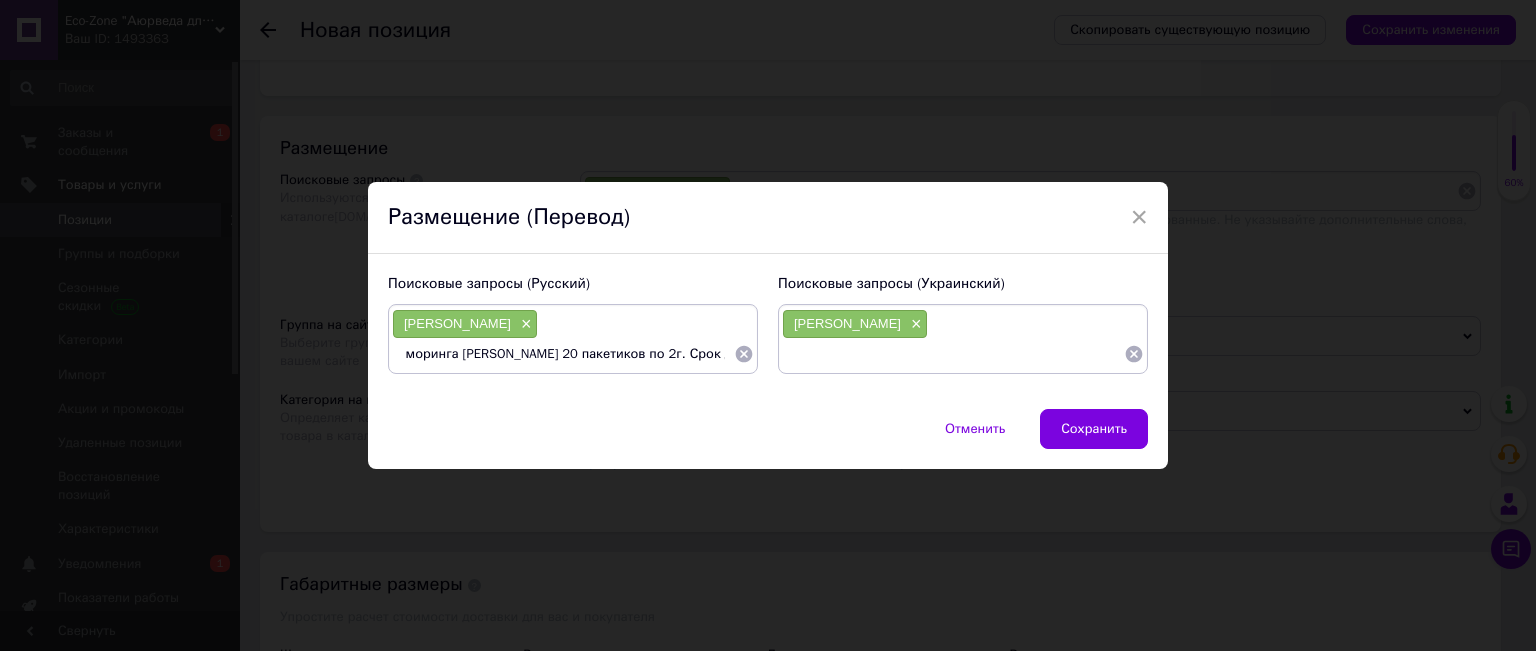 drag, startPoint x: 452, startPoint y: 357, endPoint x: 732, endPoint y: 359, distance: 280.00714 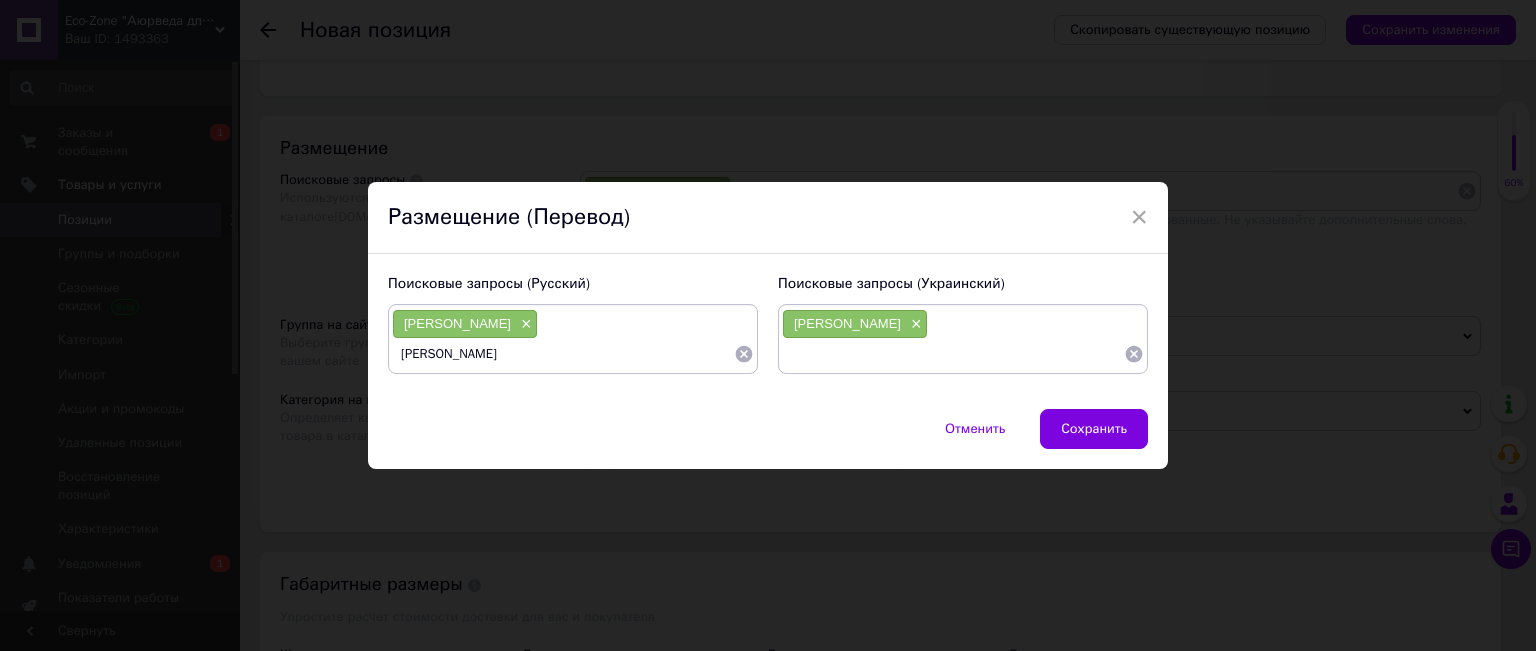 scroll, scrollTop: 0, scrollLeft: 0, axis: both 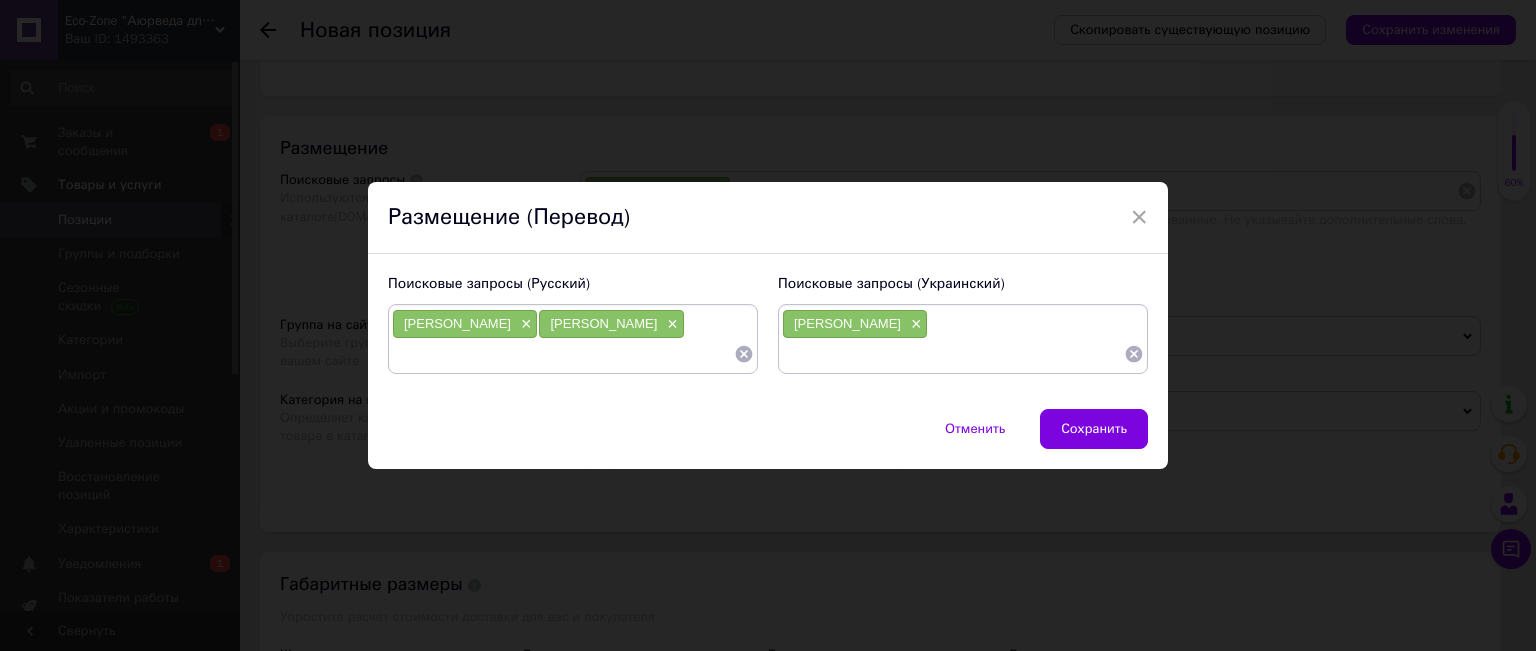 click on "[PERSON_NAME] ×" at bounding box center [963, 339] 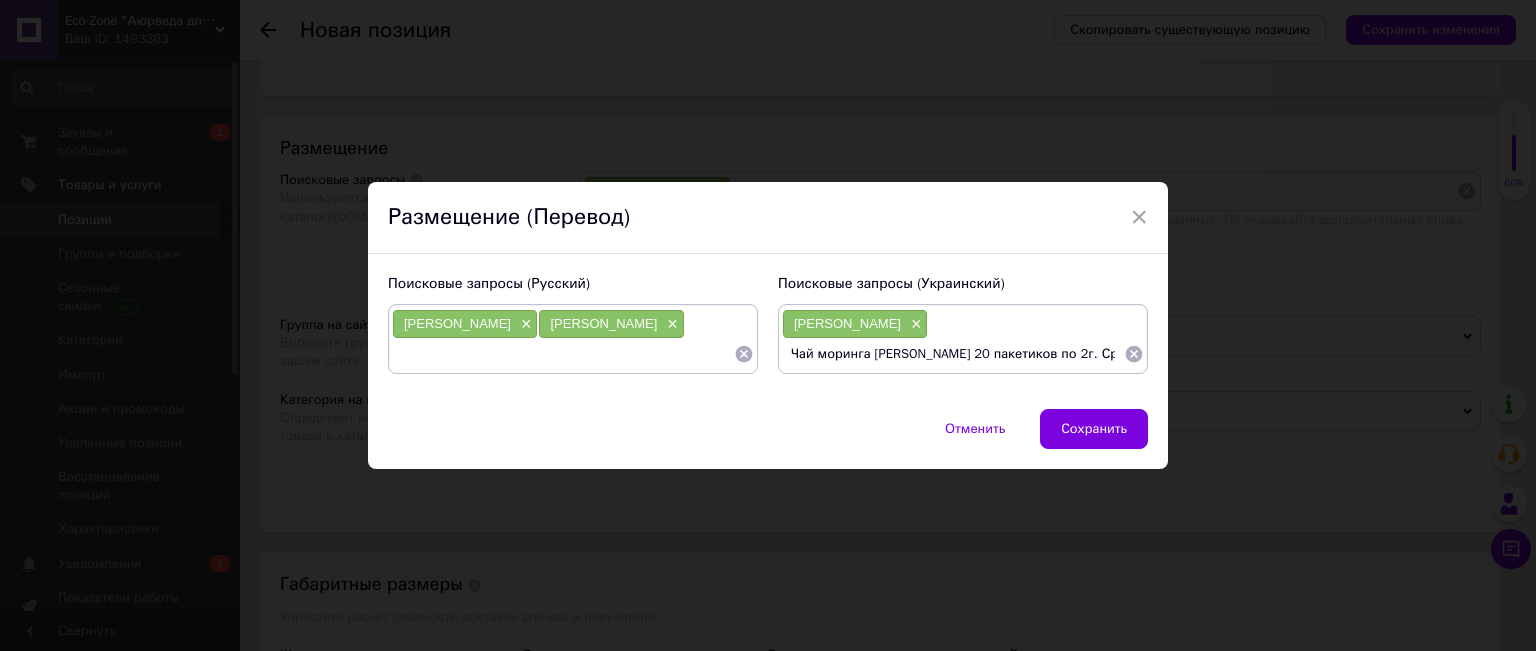 scroll, scrollTop: 0, scrollLeft: 22, axis: horizontal 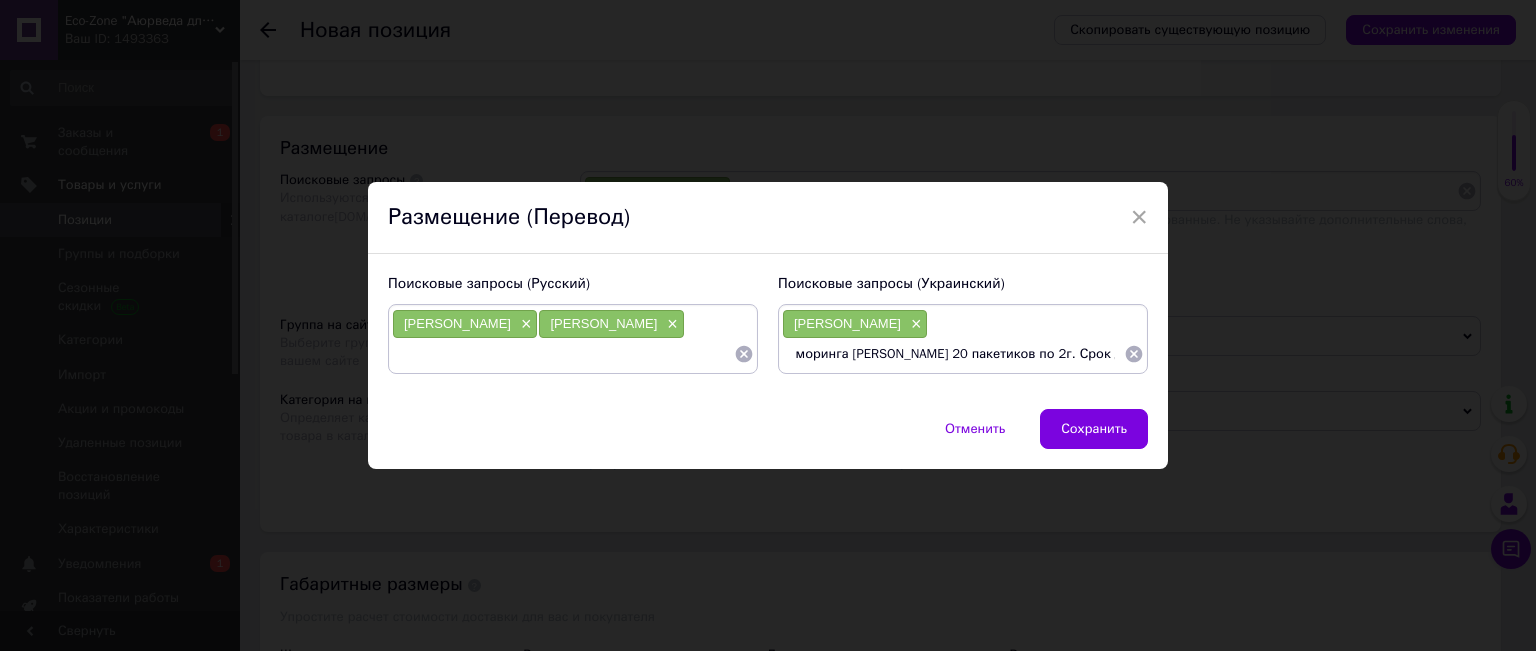 click on "Чай моринга [PERSON_NAME] 20 пакетиков по 2г. Срок до 06/2026" at bounding box center [953, 354] 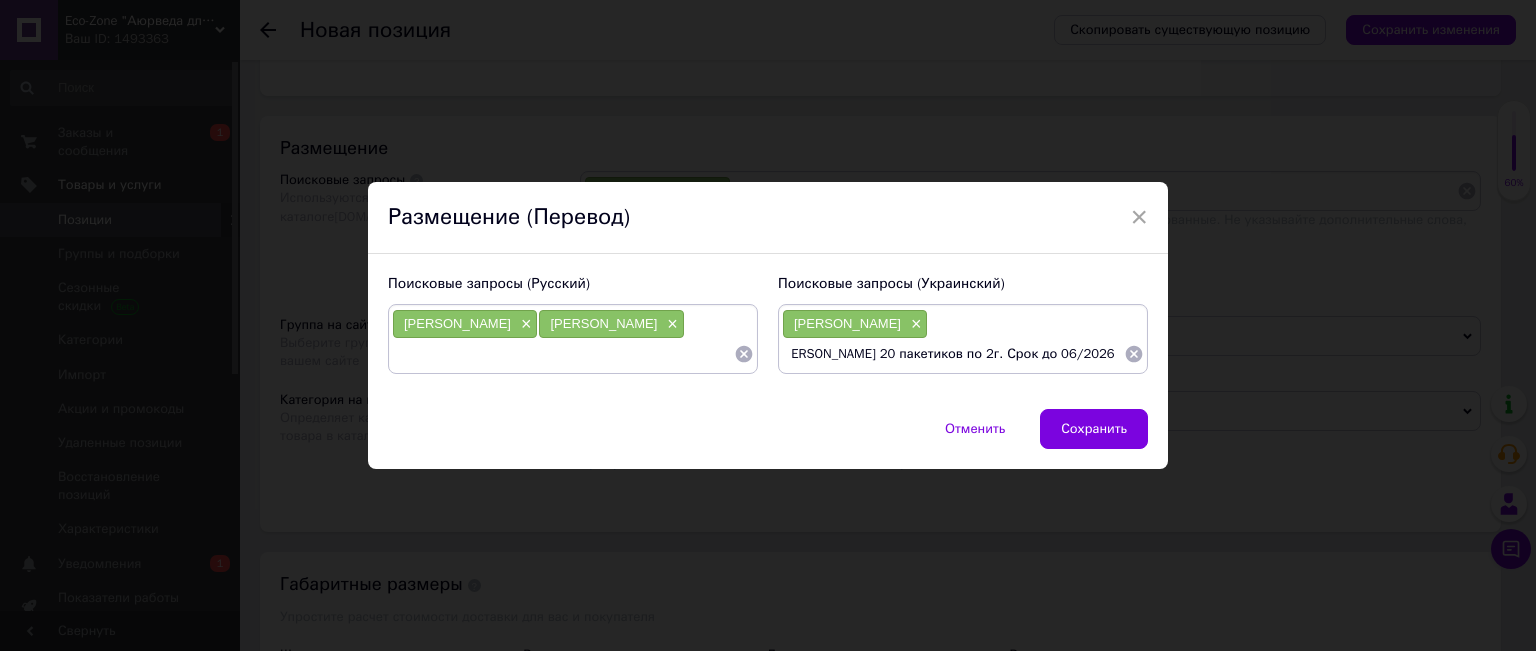 scroll, scrollTop: 0, scrollLeft: 17, axis: horizontal 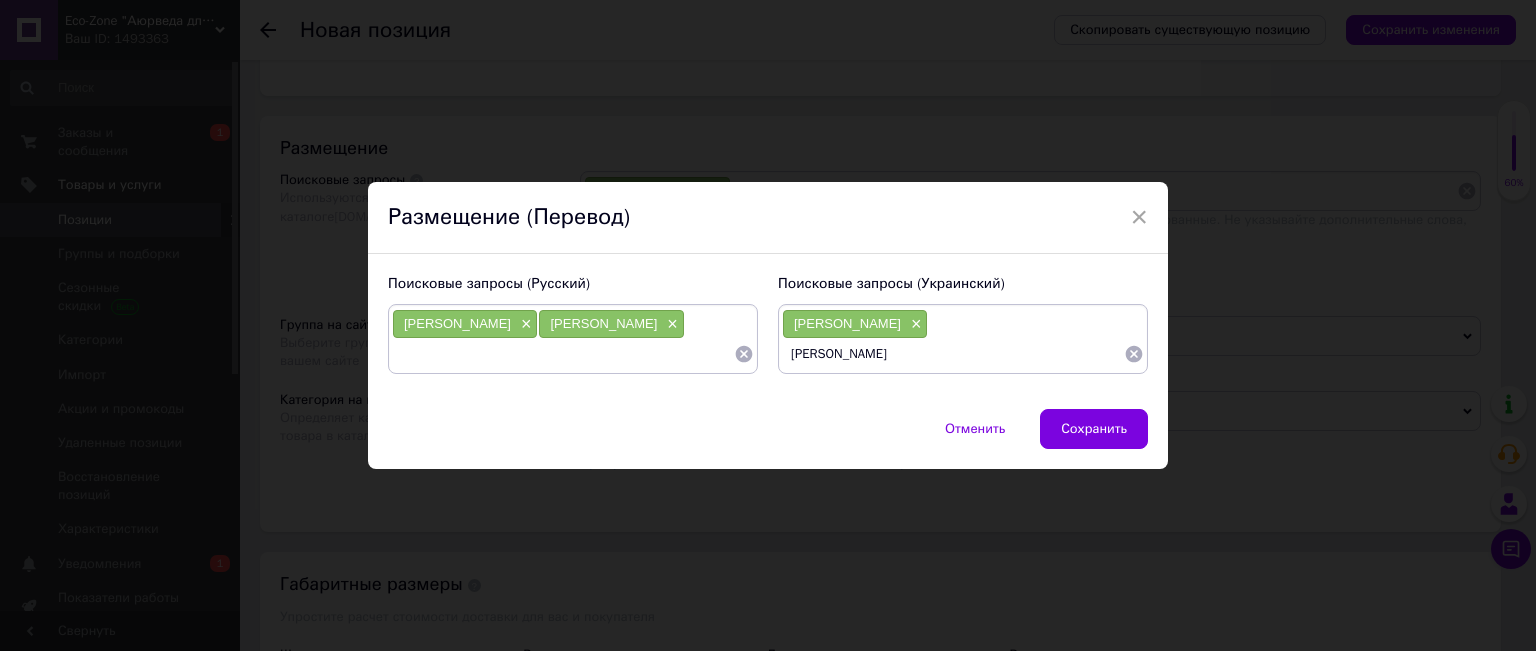 type 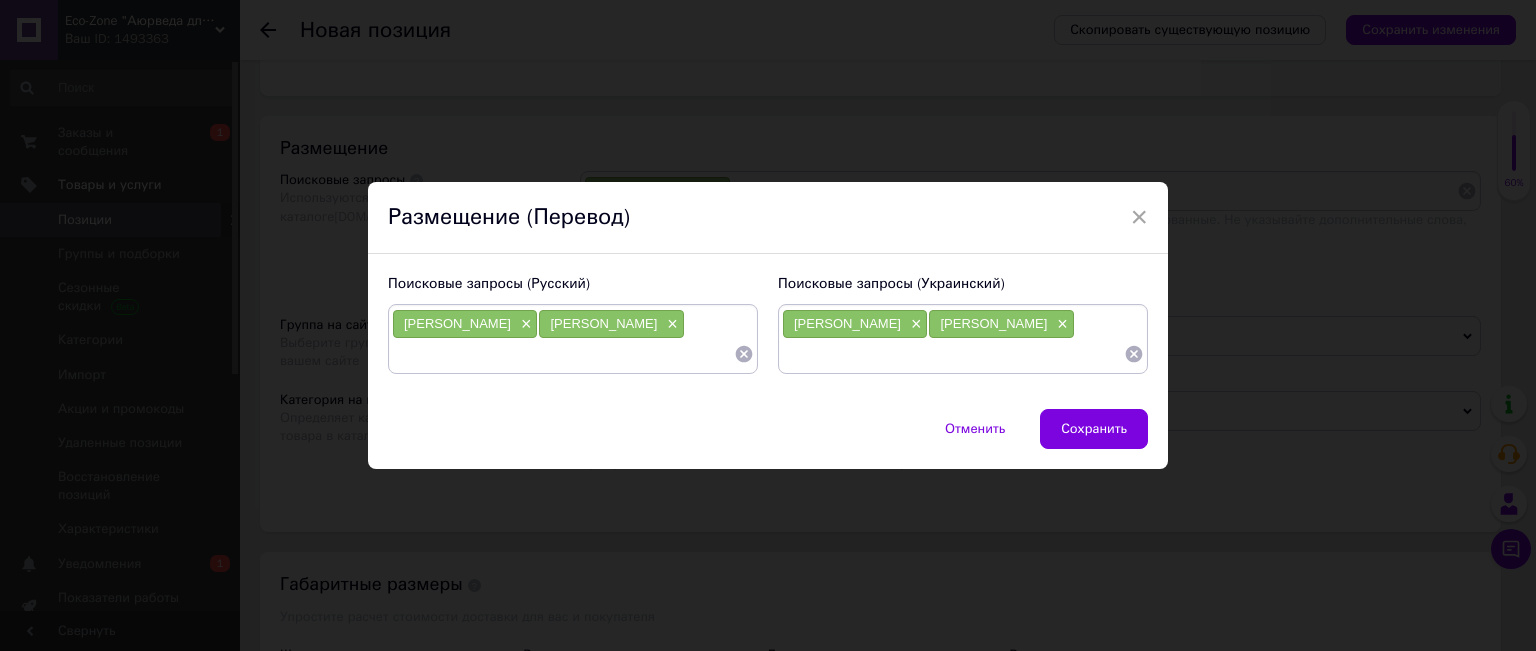 scroll, scrollTop: 0, scrollLeft: 0, axis: both 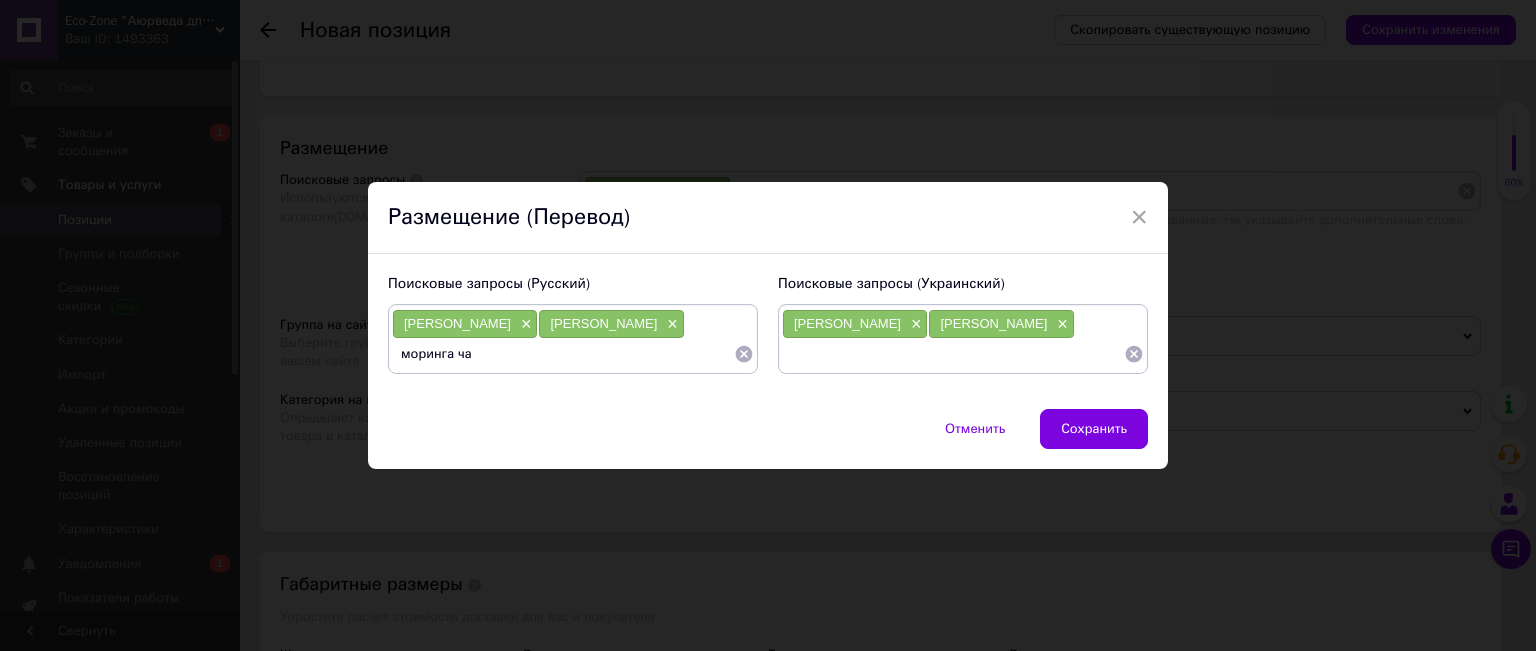 type on "моринга чай" 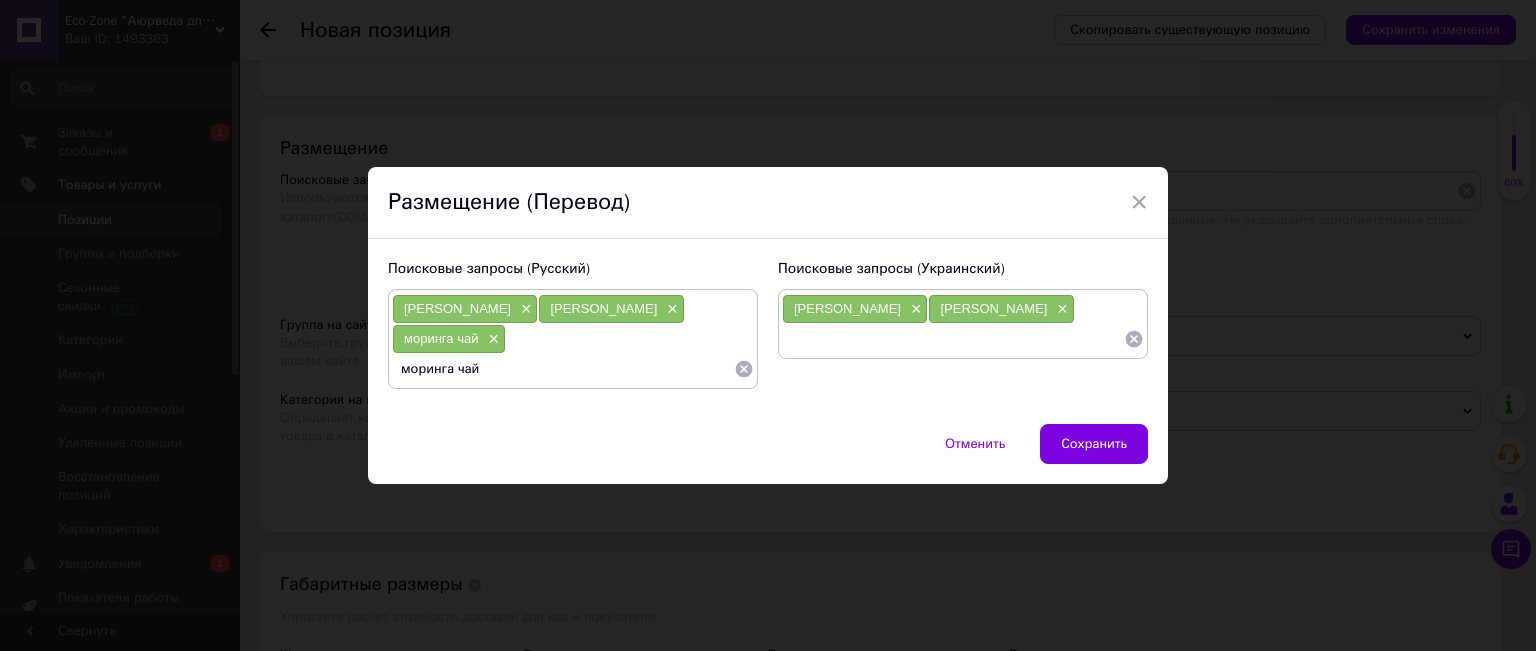 paste on "Чай моринга [PERSON_NAME] 20 пакетиков по 2г. Срок до 06/2026" 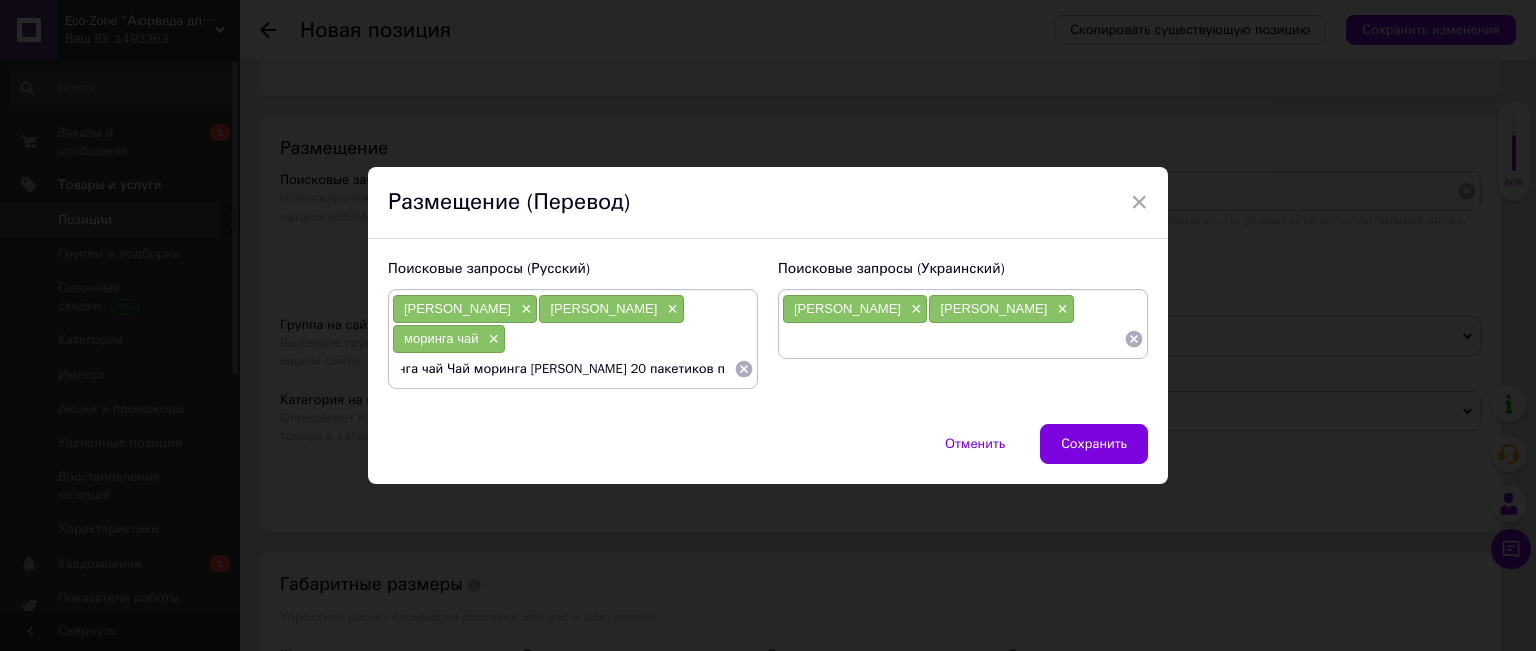 scroll, scrollTop: 0, scrollLeft: 0, axis: both 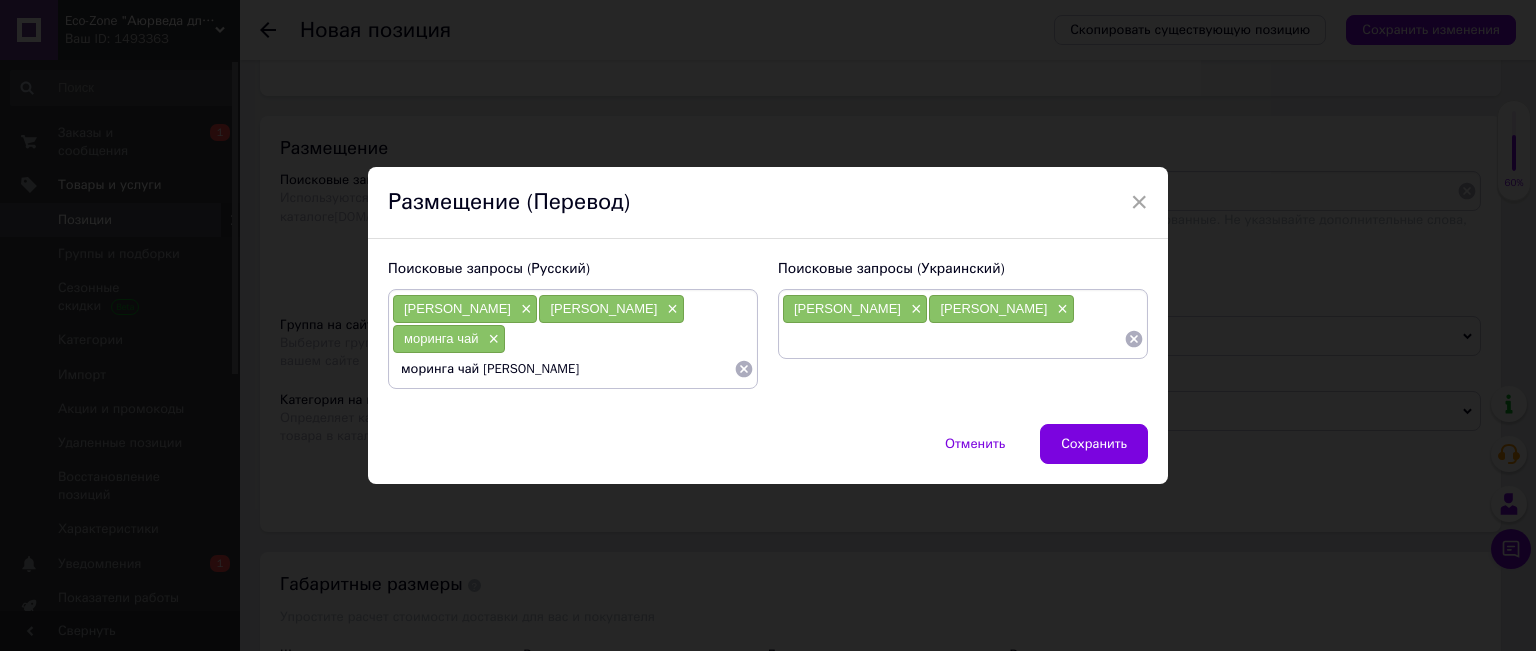 drag, startPoint x: 471, startPoint y: 373, endPoint x: 557, endPoint y: 352, distance: 88.52683 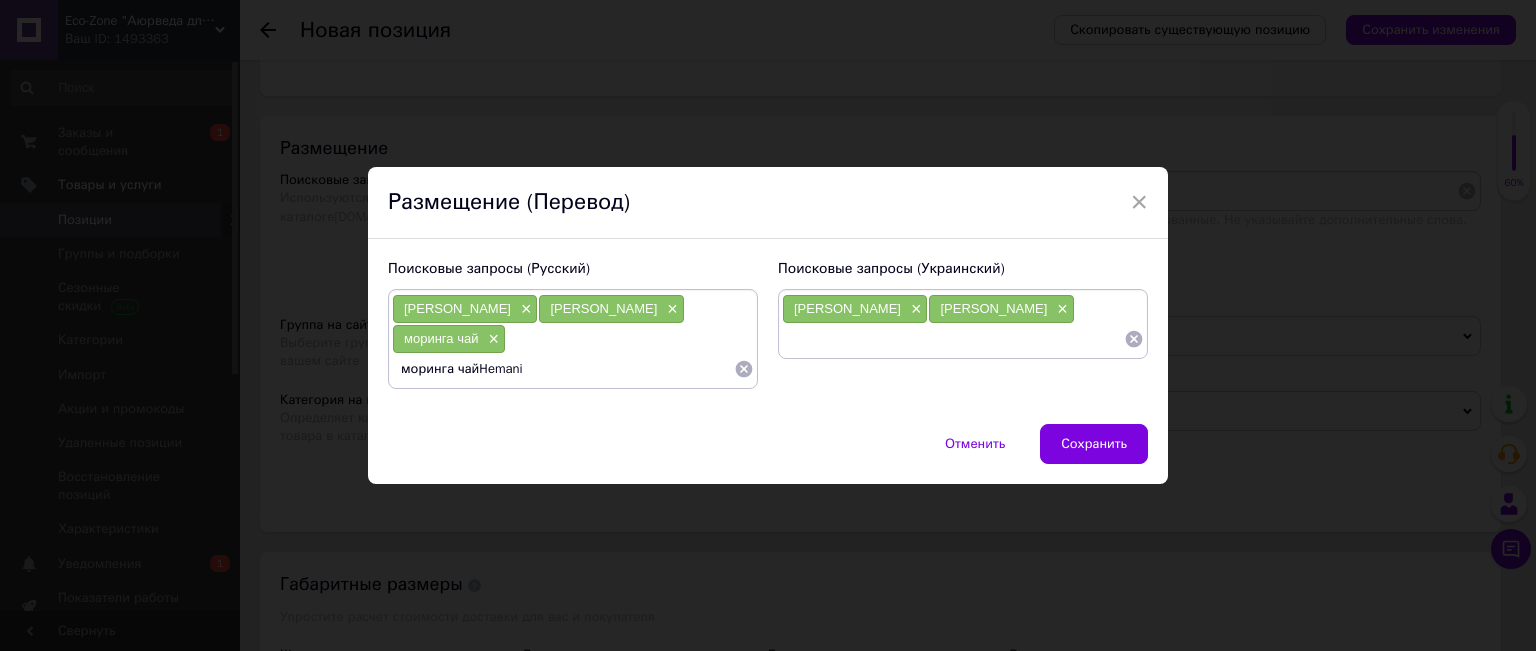 type on "моринга чай [PERSON_NAME]" 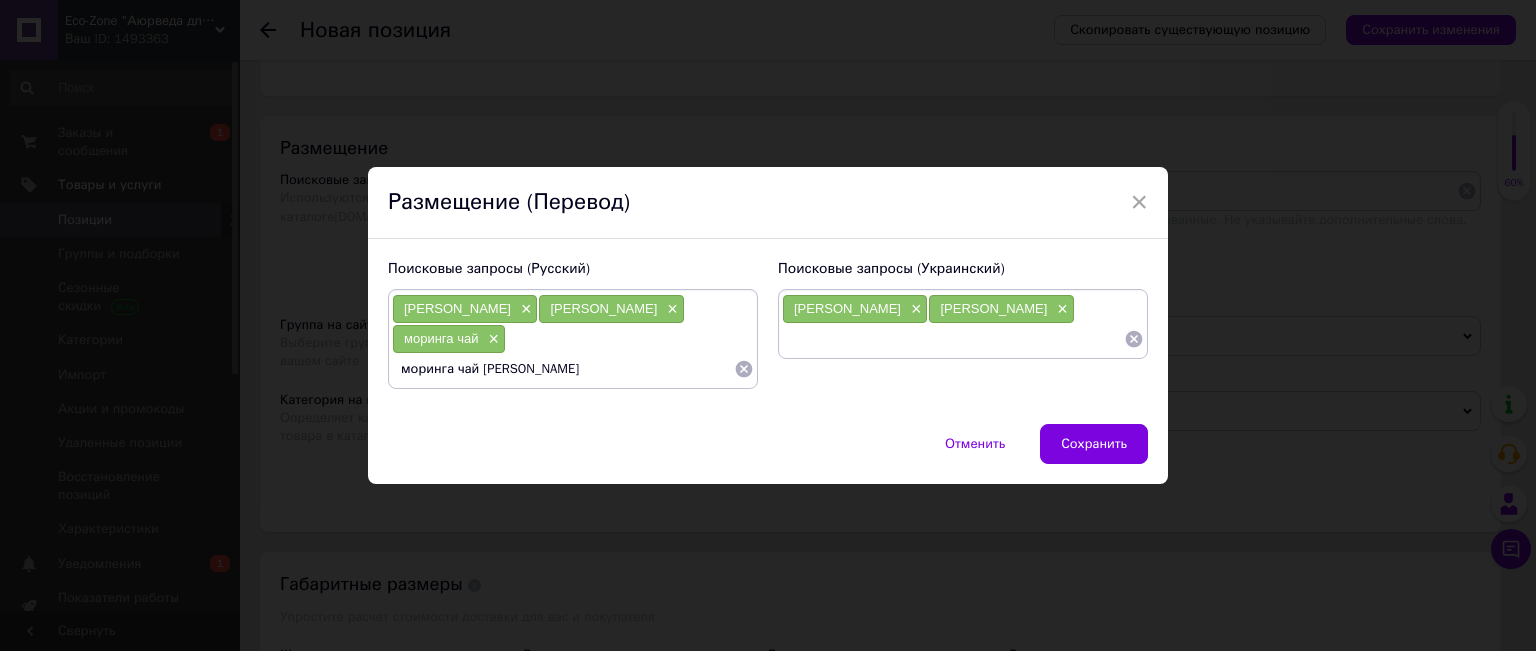 click on "моринга чай [PERSON_NAME]" at bounding box center [563, 369] 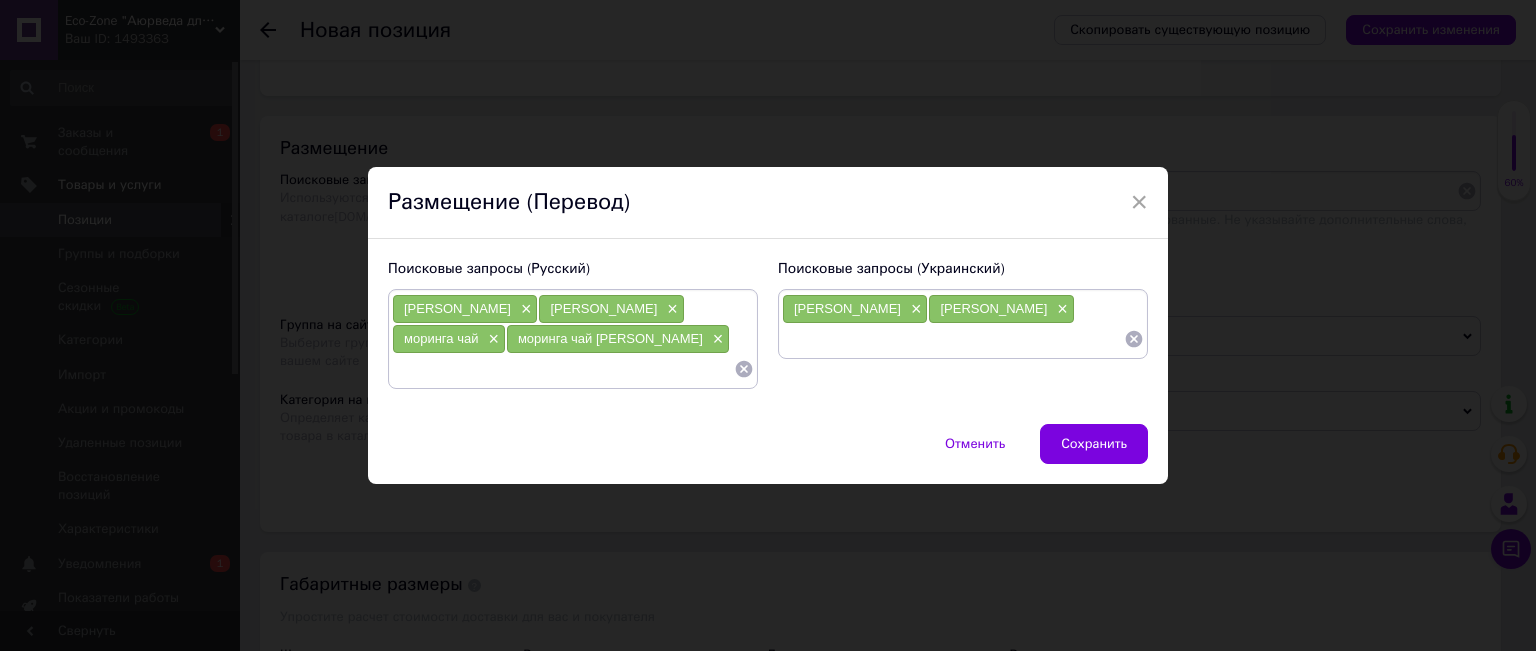 paste on "Чай моринга [PERSON_NAME] 20 пакетиков по 2г. Срок до 06/2026" 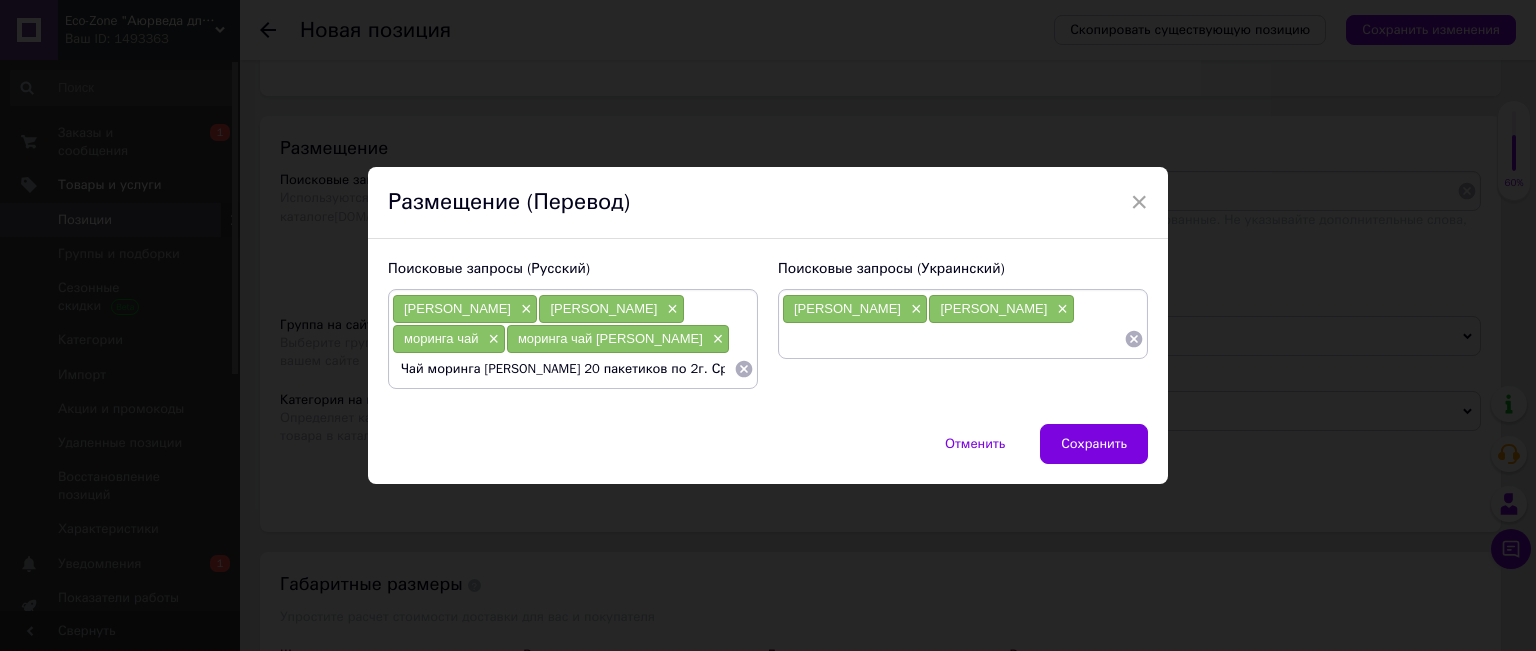 scroll, scrollTop: 0, scrollLeft: 22, axis: horizontal 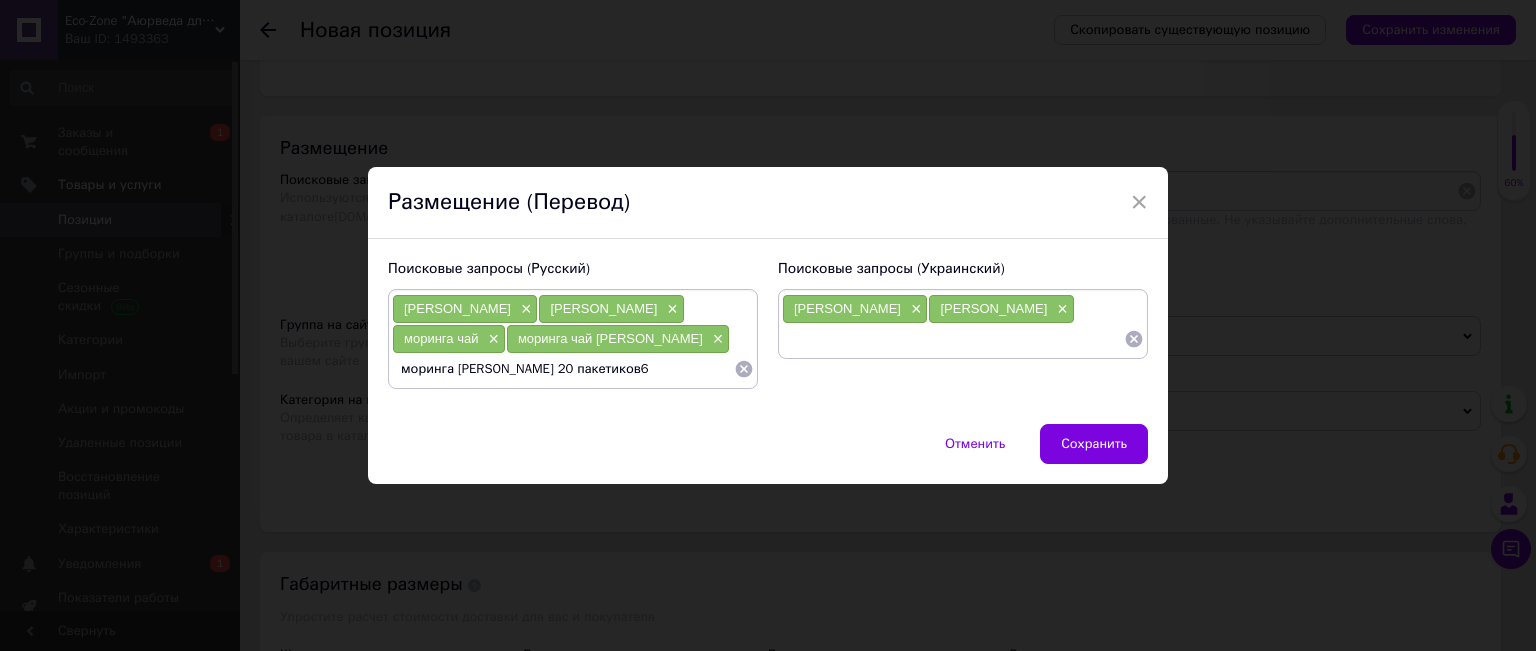 type on "моринга [PERSON_NAME] 20 пакетиков" 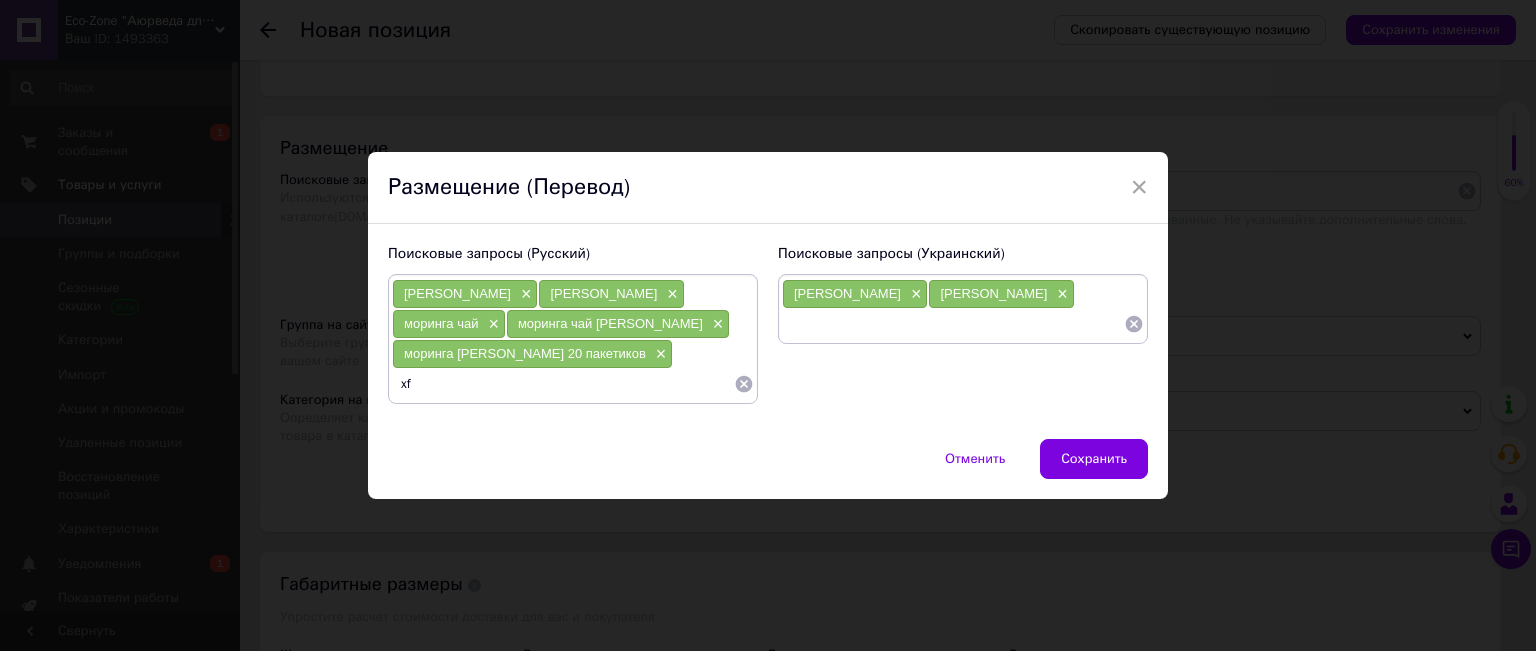 type on "x" 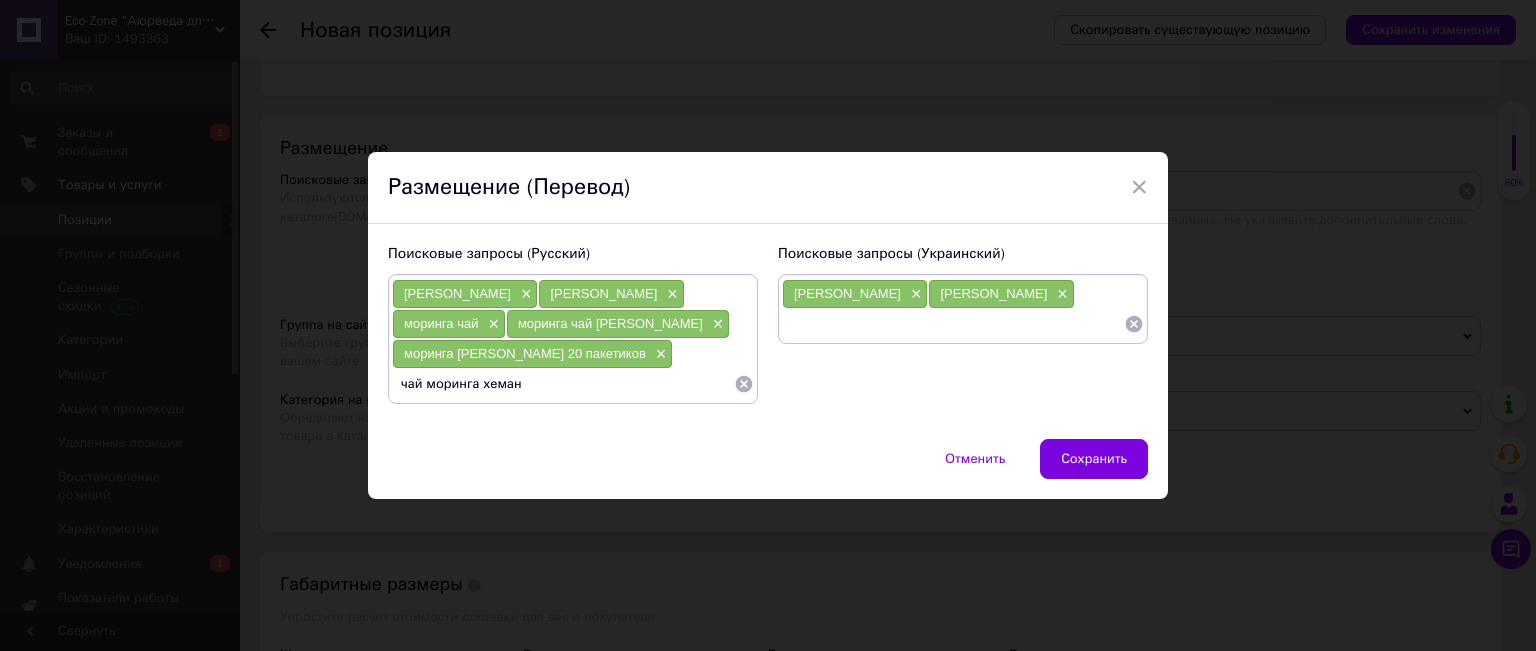 type on "чай моринга хемани" 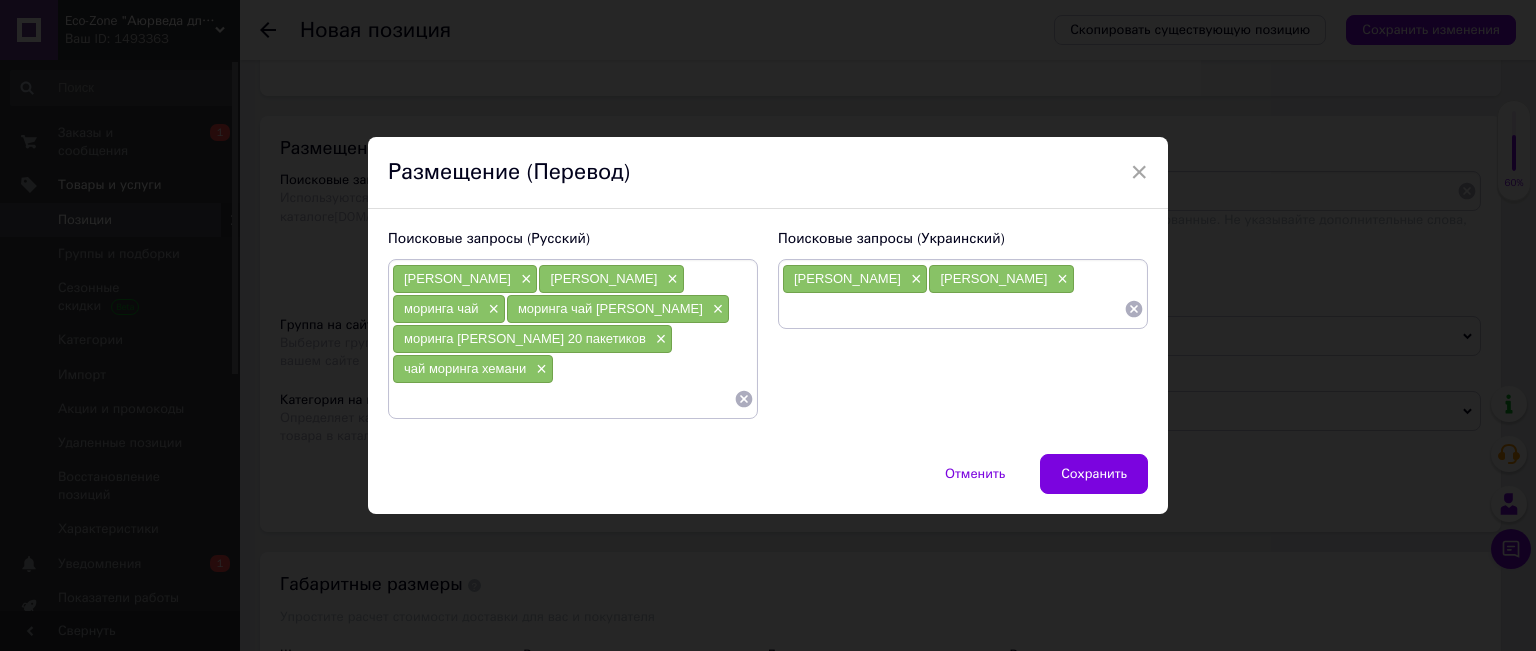 click at bounding box center [953, 309] 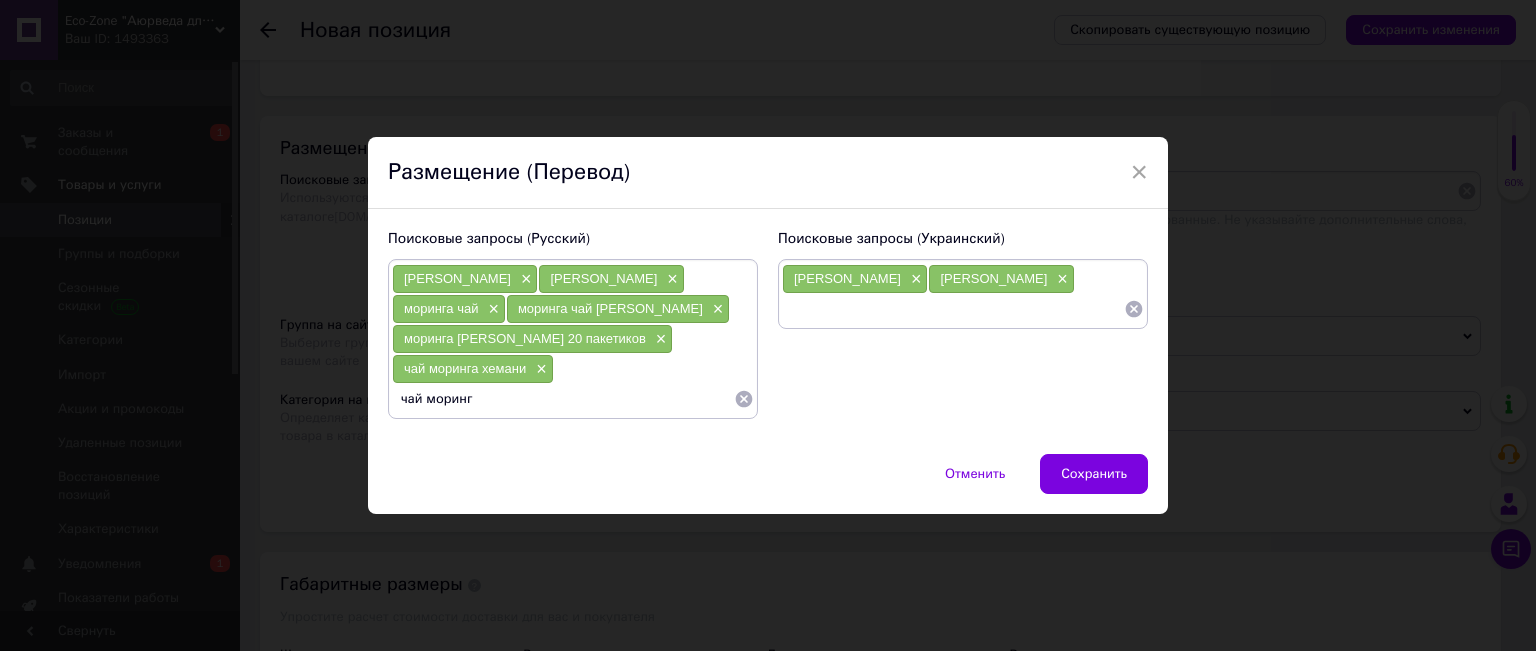 type on "чай моринга" 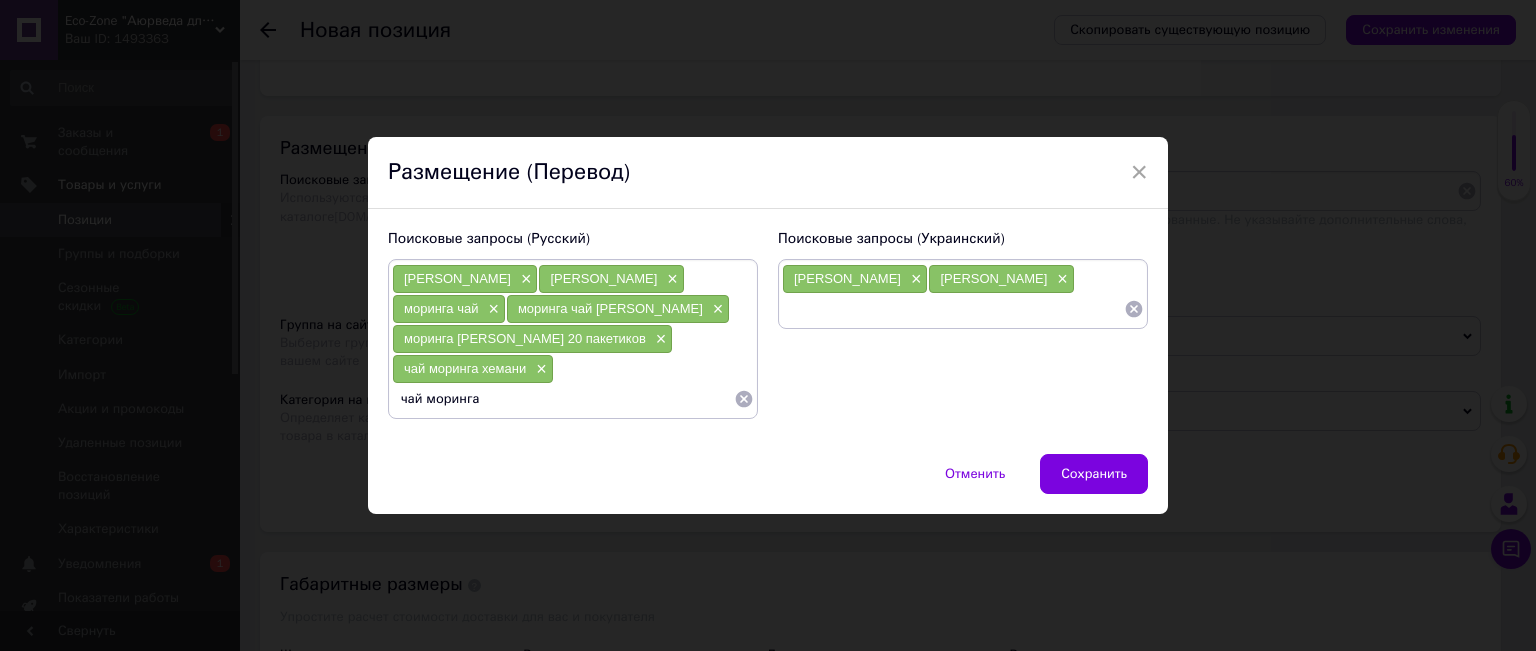 type 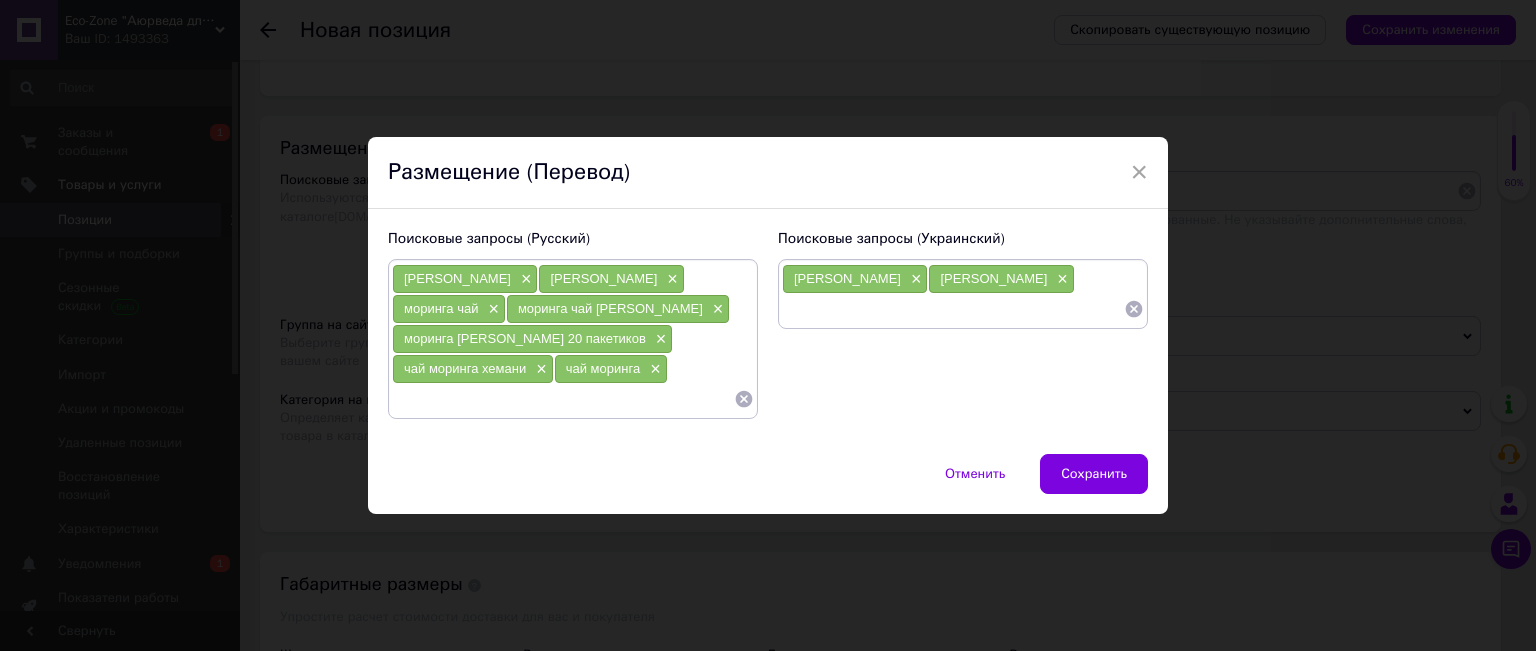 click at bounding box center [953, 309] 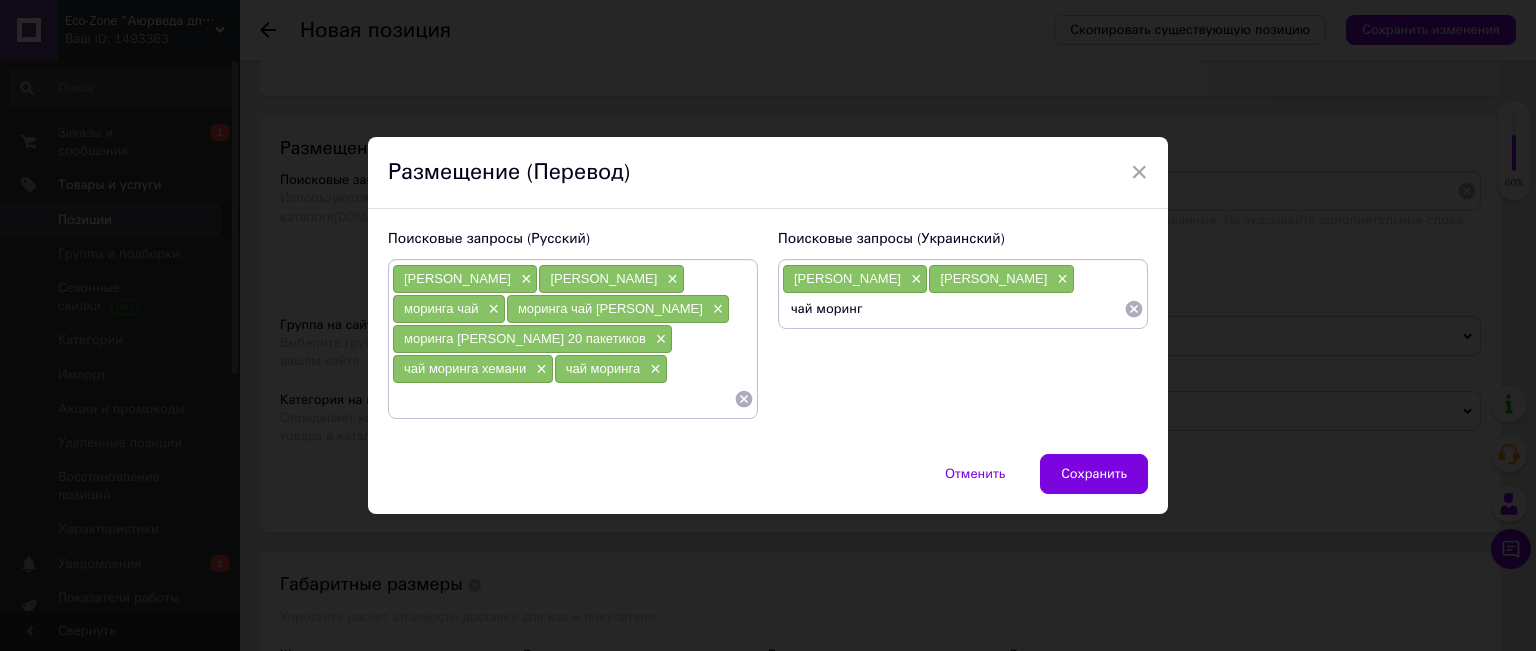 type on "чай моринга" 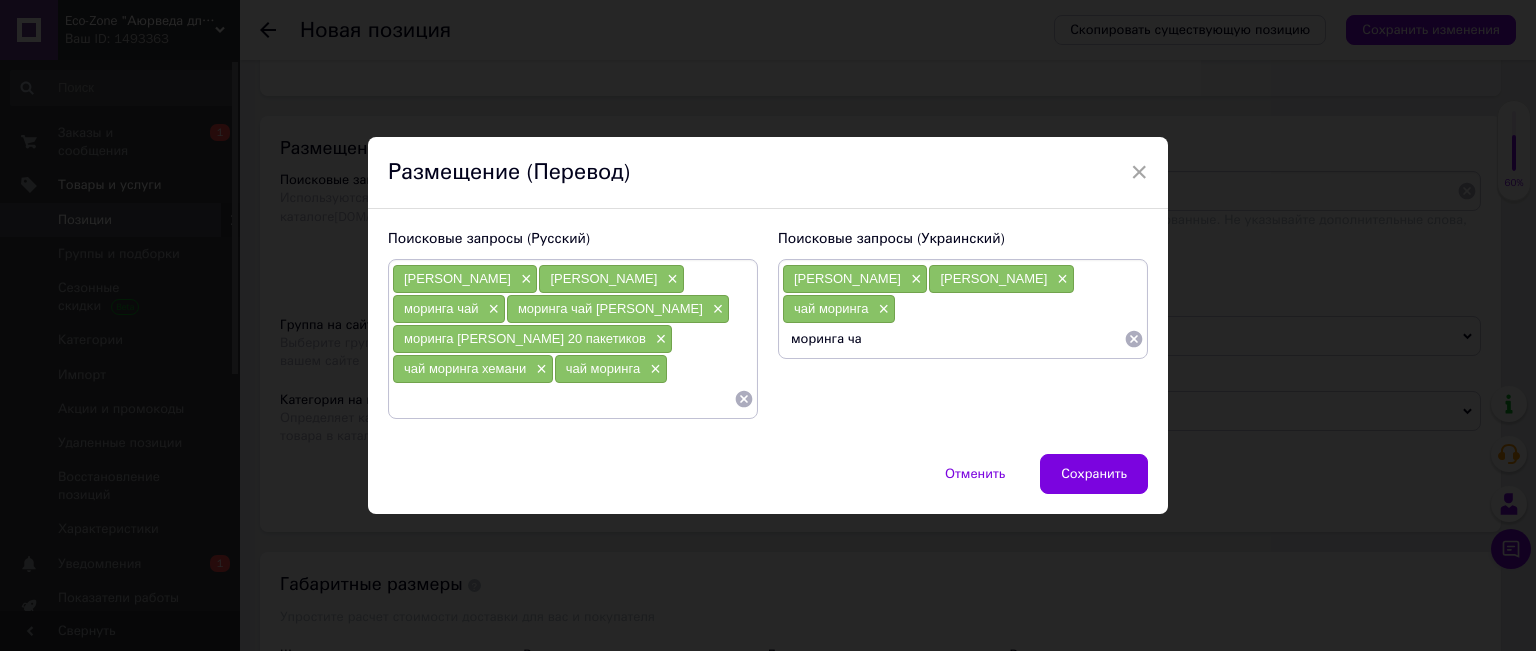 type on "моринга чай" 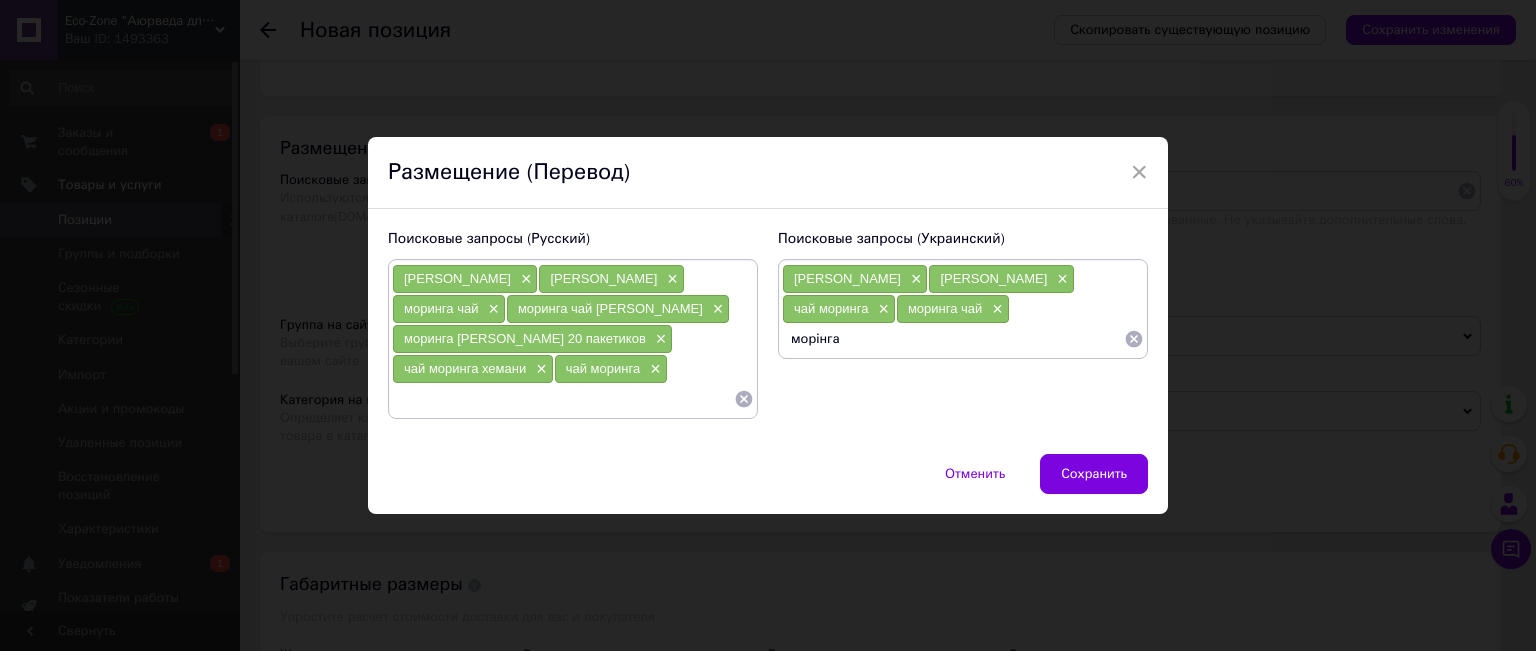 click on "морінга" at bounding box center (953, 339) 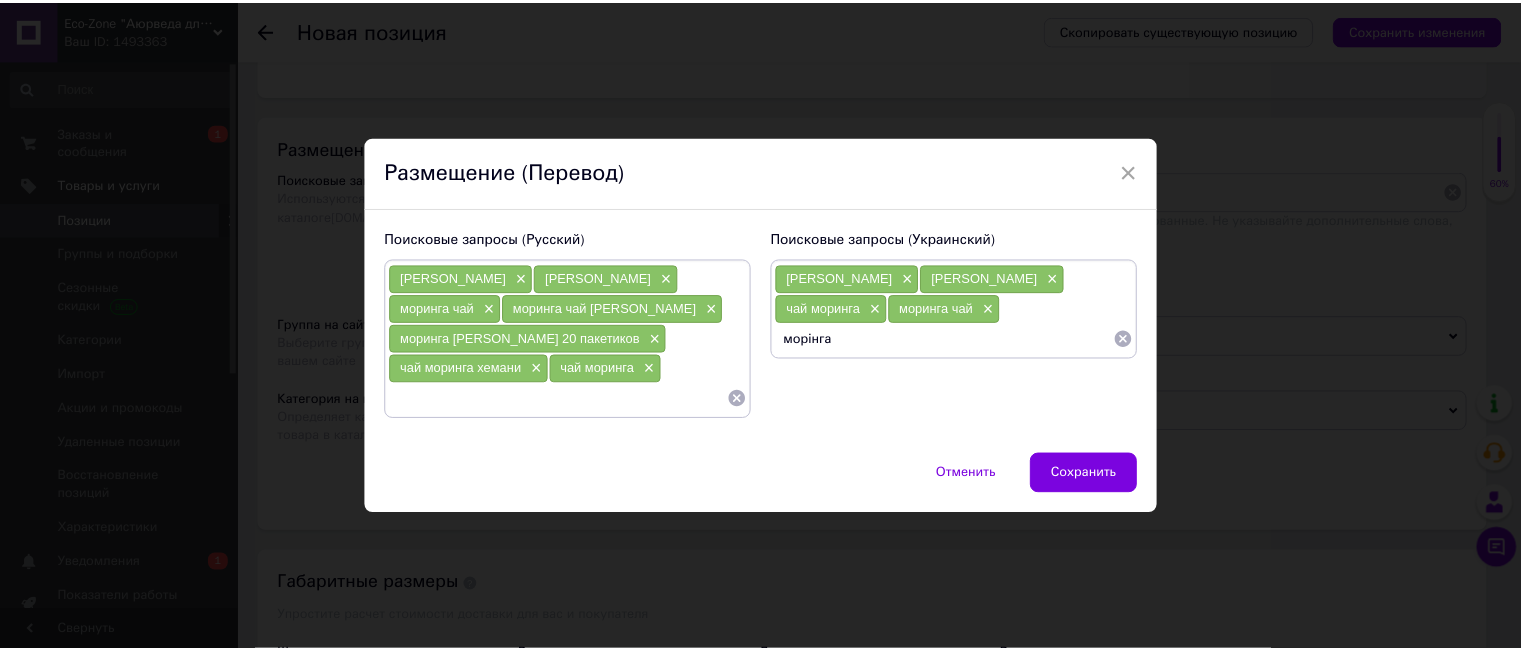 scroll, scrollTop: 0, scrollLeft: 0, axis: both 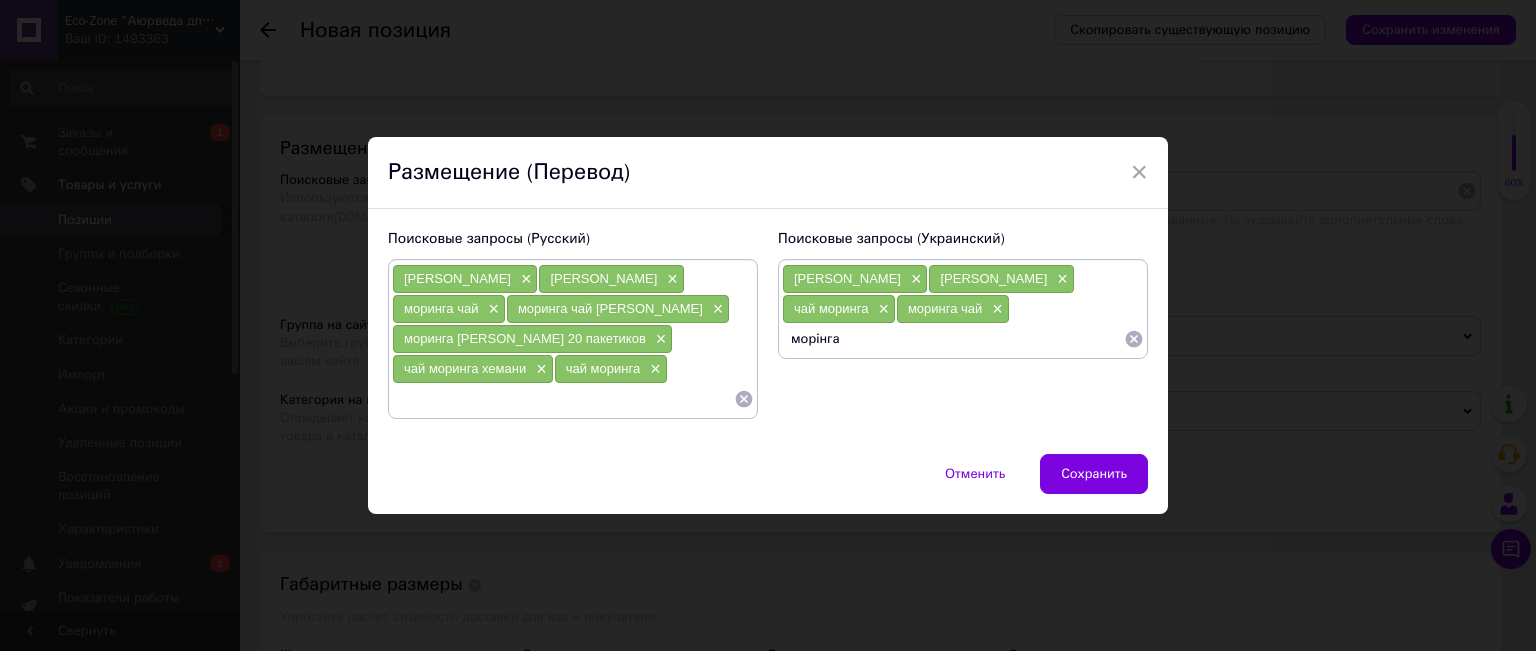 drag, startPoint x: 842, startPoint y: 344, endPoint x: 792, endPoint y: 334, distance: 50.990196 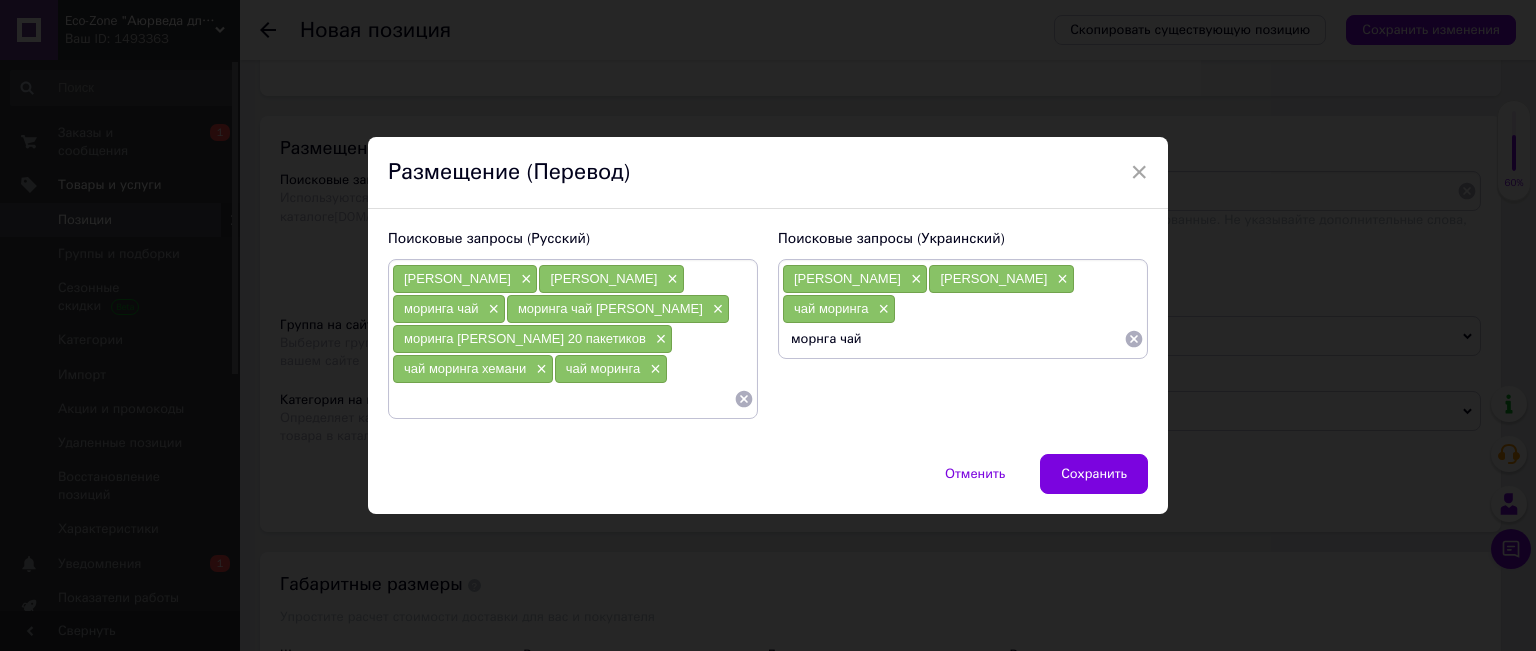 type on "морінга чай" 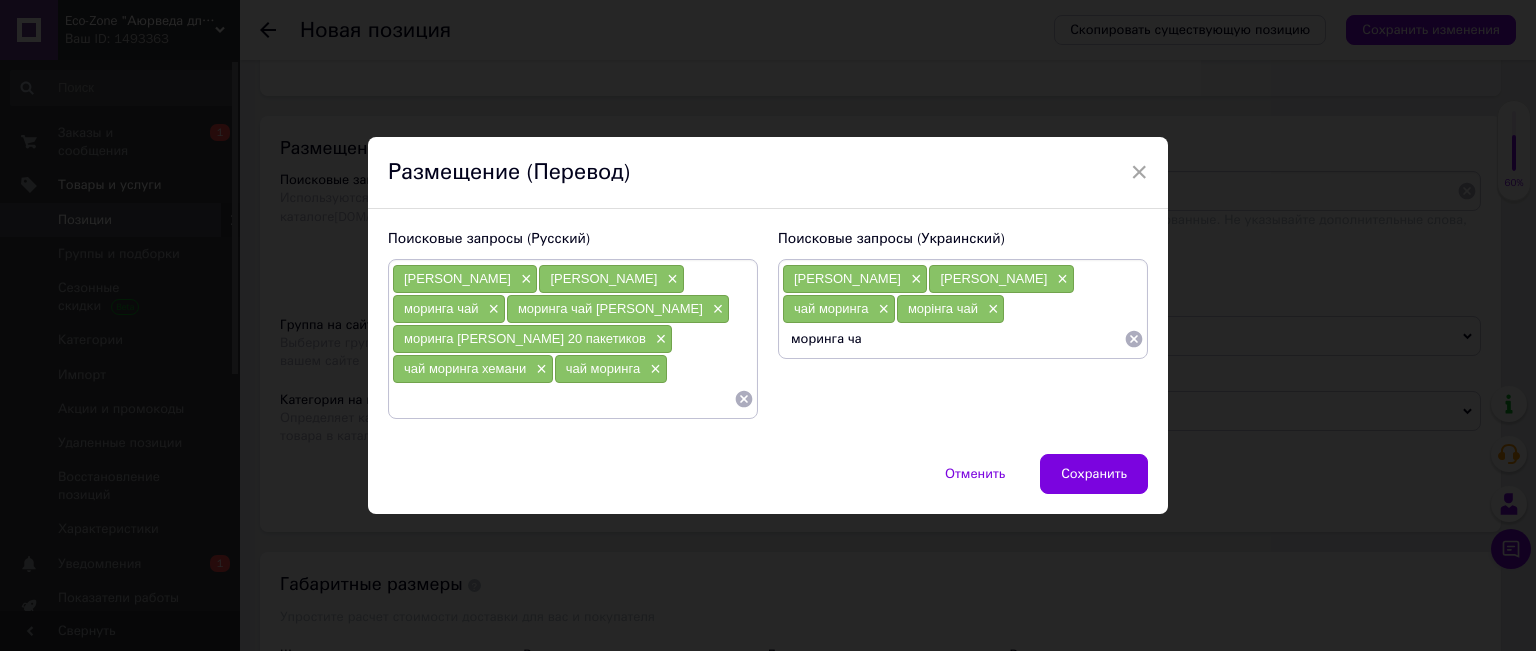 type on "моринга чай" 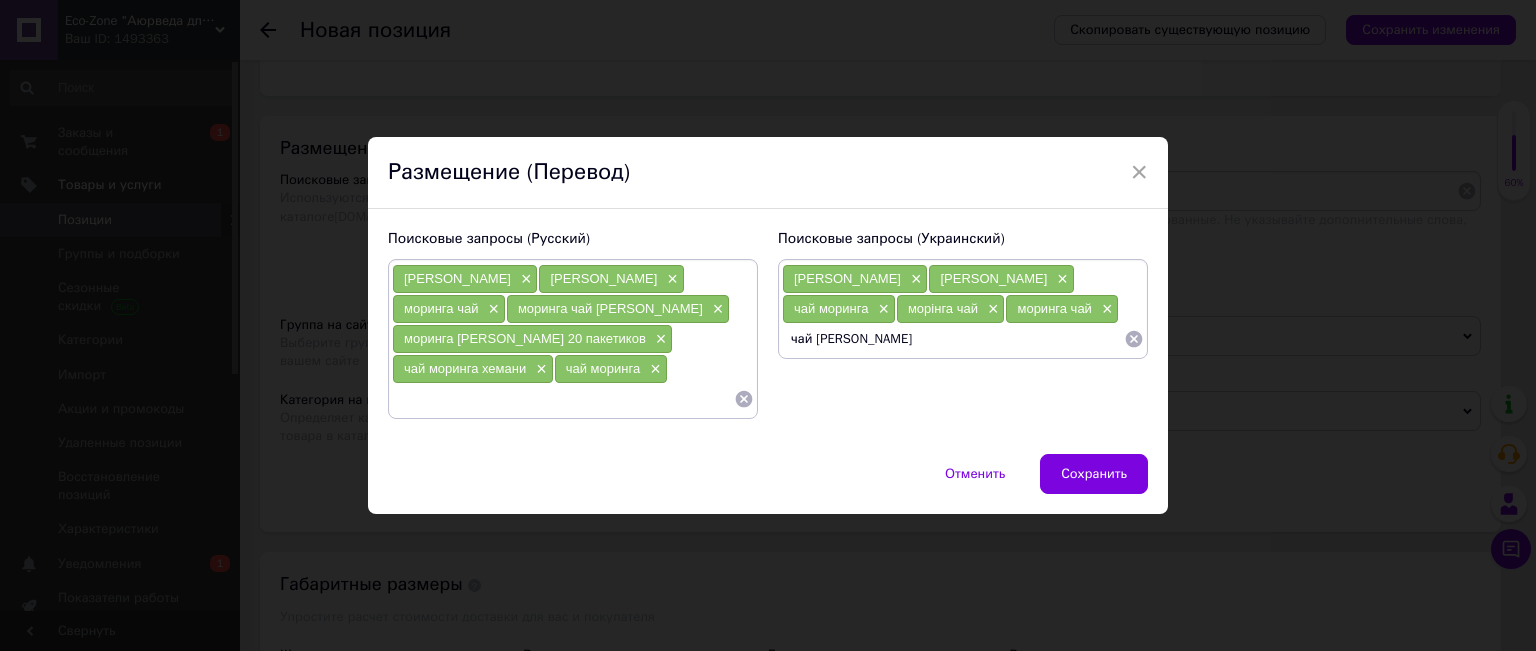 type on "чай [PERSON_NAME]" 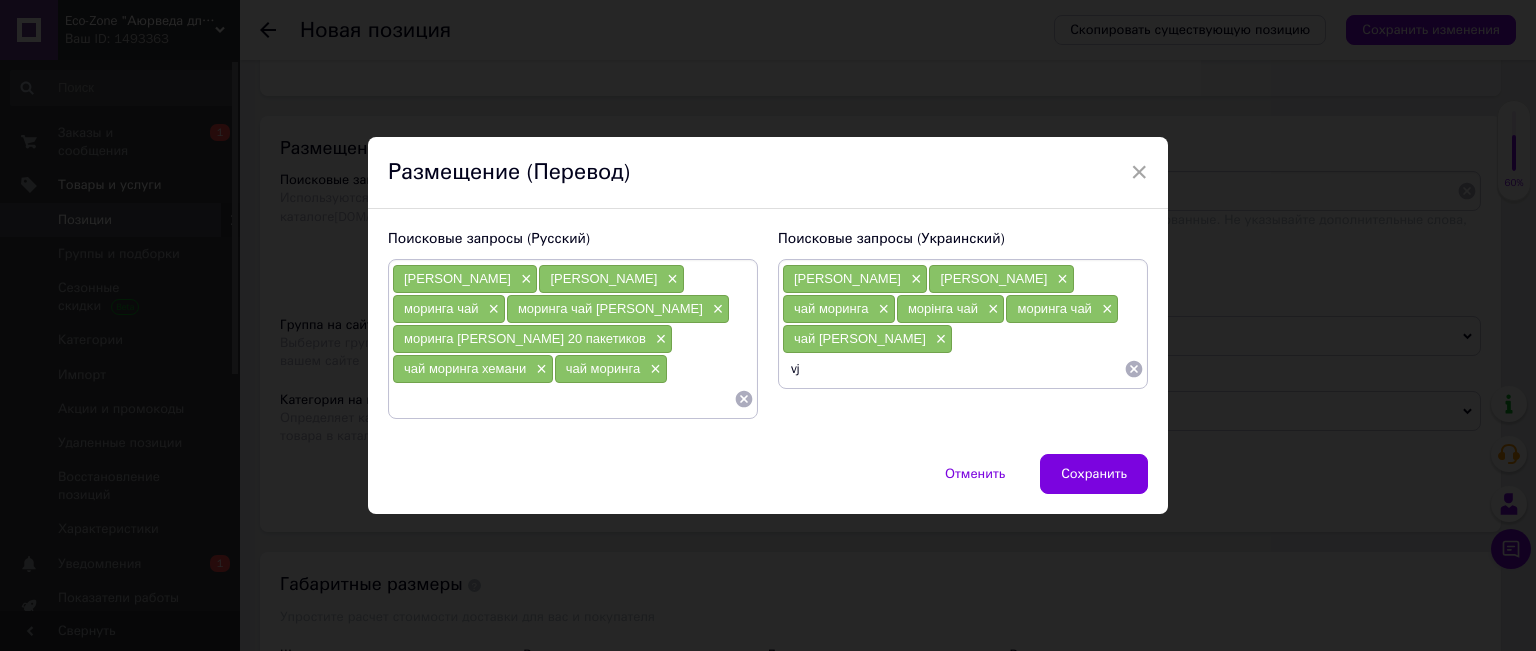 type on "v" 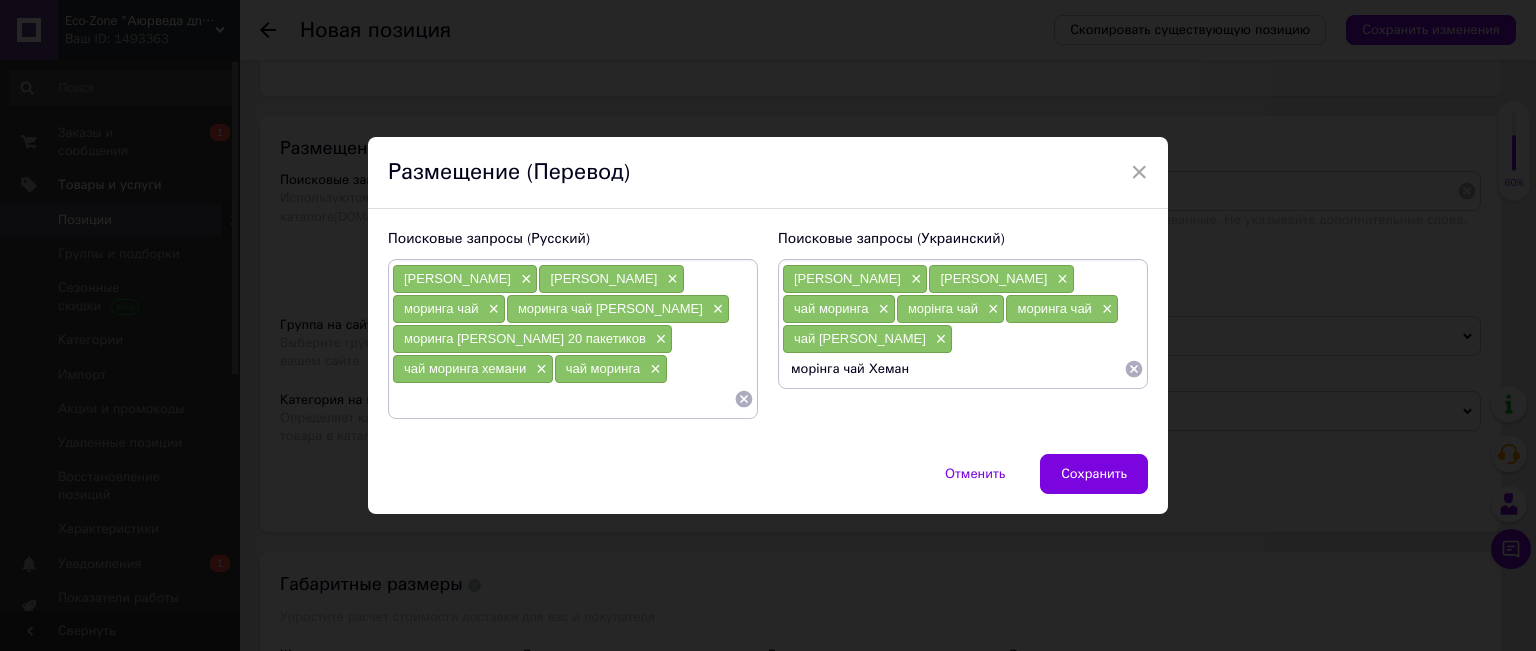 type on "морінга чай Хемані" 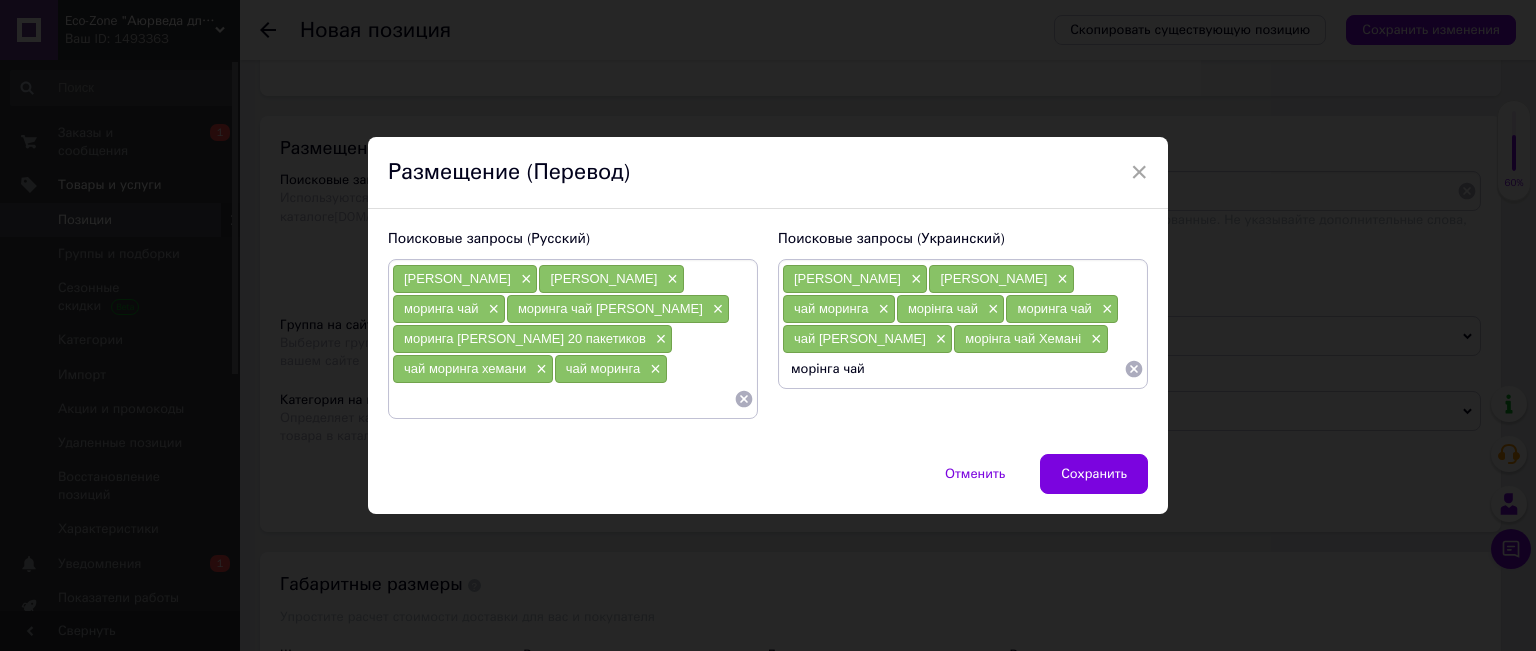 paste on "[PERSON_NAME]" 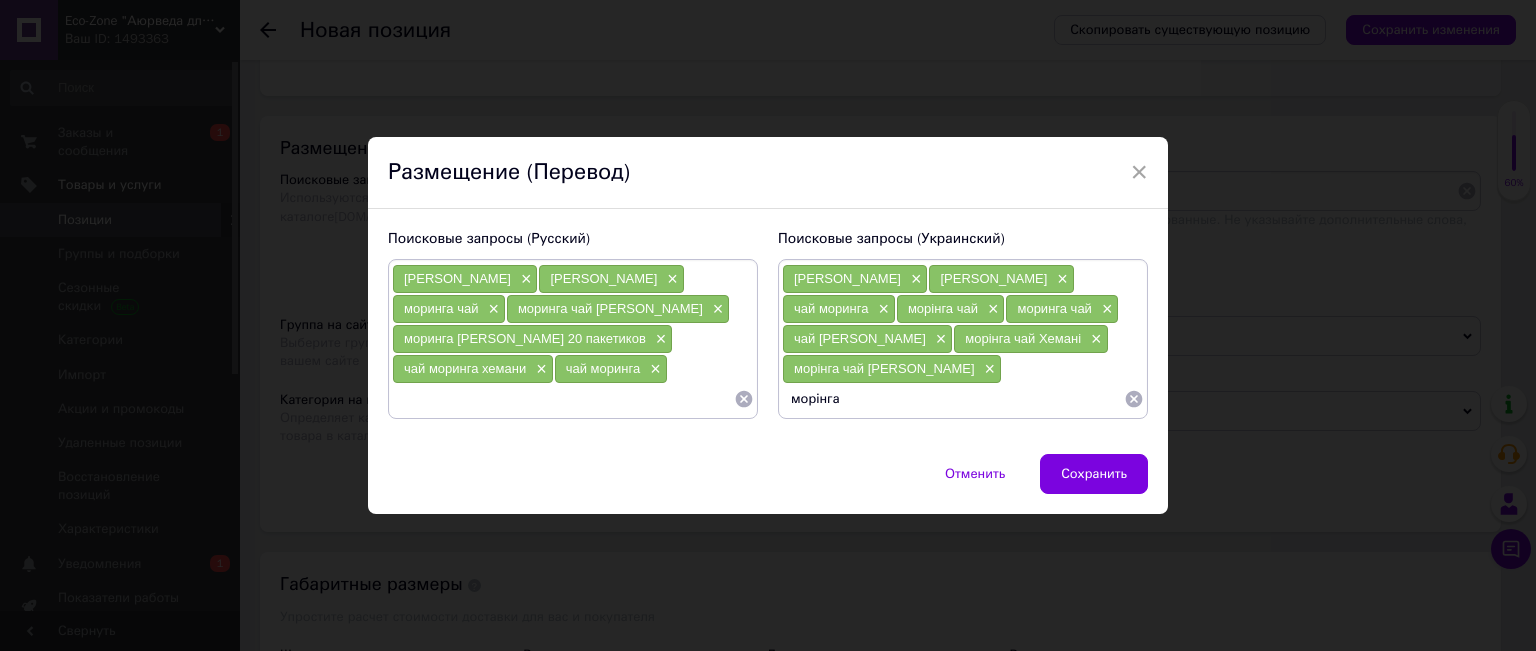 paste on "[PERSON_NAME]" 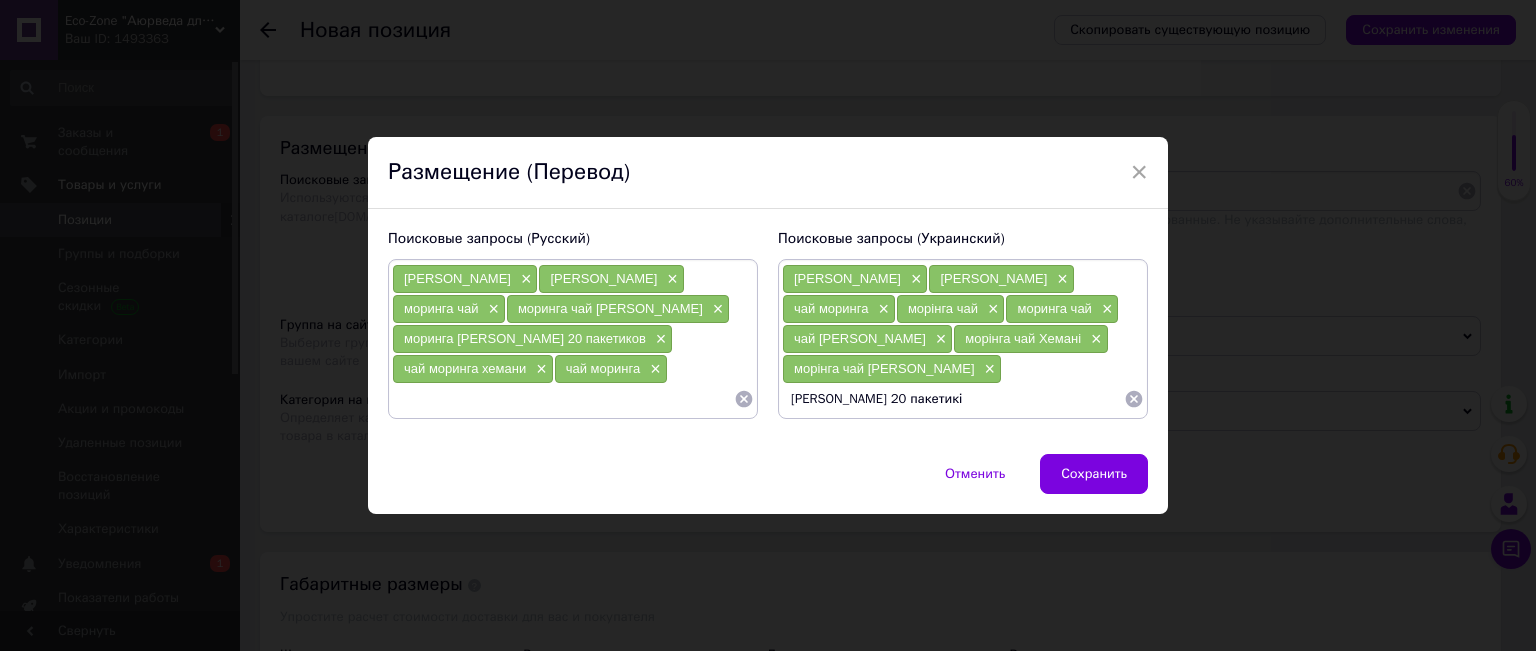 type on "[PERSON_NAME] 20 пакетиків" 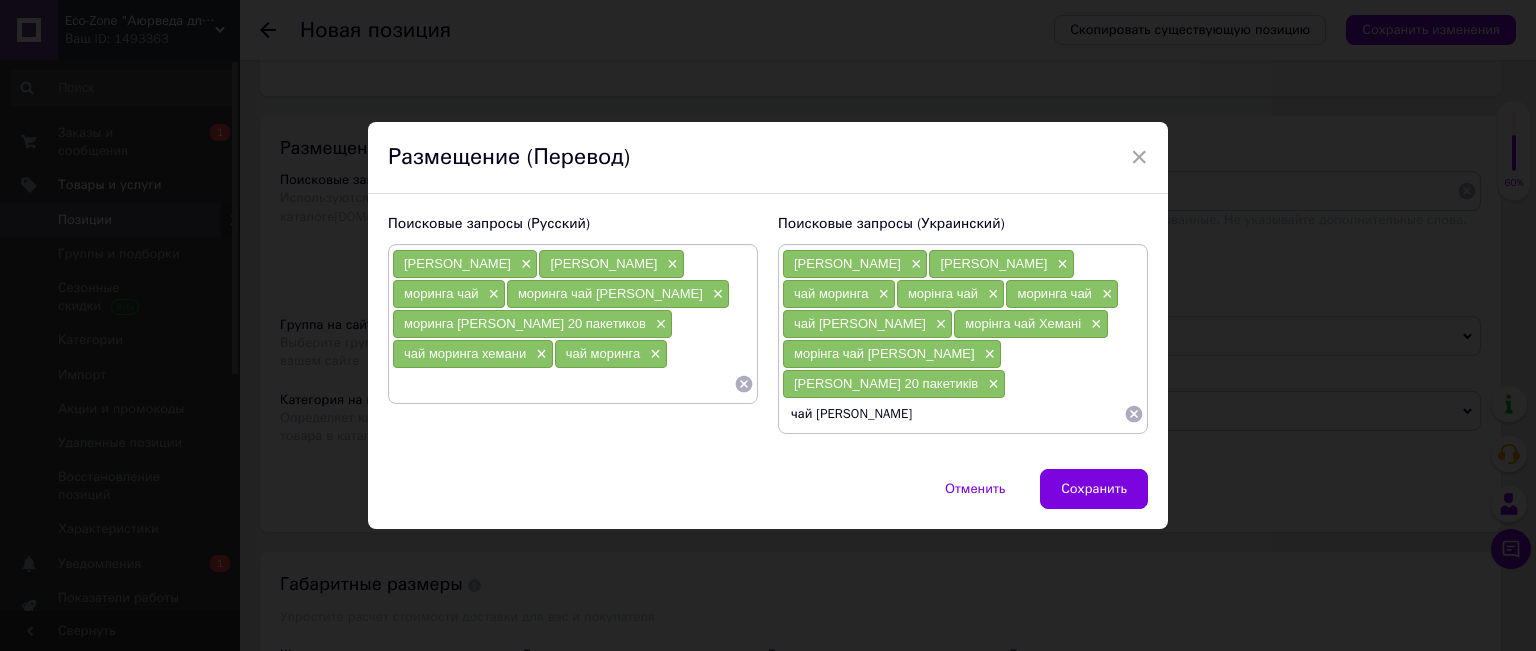 type on "чай [PERSON_NAME]" 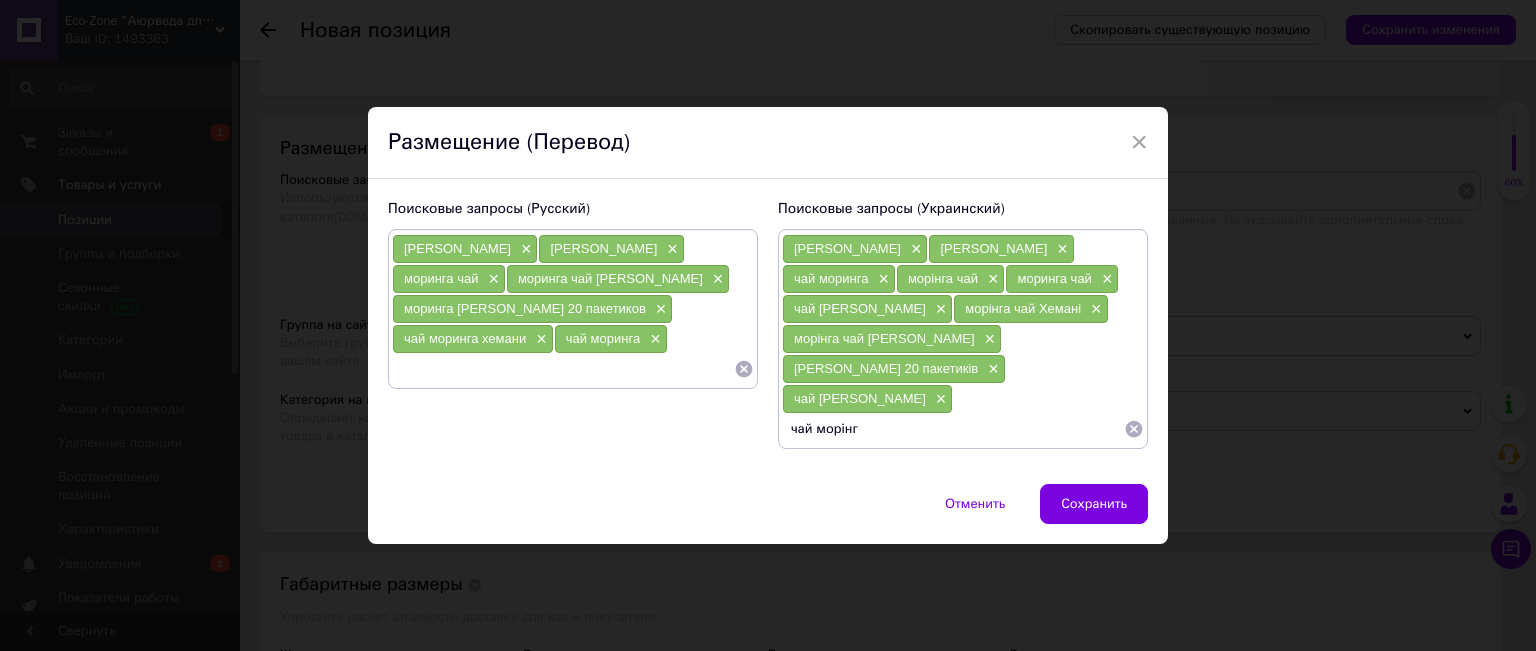 type on "чай морінга" 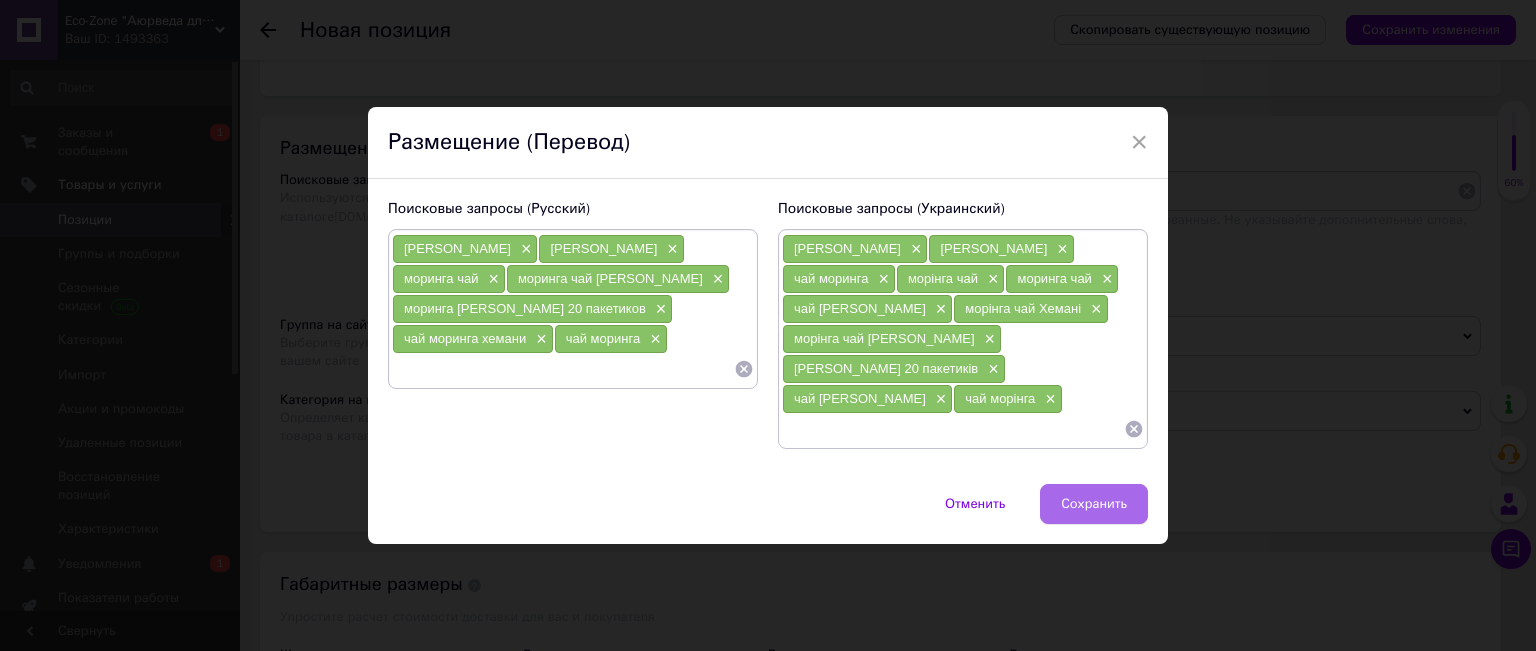type 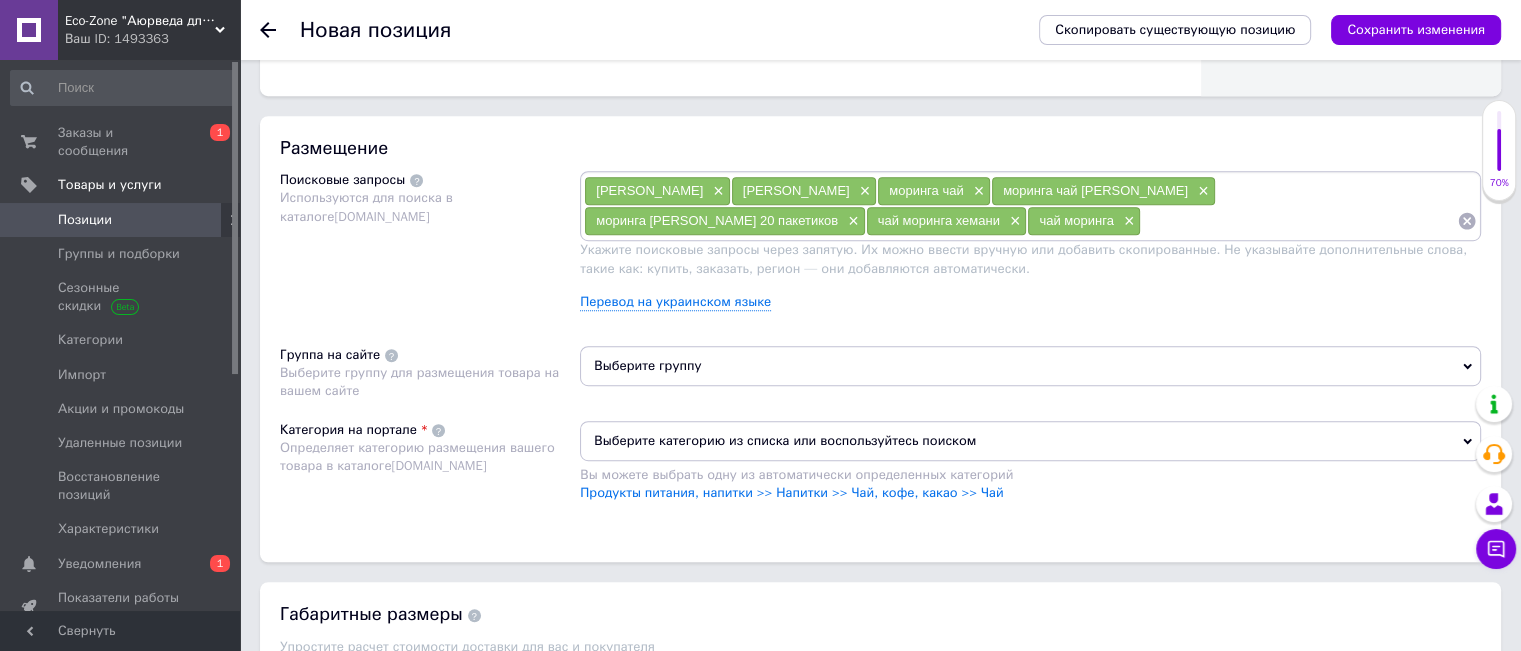 click on "Выберите группу" at bounding box center (1030, 366) 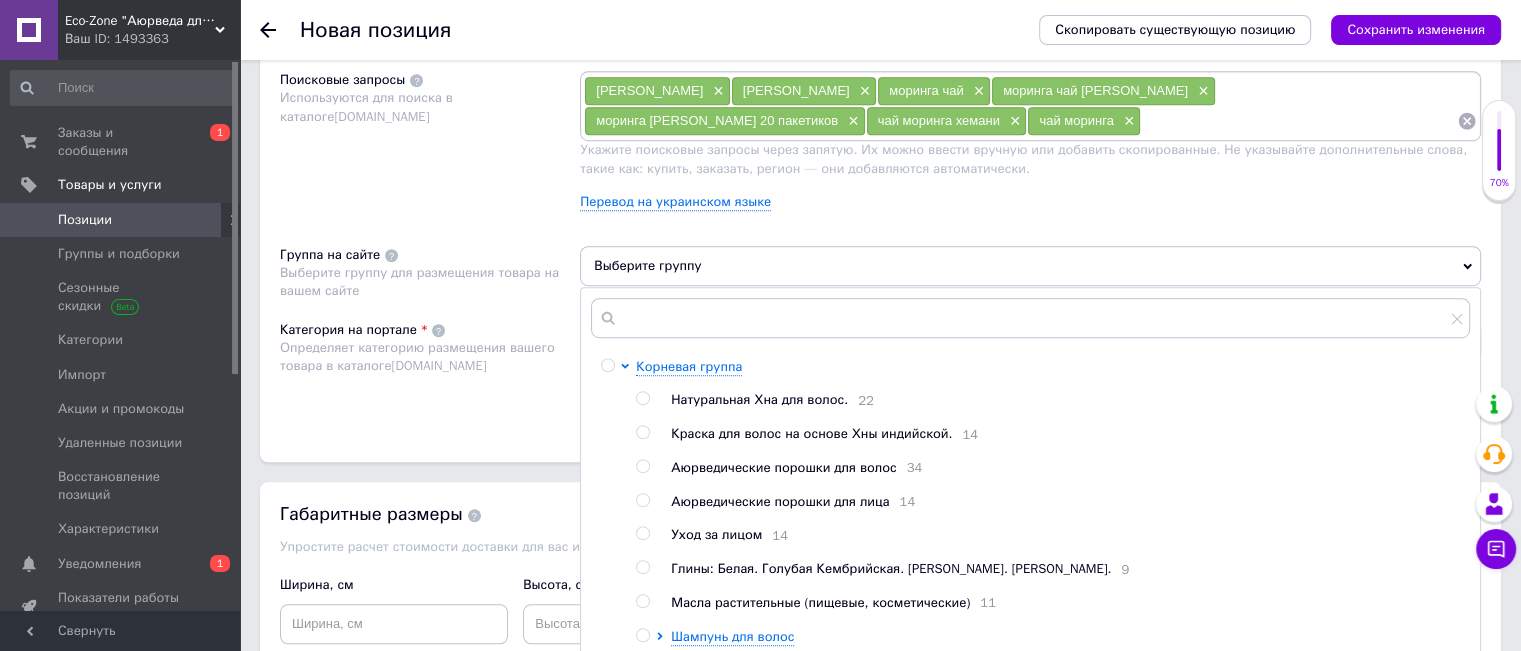 scroll, scrollTop: 1400, scrollLeft: 0, axis: vertical 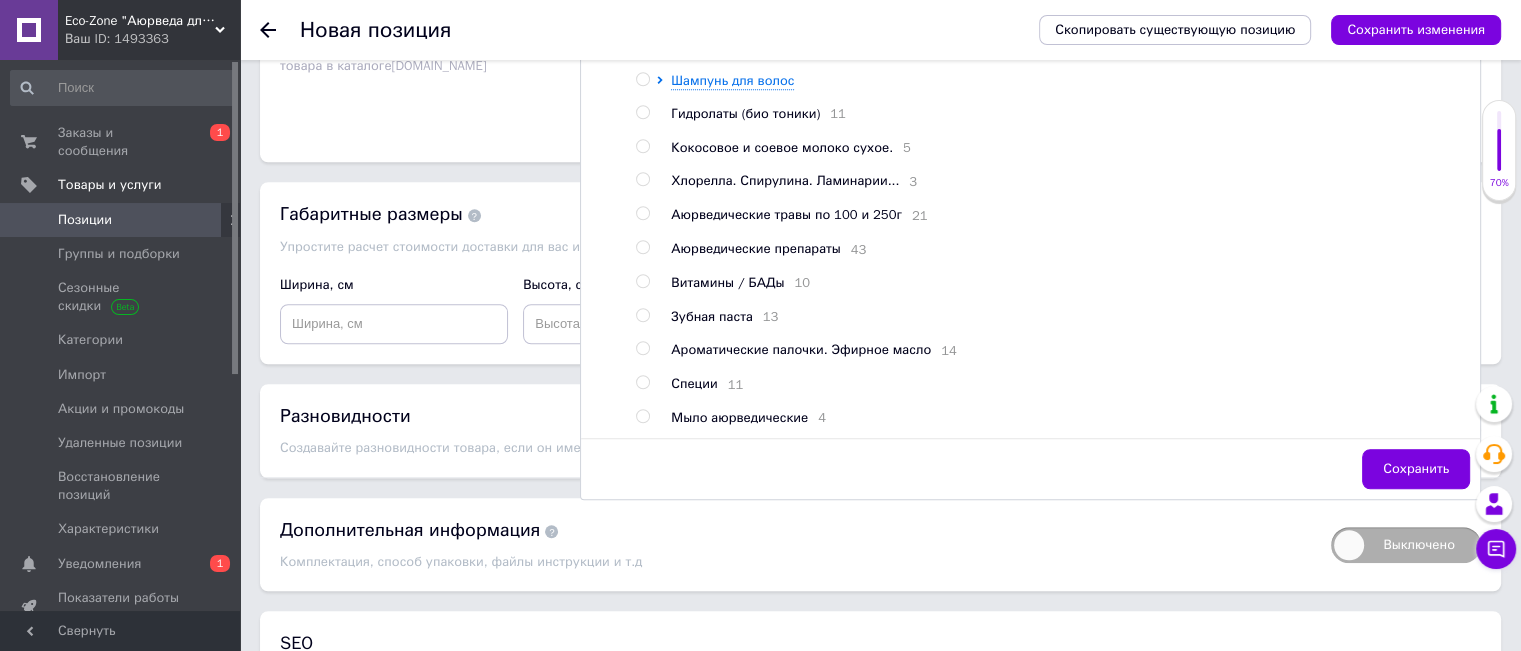 click at bounding box center (642, 382) 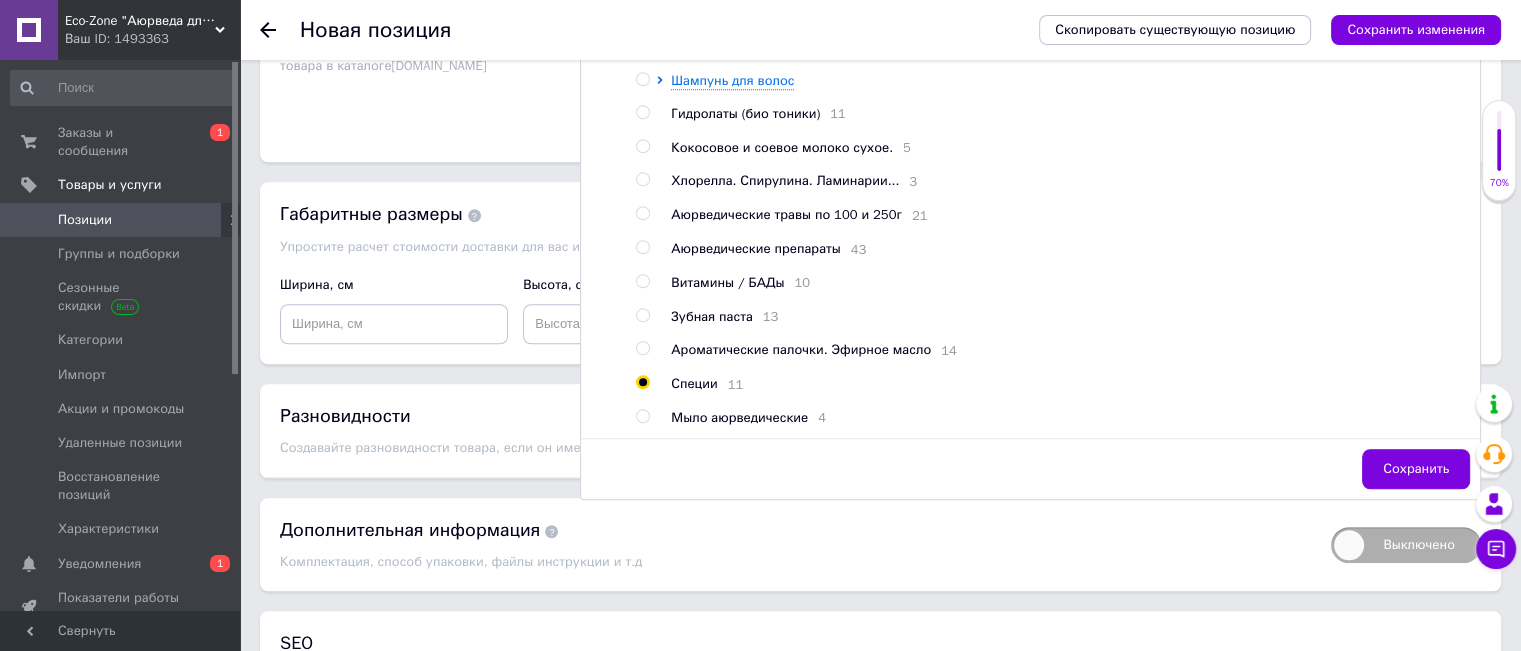 radio on "true" 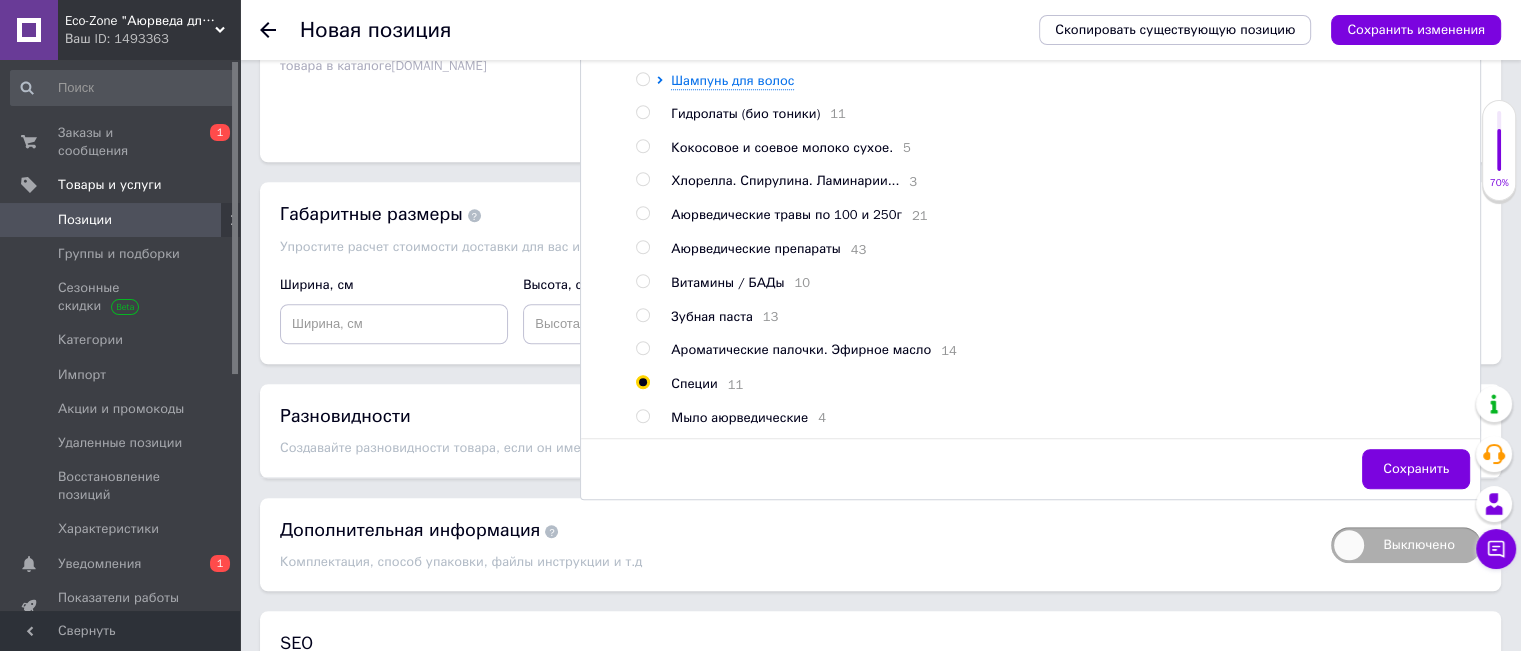click at bounding box center (642, 146) 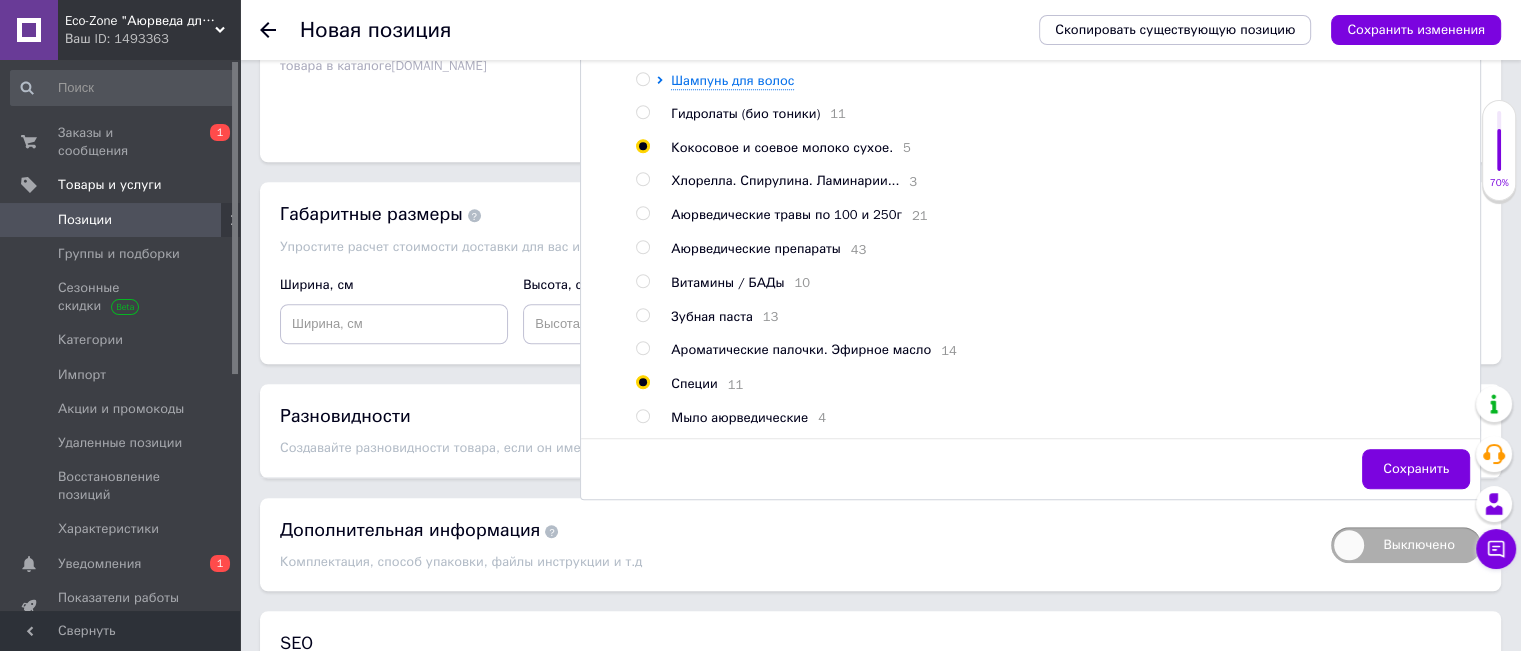 radio on "true" 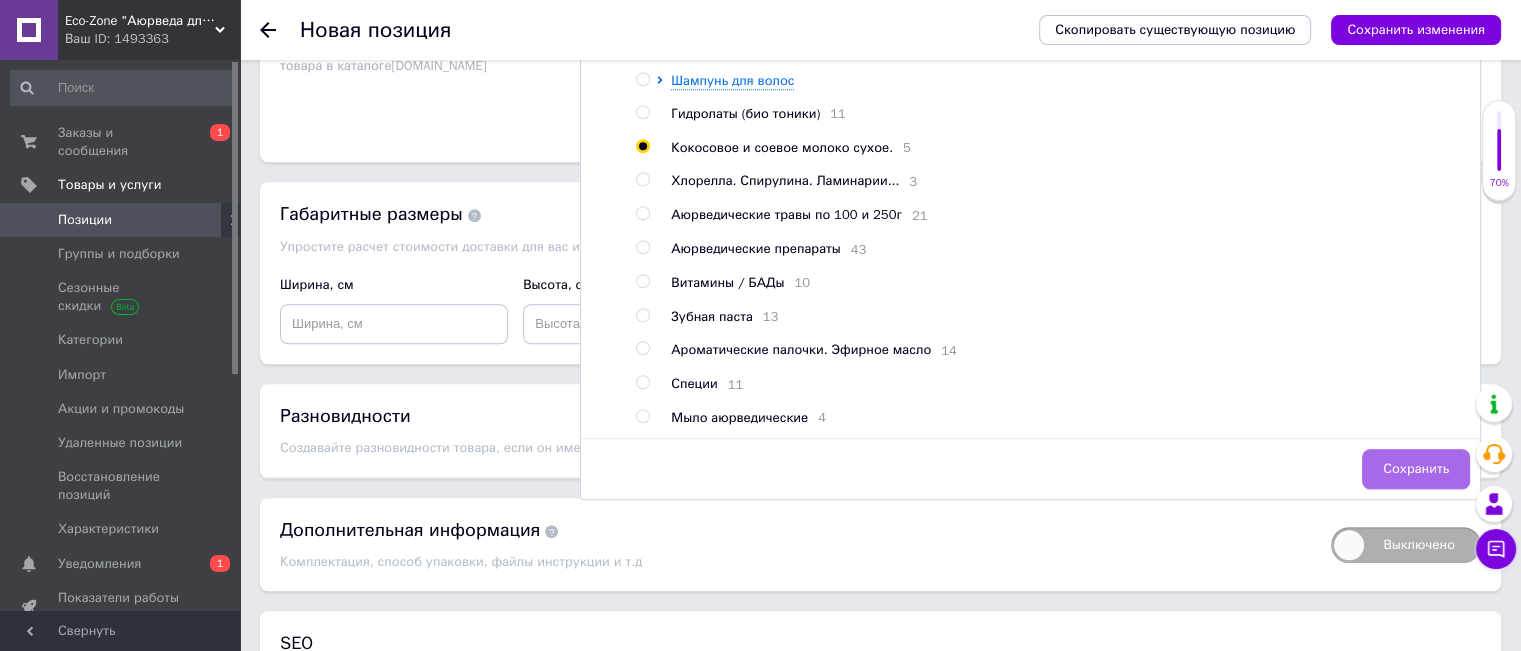 click on "Сохранить" at bounding box center [1416, 469] 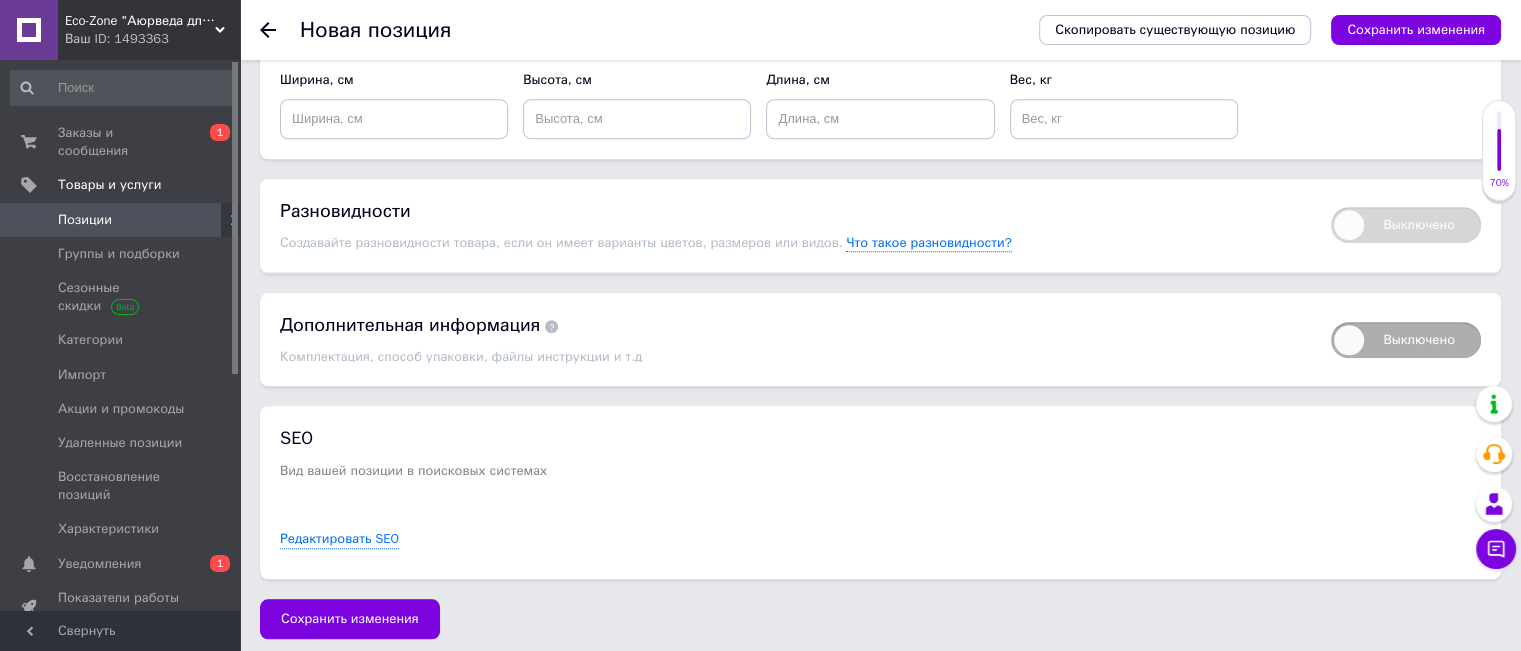 scroll, scrollTop: 1706, scrollLeft: 0, axis: vertical 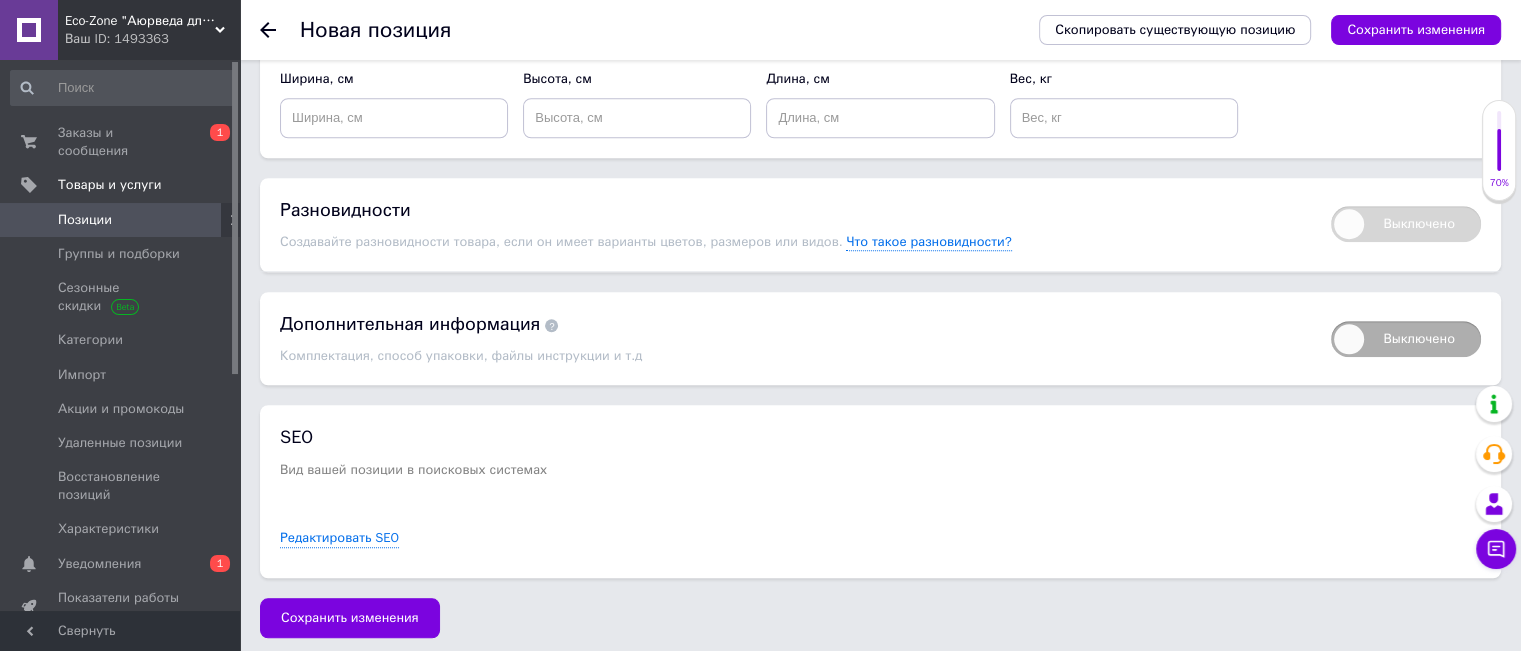 click on "Дополнительная информация" at bounding box center (795, 324) 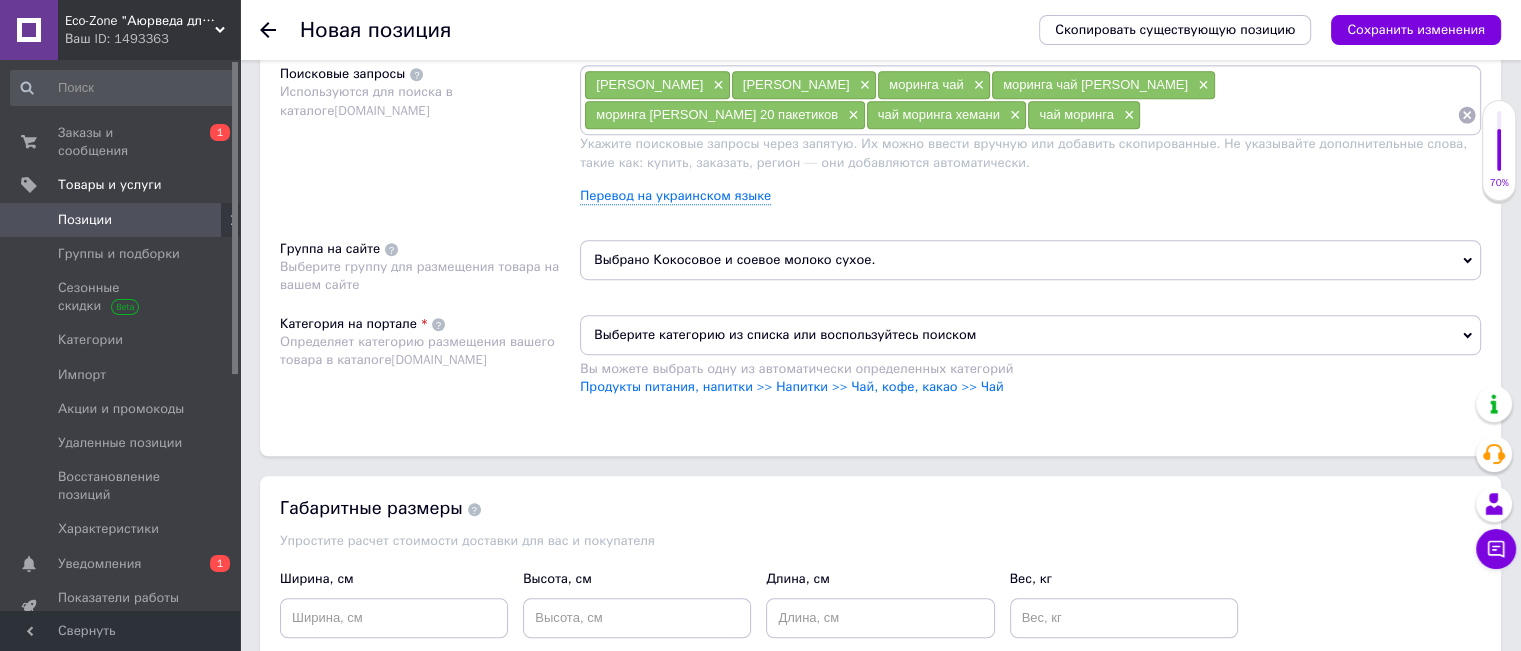 scroll, scrollTop: 1106, scrollLeft: 0, axis: vertical 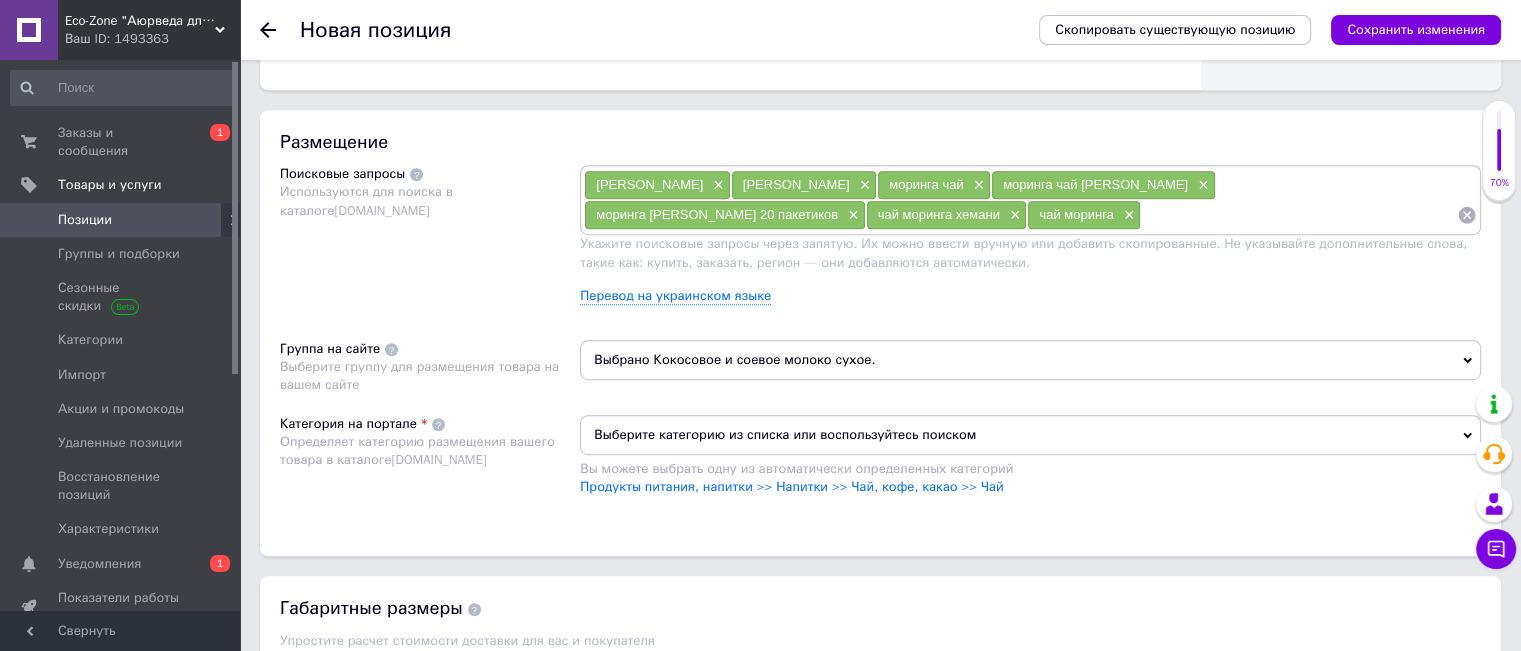 click on "Выберите категорию из списка или воспользуйтесь поиском" at bounding box center (1030, 435) 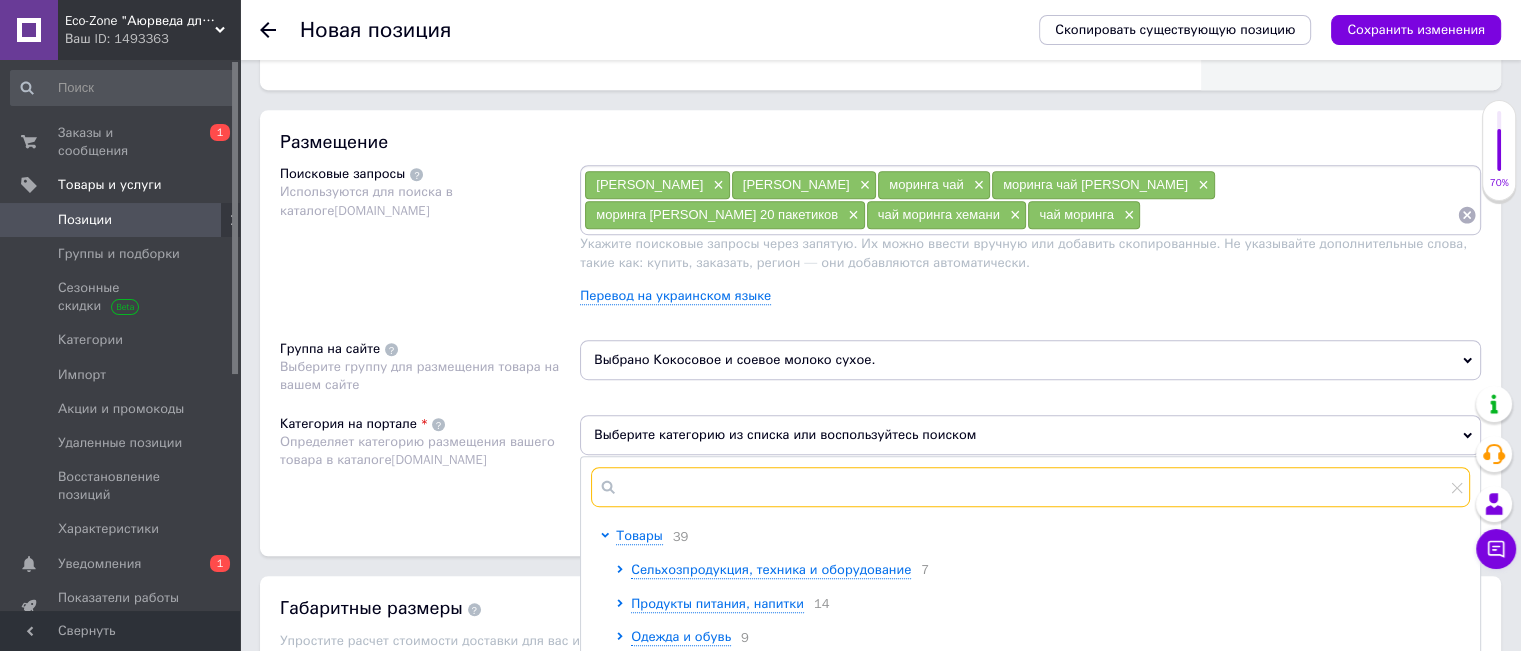 click at bounding box center [1030, 487] 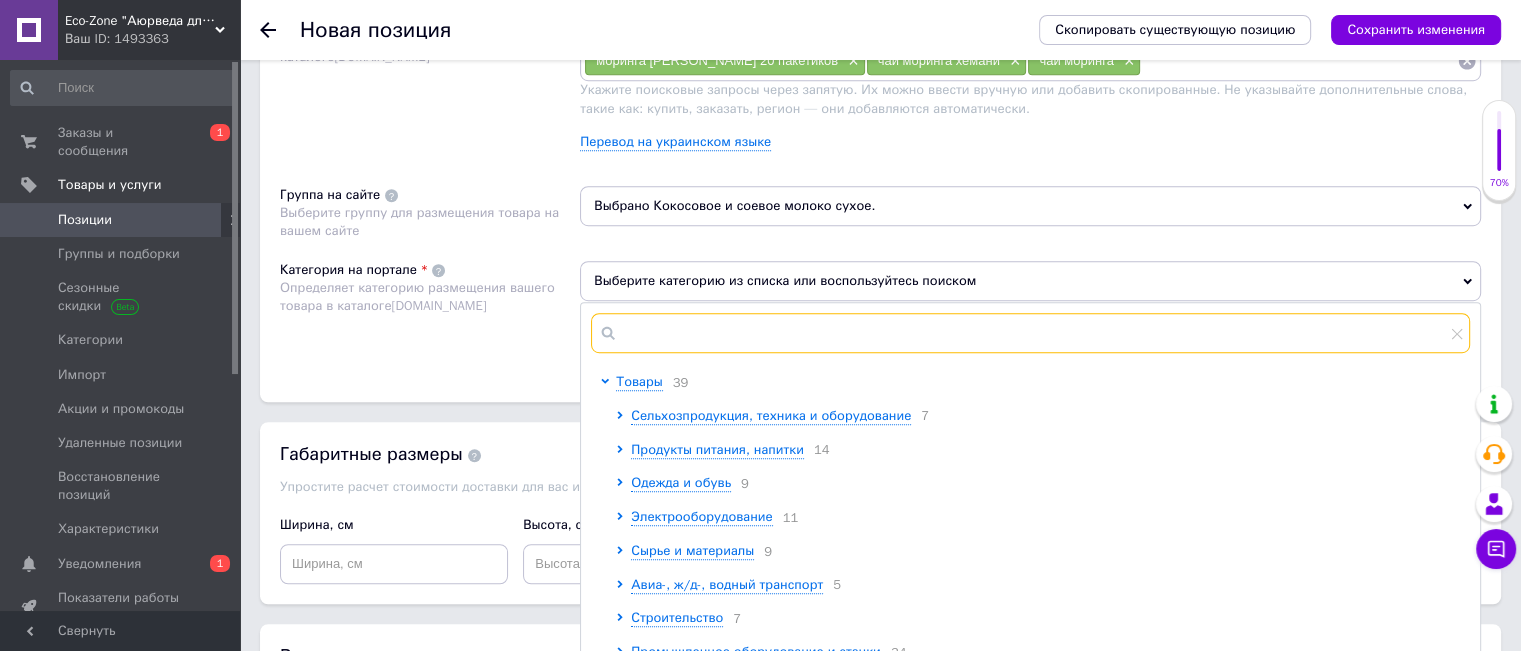 scroll, scrollTop: 1306, scrollLeft: 0, axis: vertical 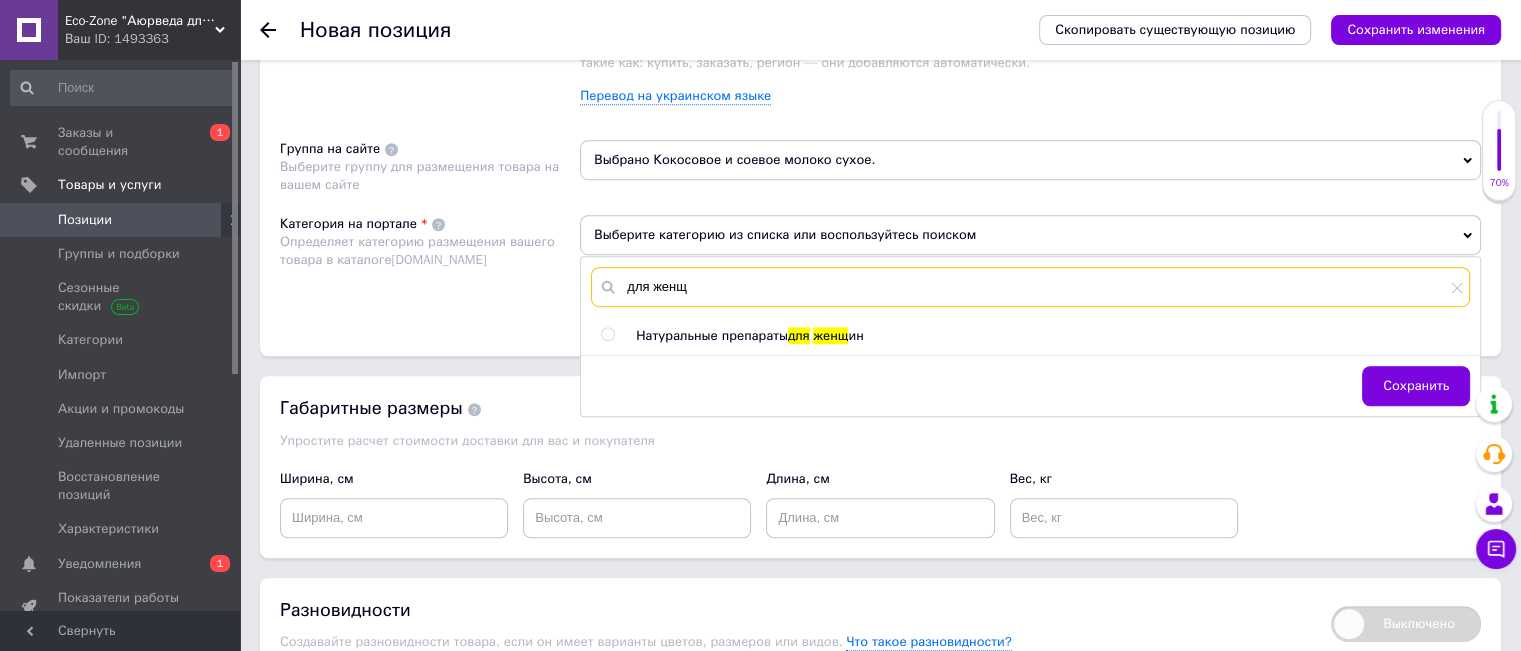 type on "для женщ" 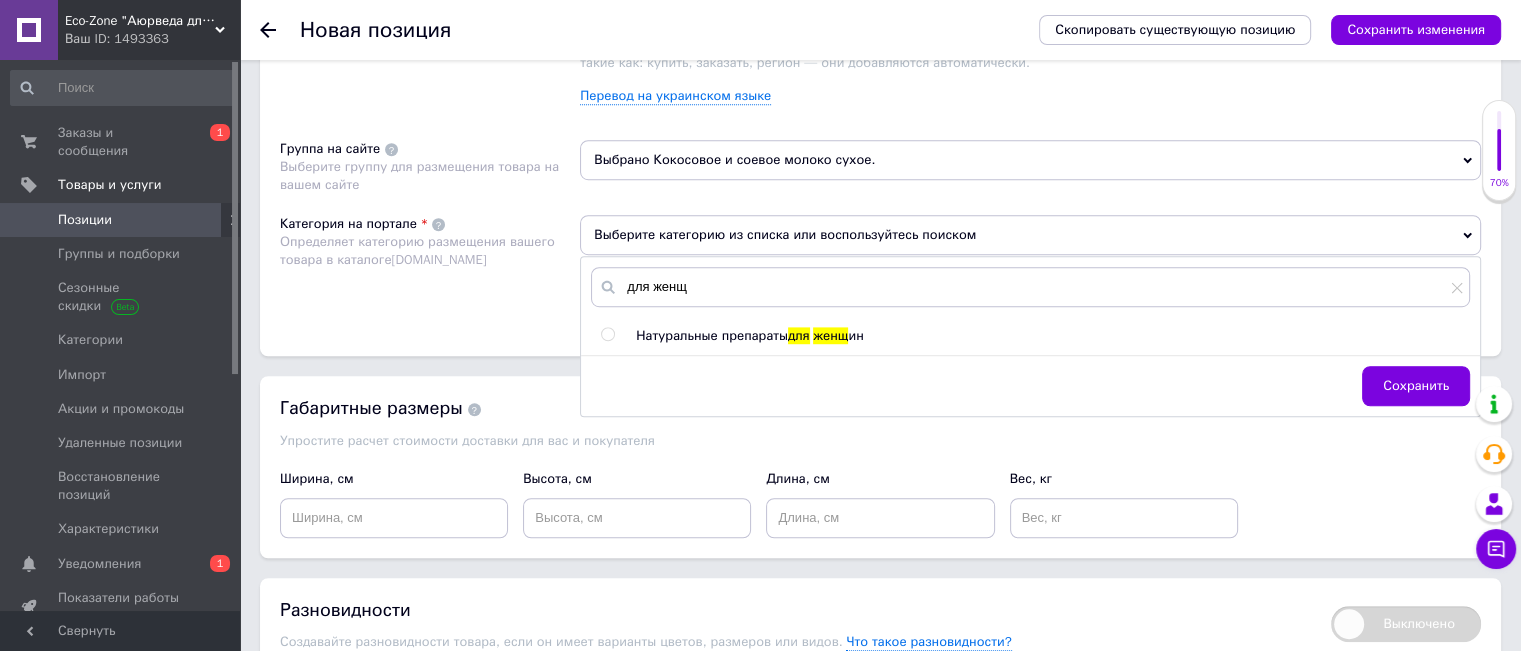 click at bounding box center (607, 334) 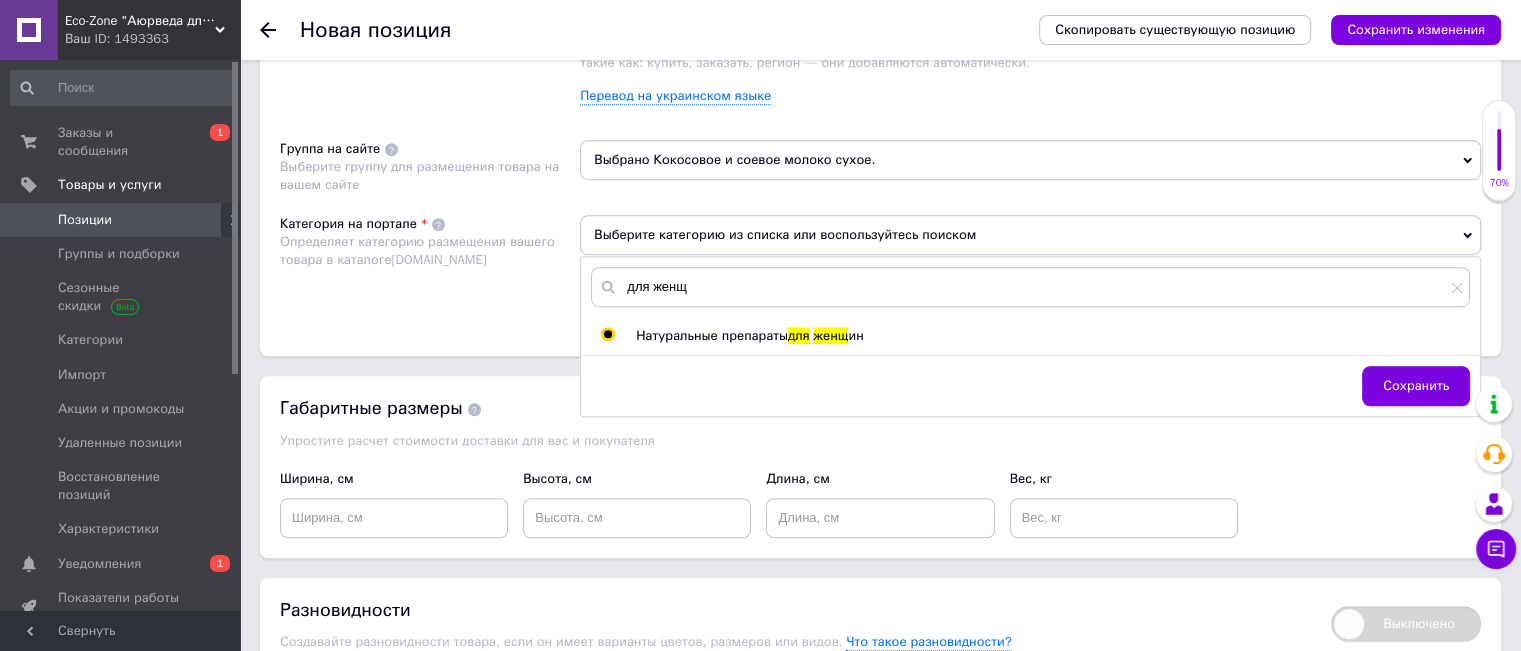 radio on "true" 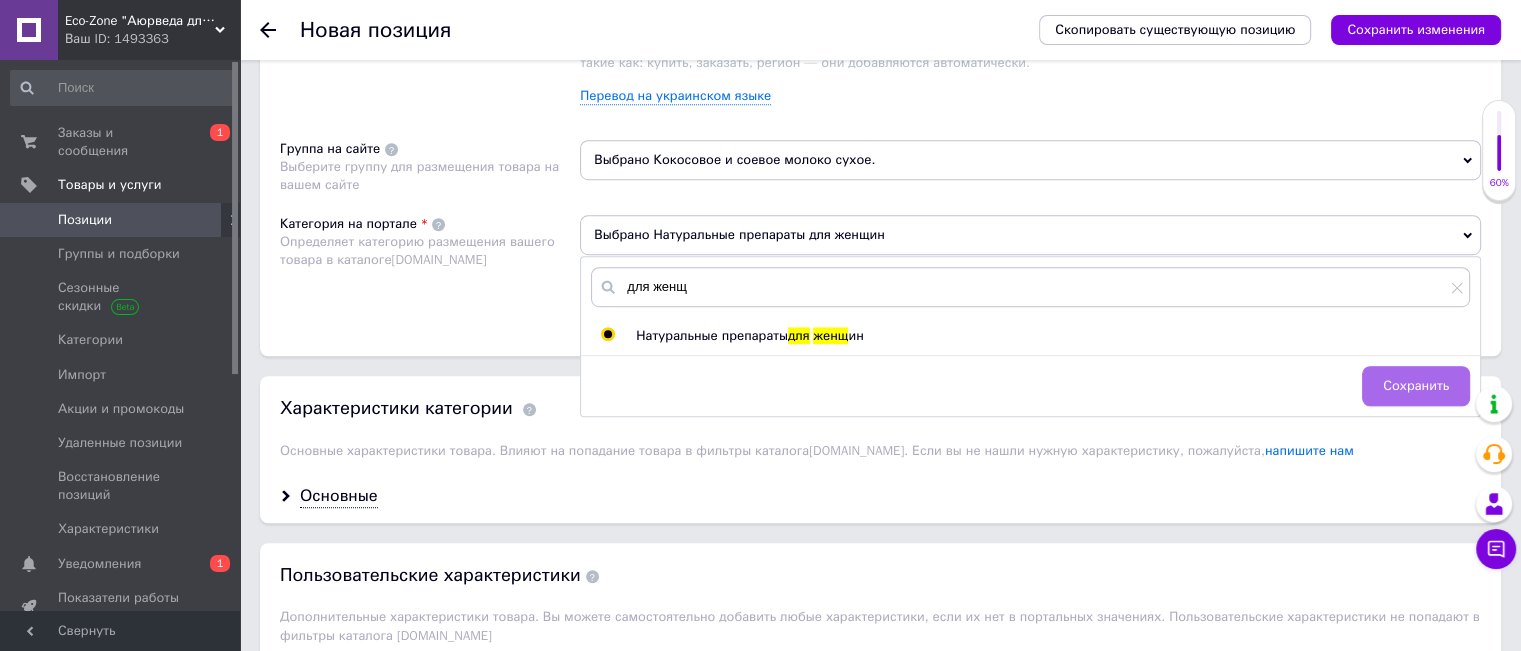 click on "Сохранить" at bounding box center (1416, 386) 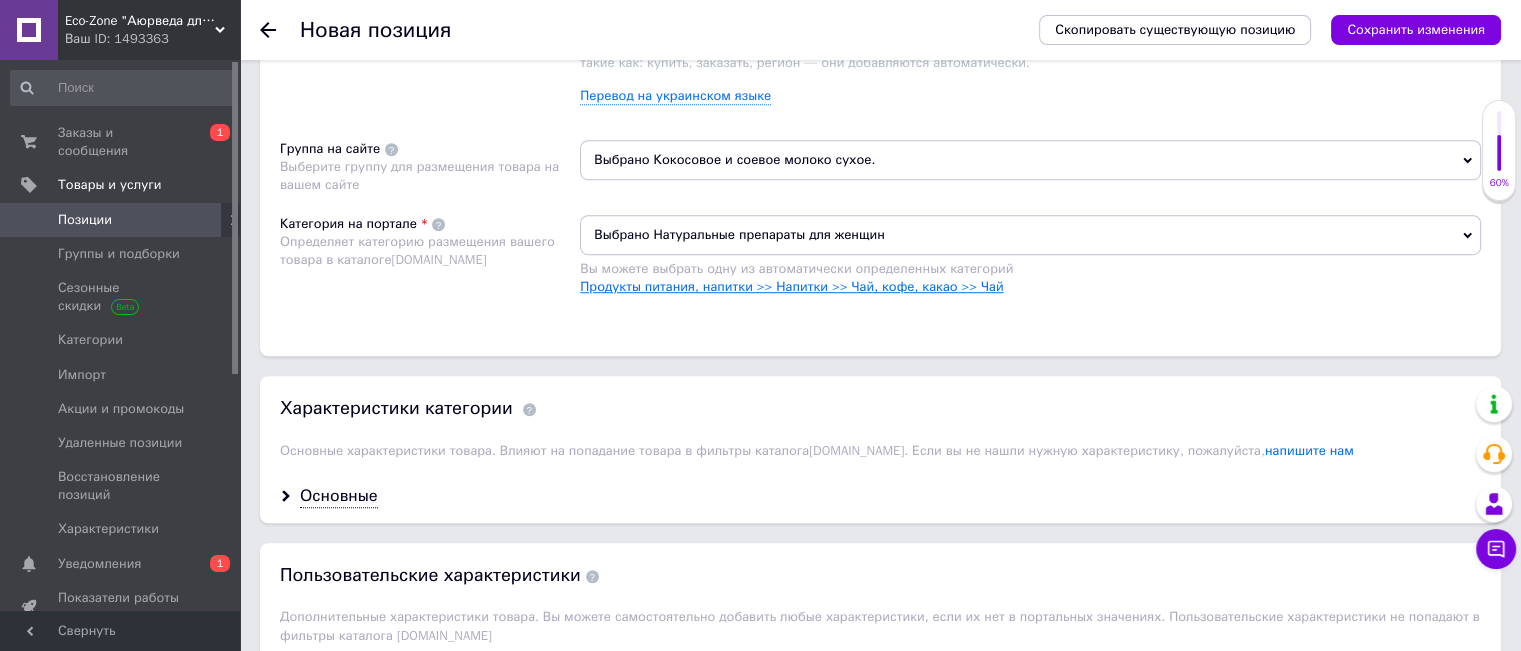 click on "Продукты питания, напитки >> Напитки >> Чай, кофе, какао >> Чай" at bounding box center [791, 286] 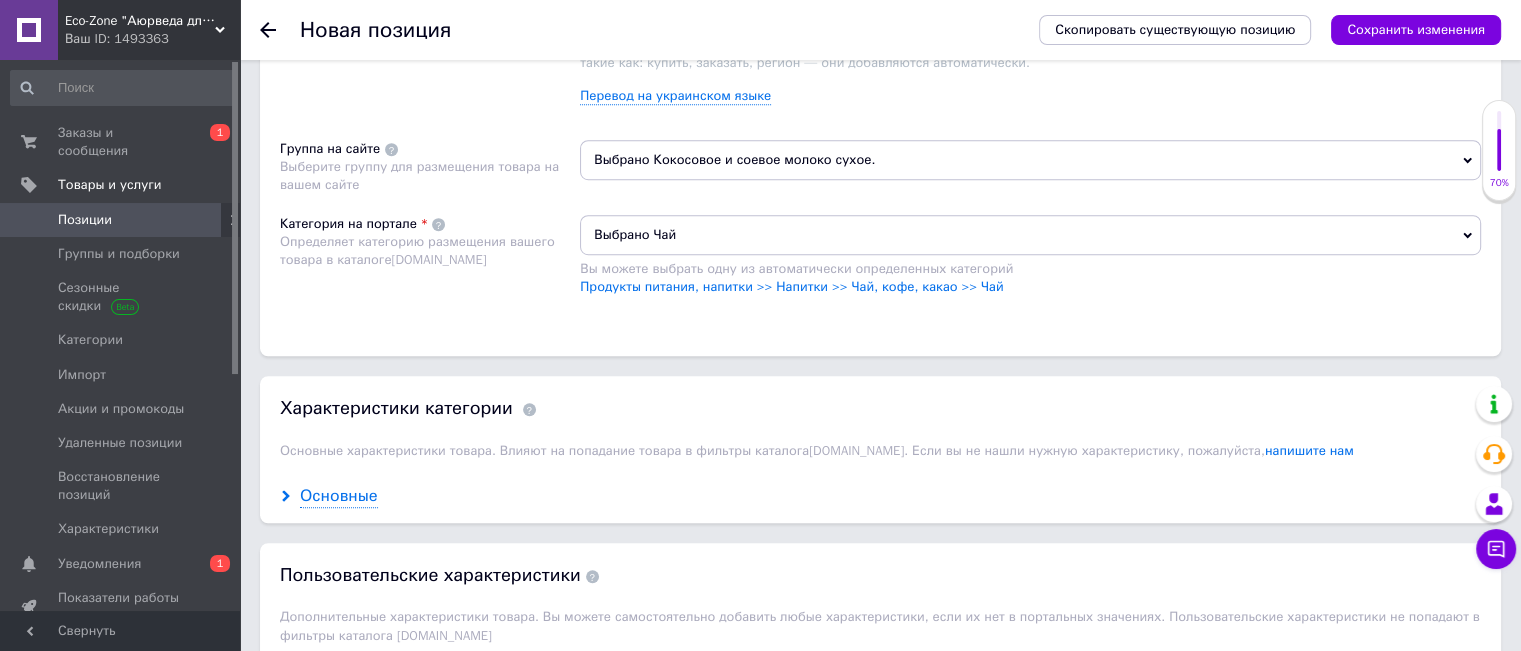 click on "Основные" at bounding box center (339, 496) 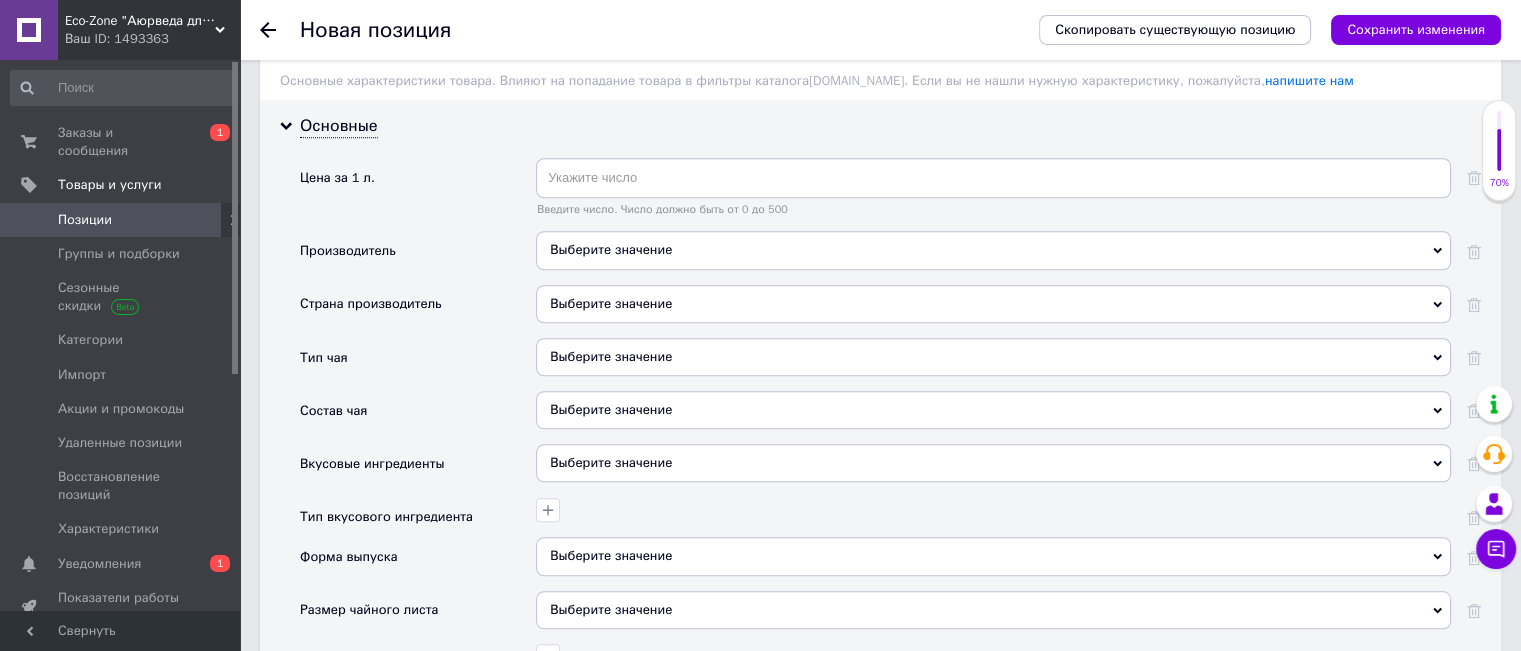 scroll, scrollTop: 1706, scrollLeft: 0, axis: vertical 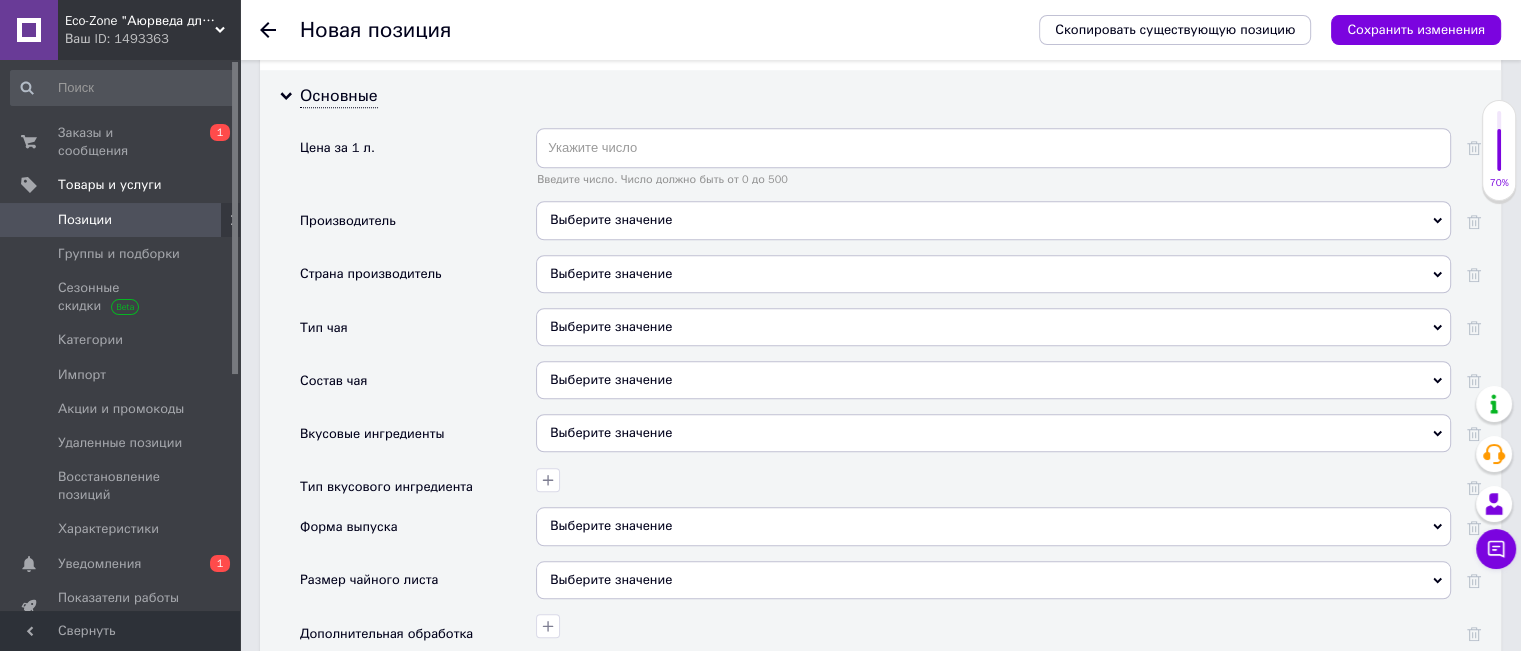 click on "Выберите значение" at bounding box center (993, 526) 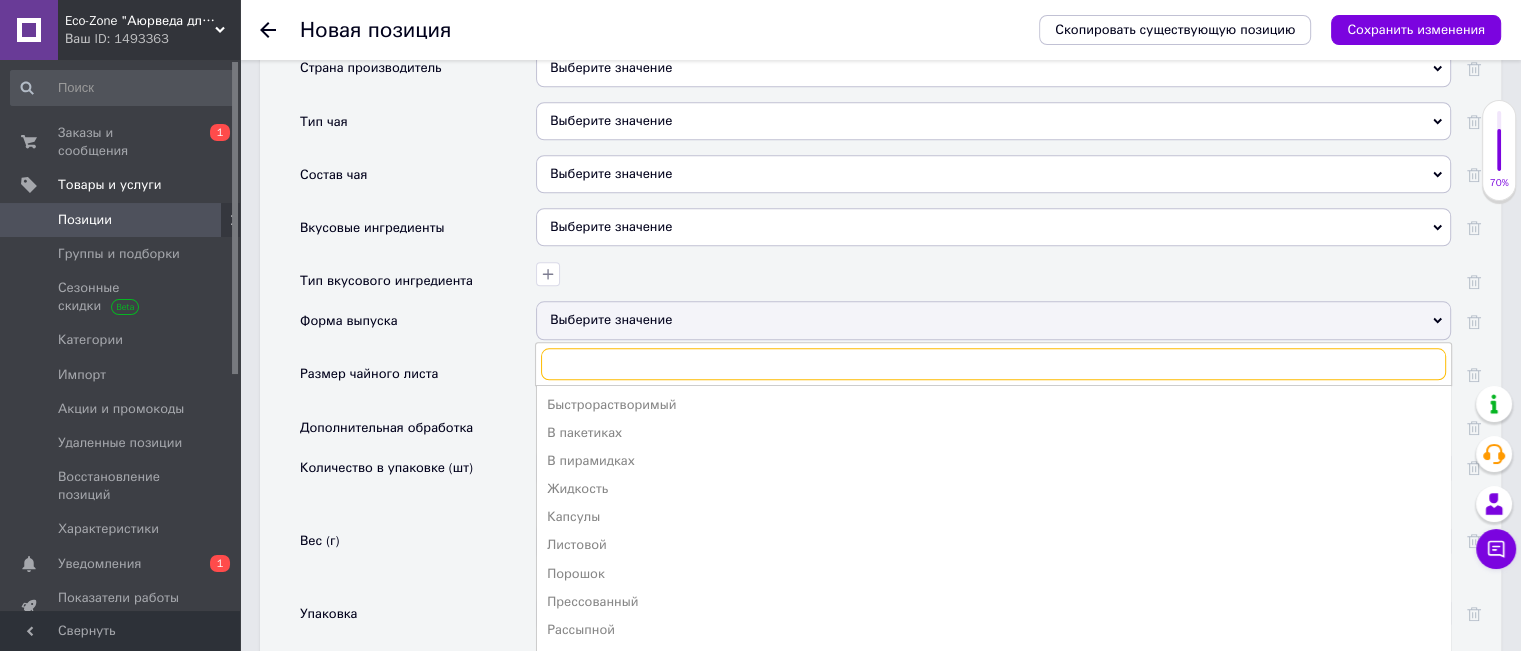 scroll, scrollTop: 2006, scrollLeft: 0, axis: vertical 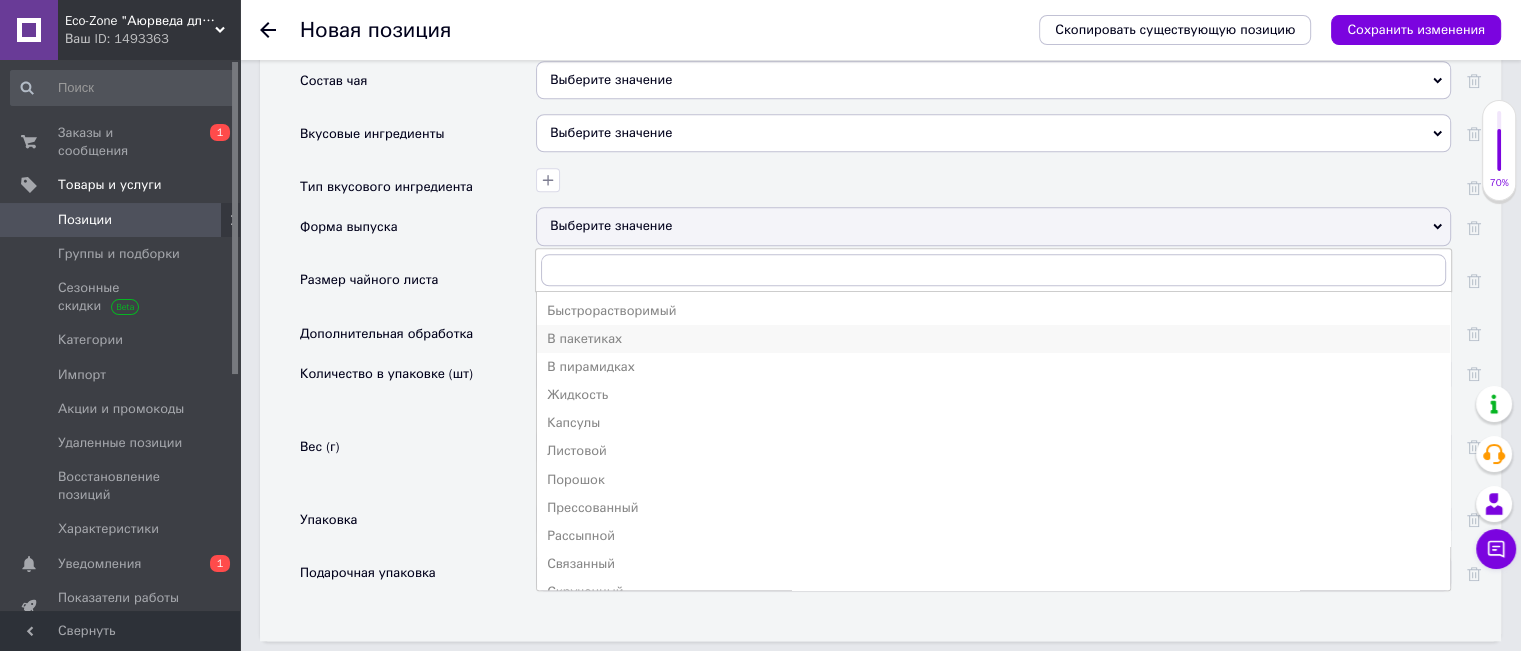 click on "В пакетиках" at bounding box center [993, 339] 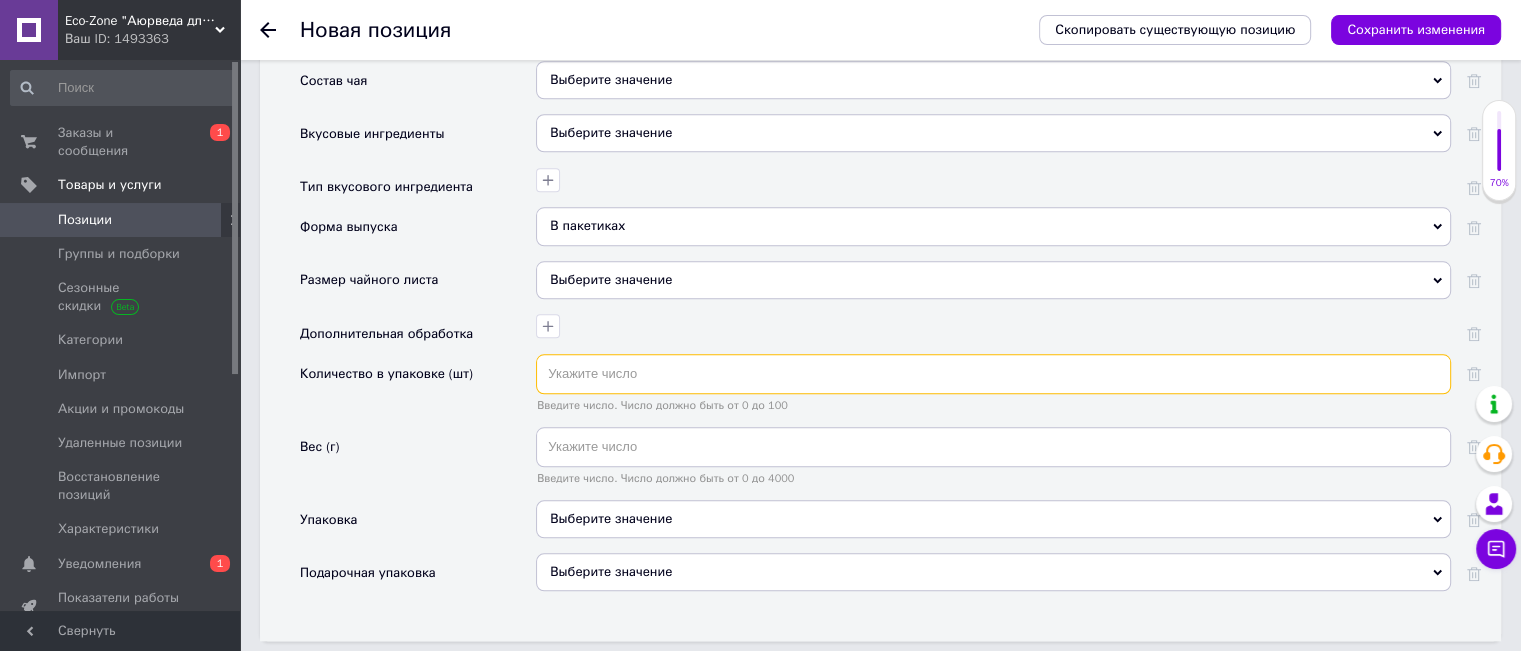 click at bounding box center [993, 374] 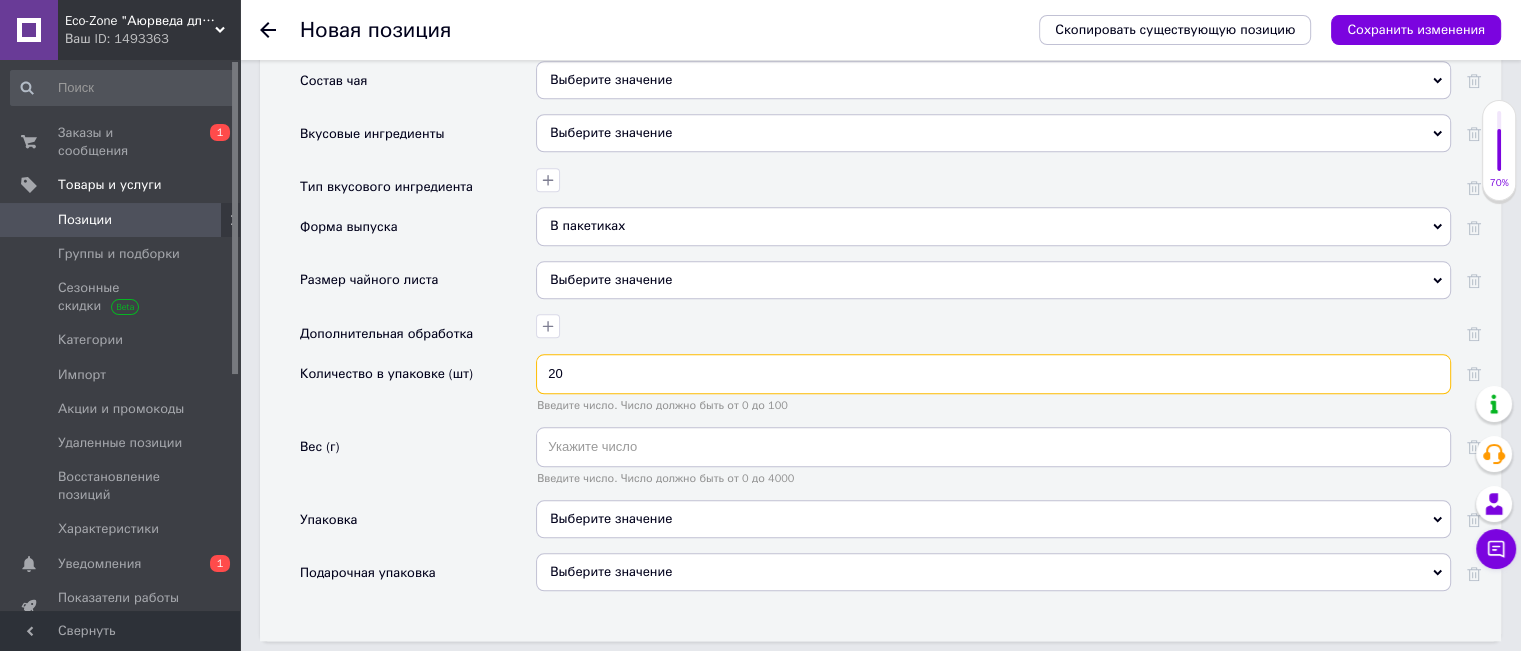 type on "20" 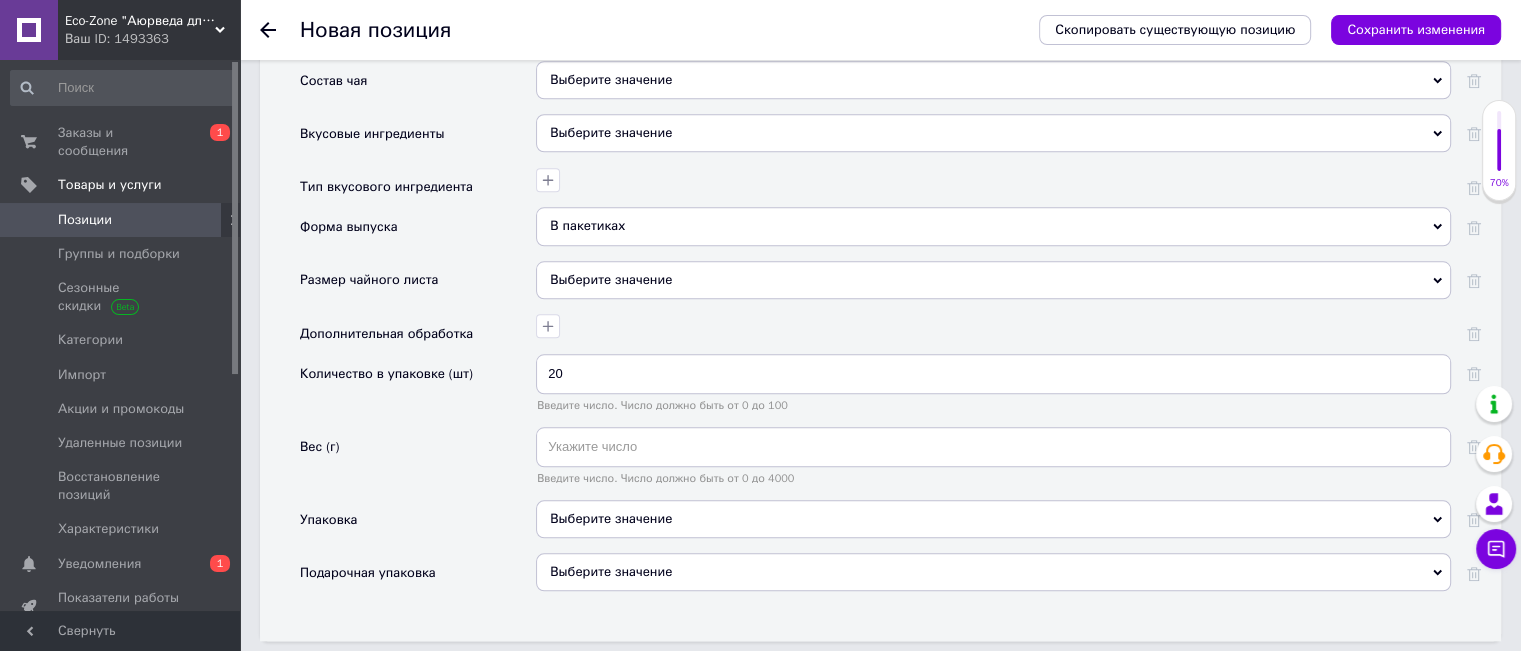 click on "Выберите значение" at bounding box center (993, 519) 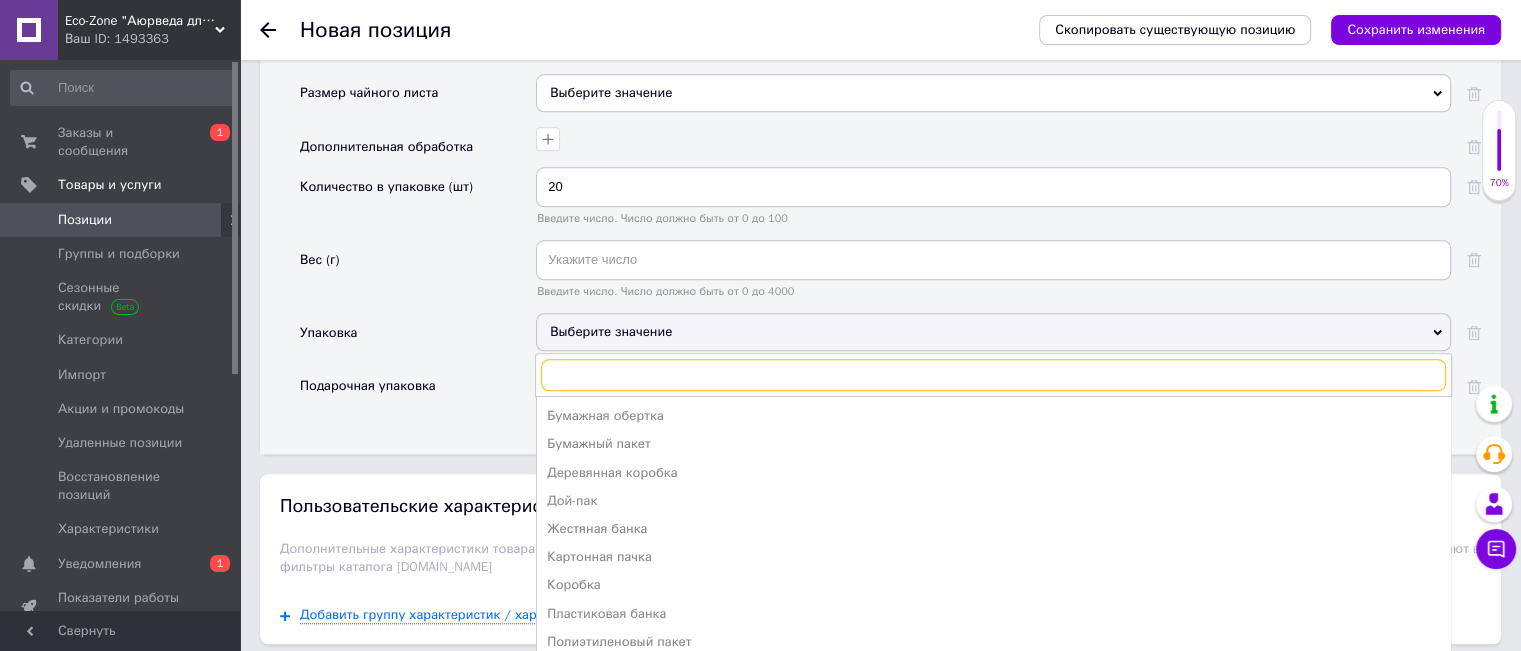 scroll, scrollTop: 2206, scrollLeft: 0, axis: vertical 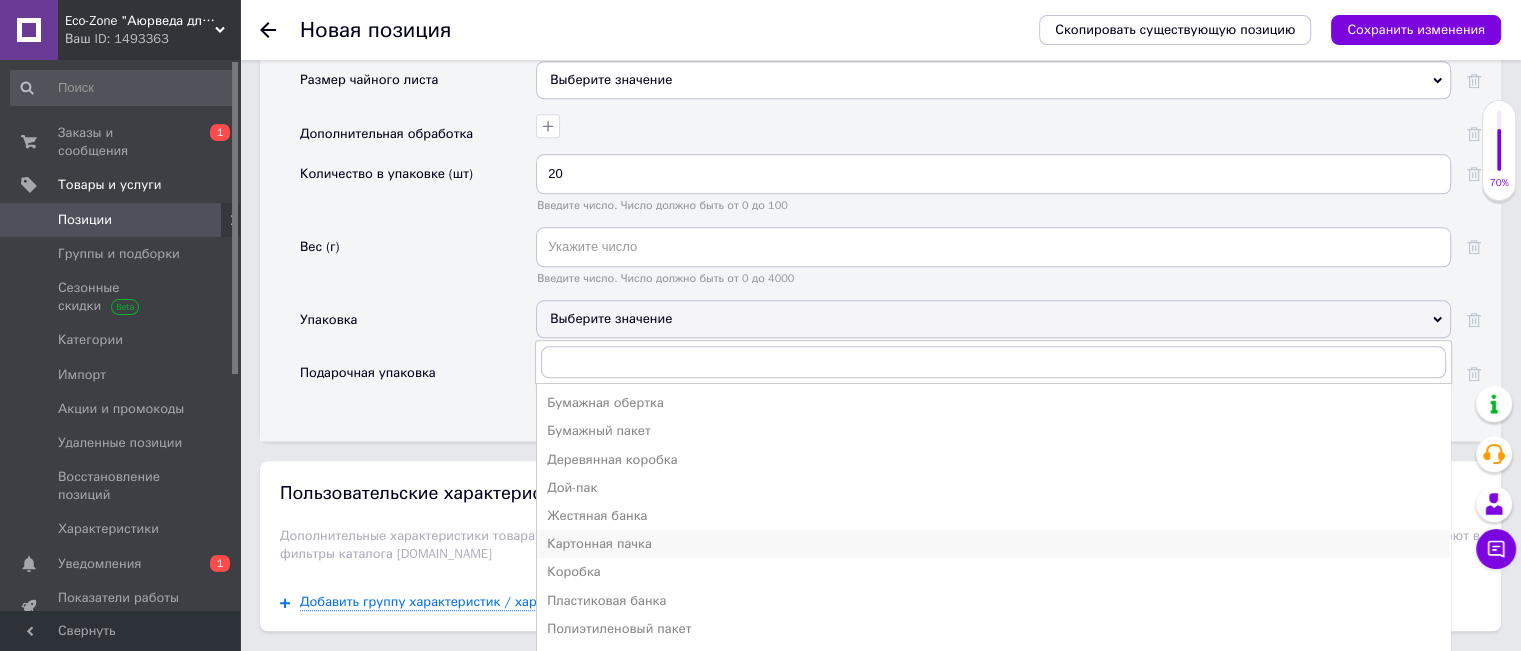 click on "Картонная пачка" at bounding box center [993, 544] 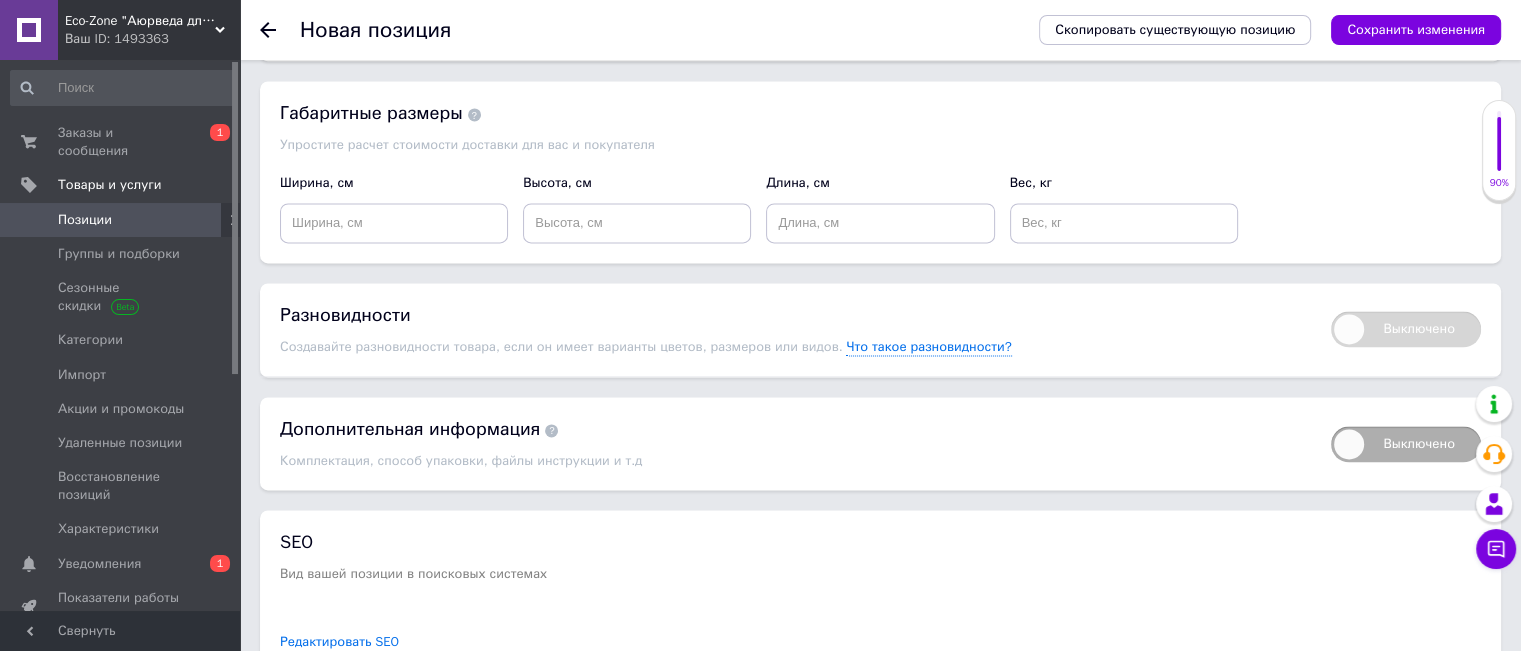 scroll, scrollTop: 2876, scrollLeft: 0, axis: vertical 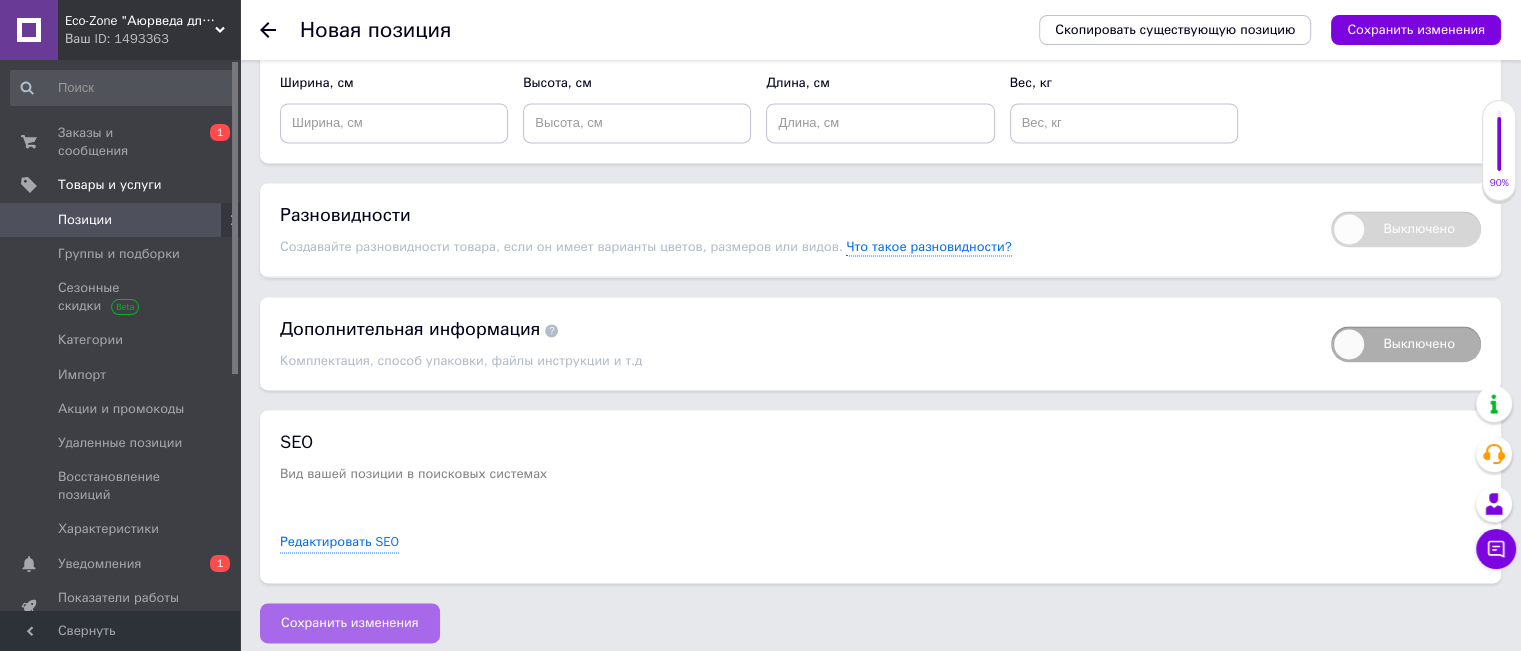 click on "Сохранить изменения" at bounding box center (350, 623) 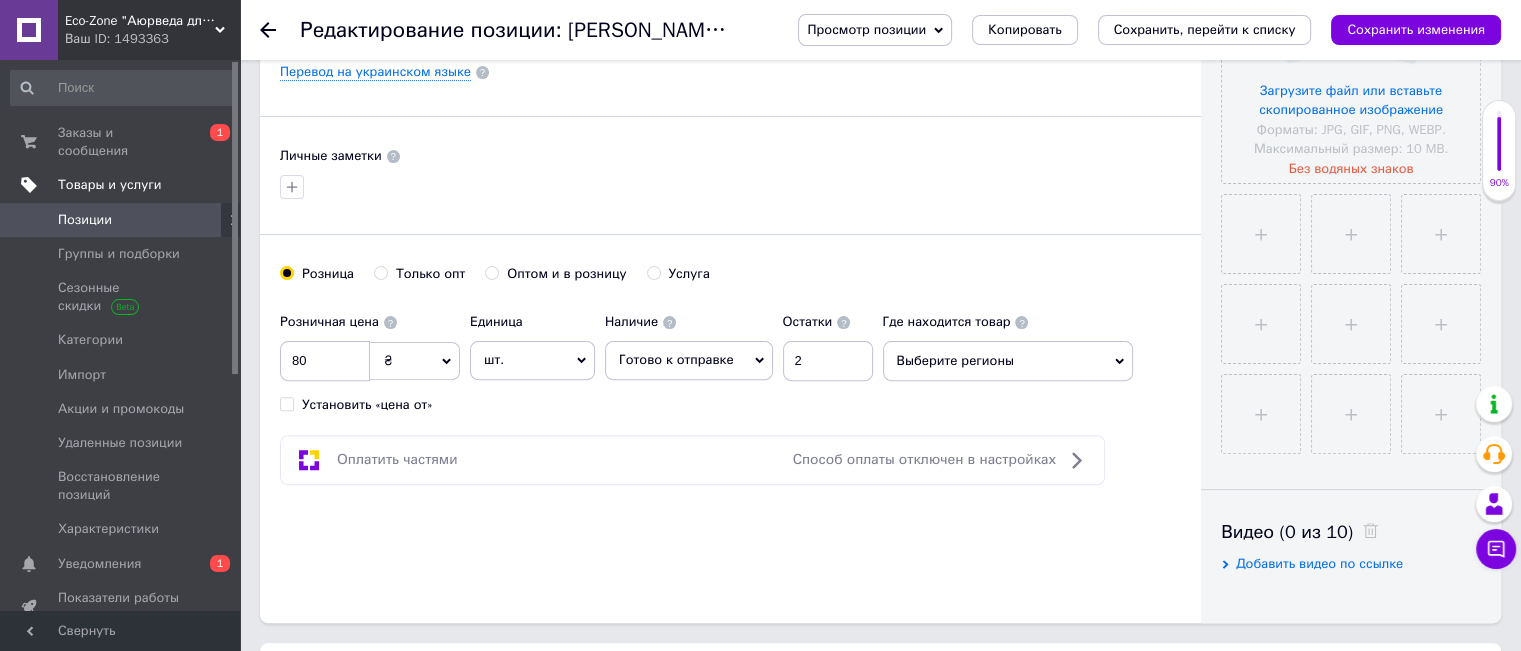 scroll, scrollTop: 500, scrollLeft: 0, axis: vertical 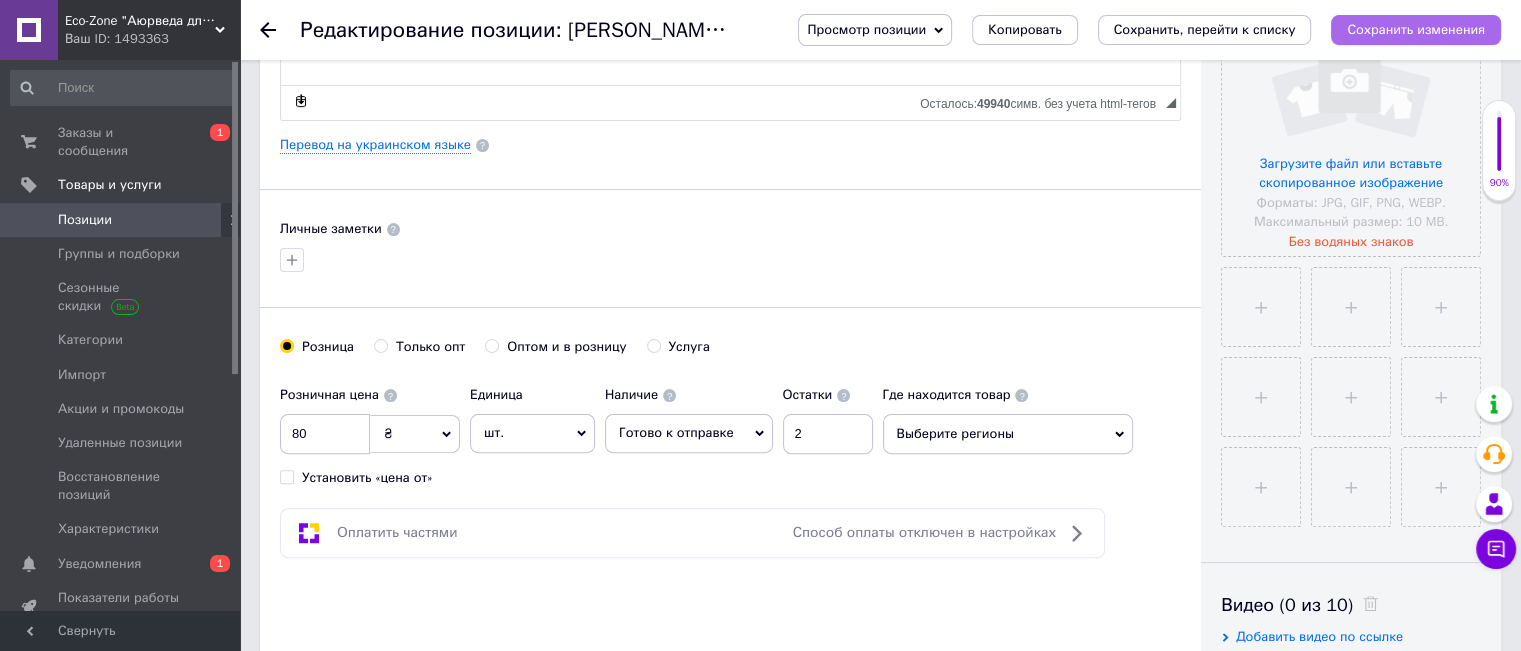 click on "Сохранить изменения" at bounding box center [1416, 29] 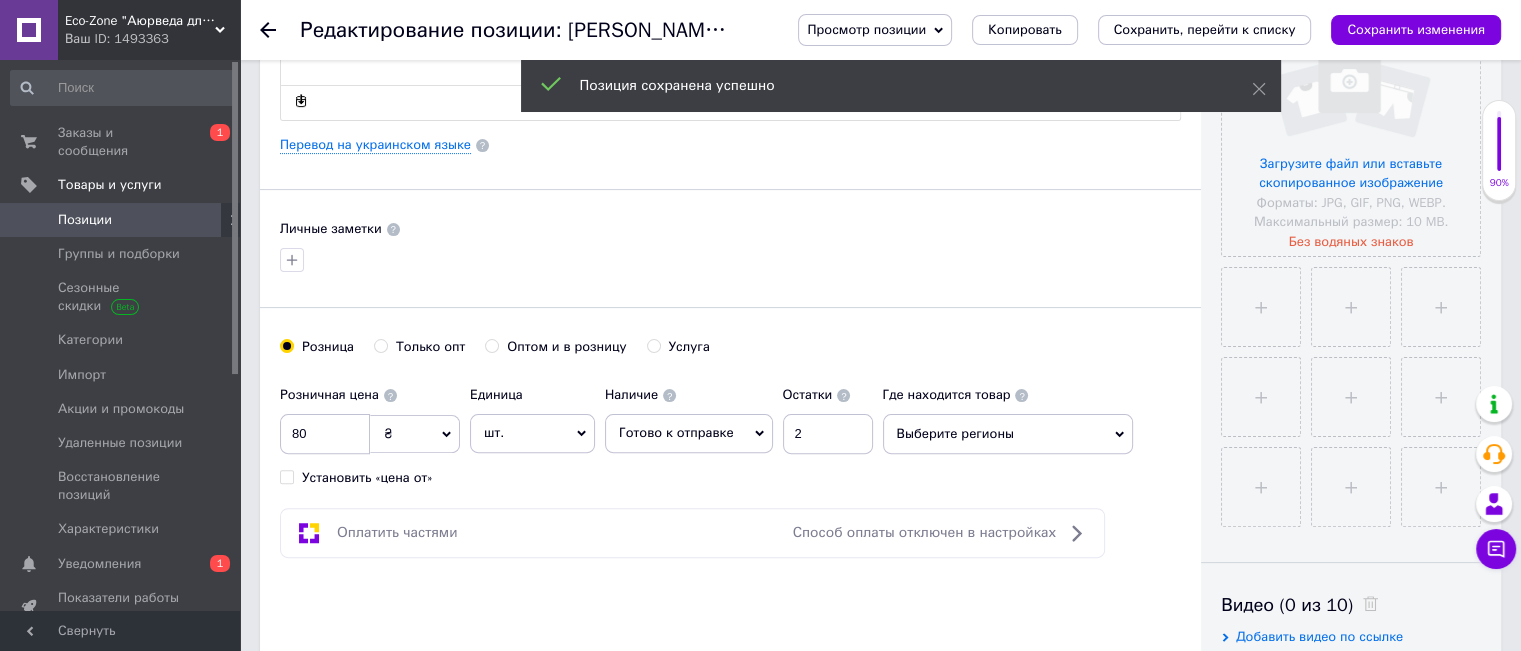 click 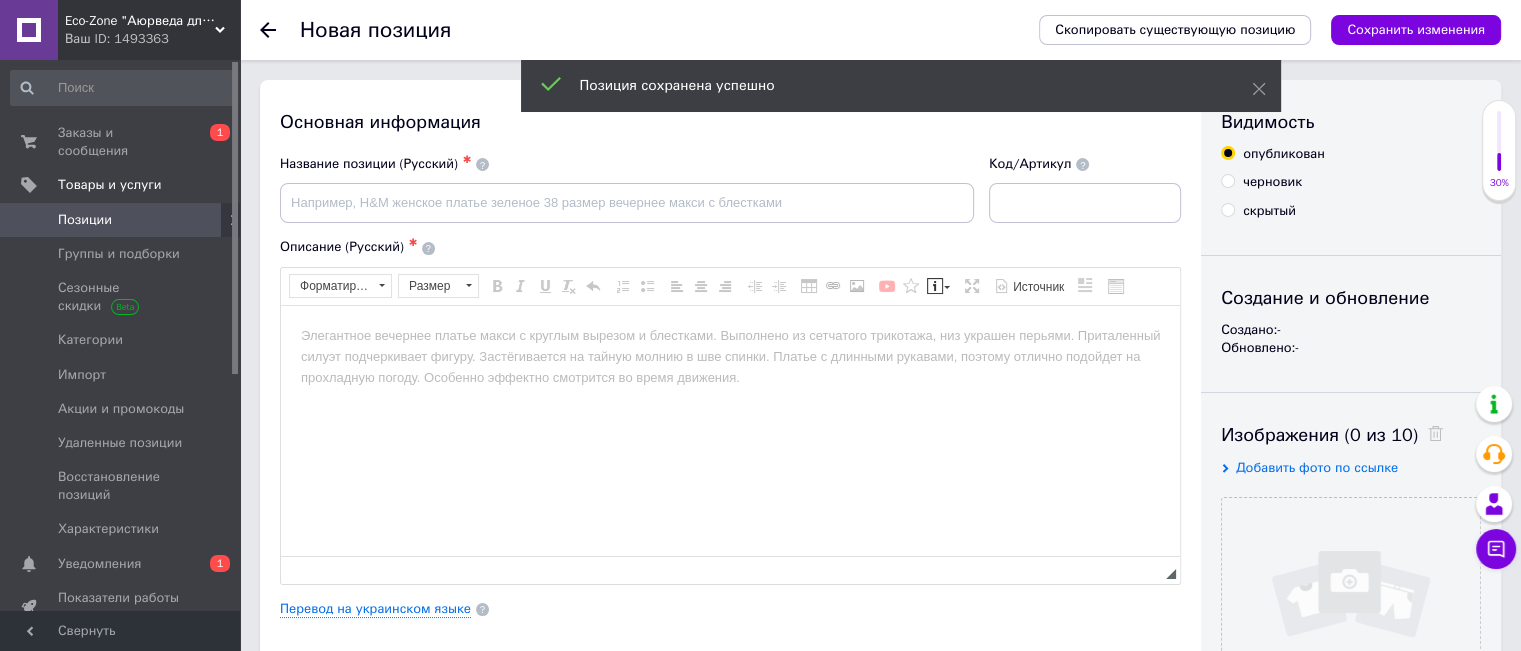 scroll, scrollTop: 0, scrollLeft: 0, axis: both 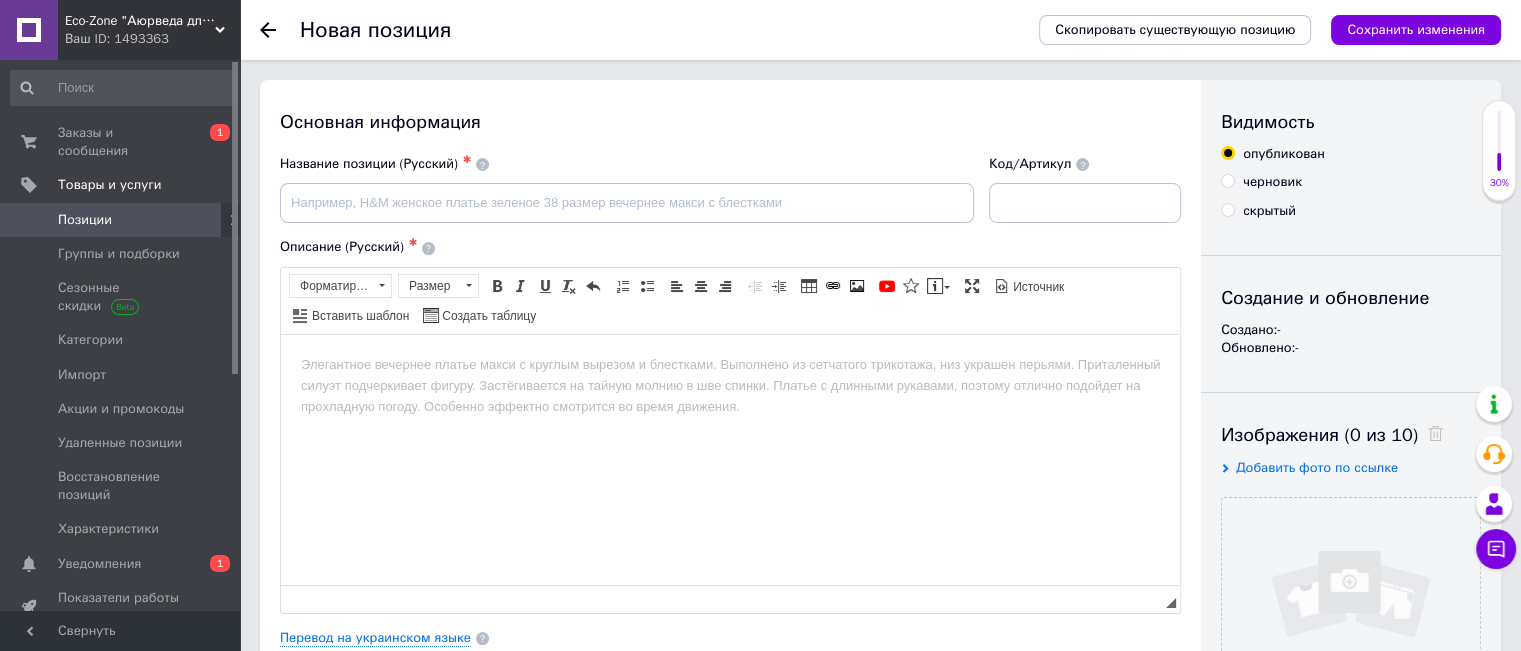 click 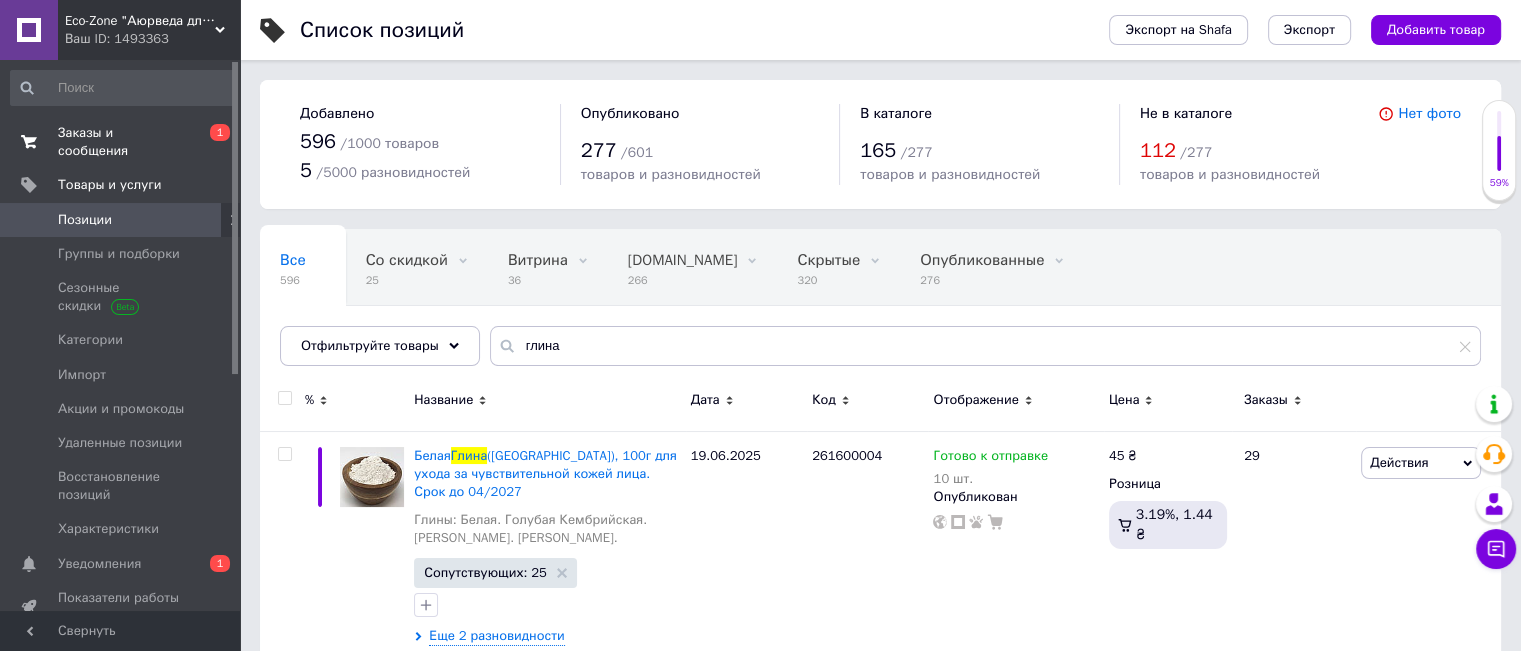 click on "Заказы и сообщения" at bounding box center [121, 142] 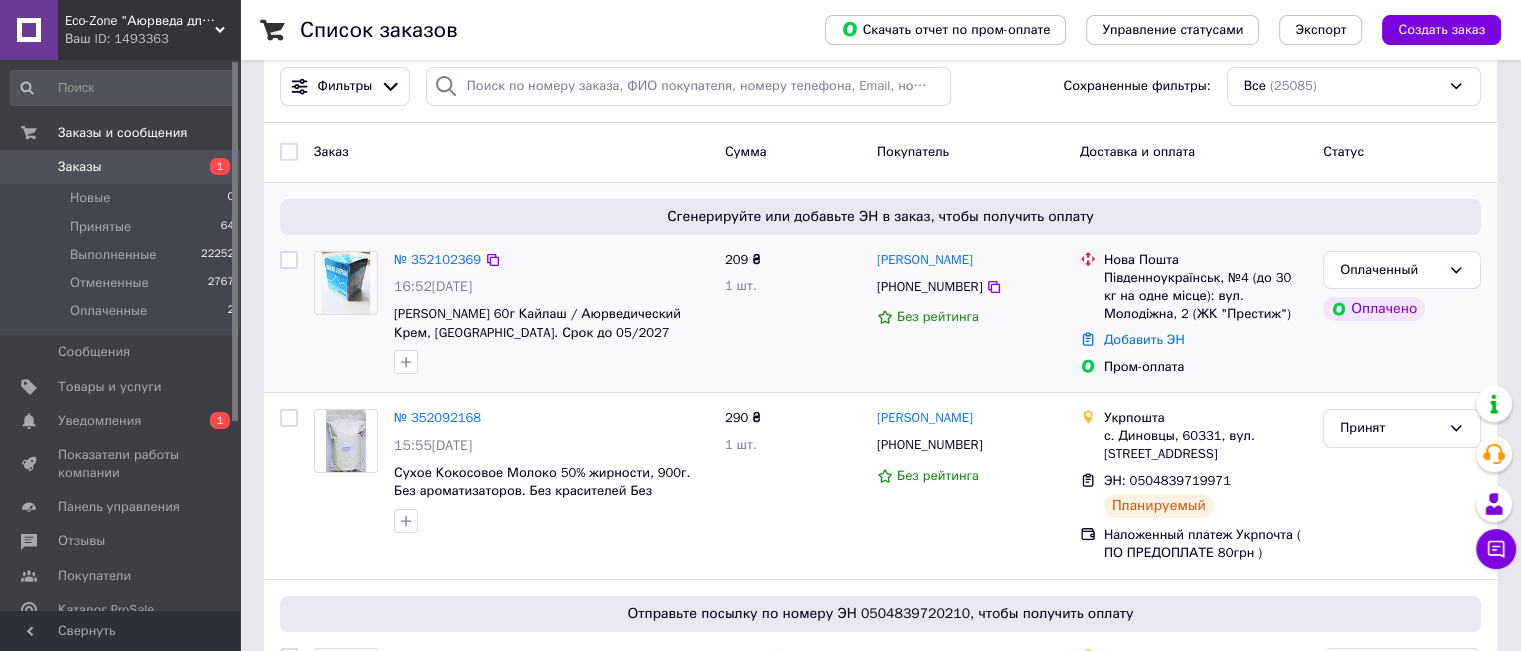 scroll, scrollTop: 200, scrollLeft: 0, axis: vertical 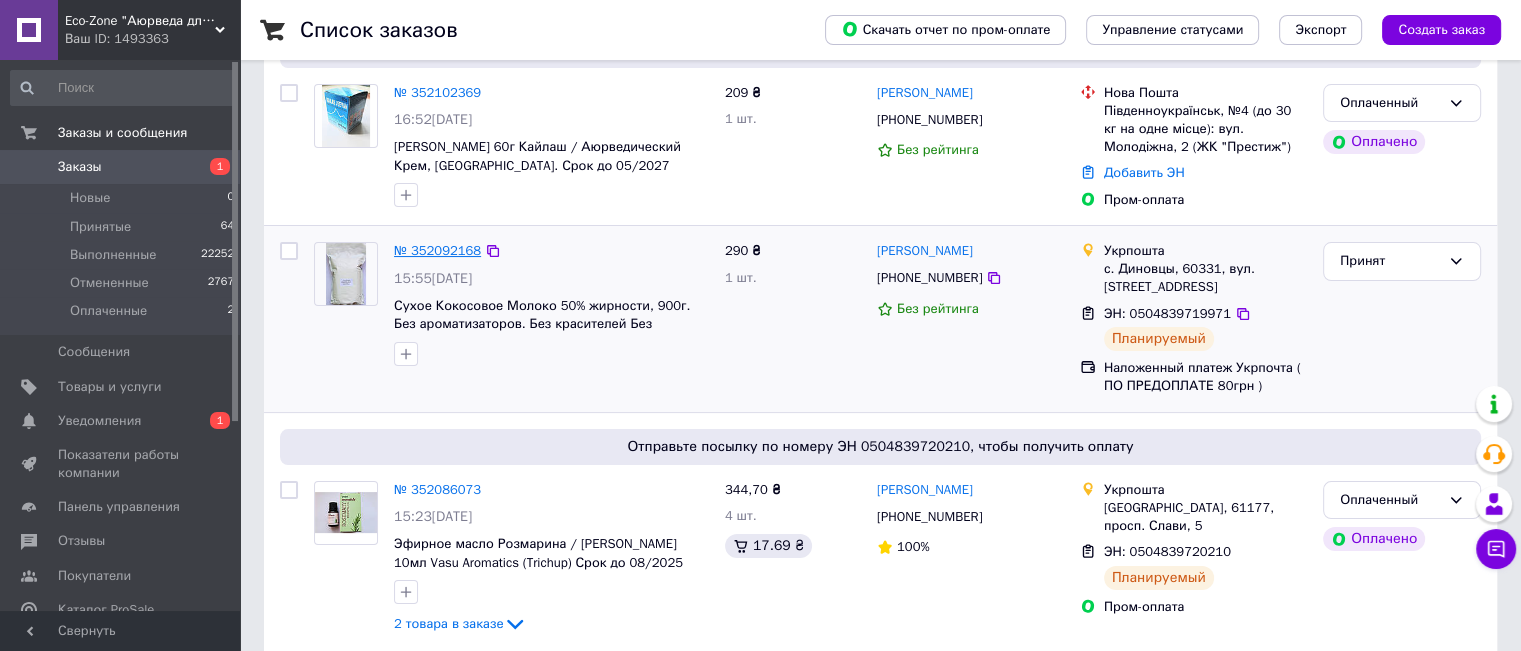 click on "№ 352092168" at bounding box center (437, 250) 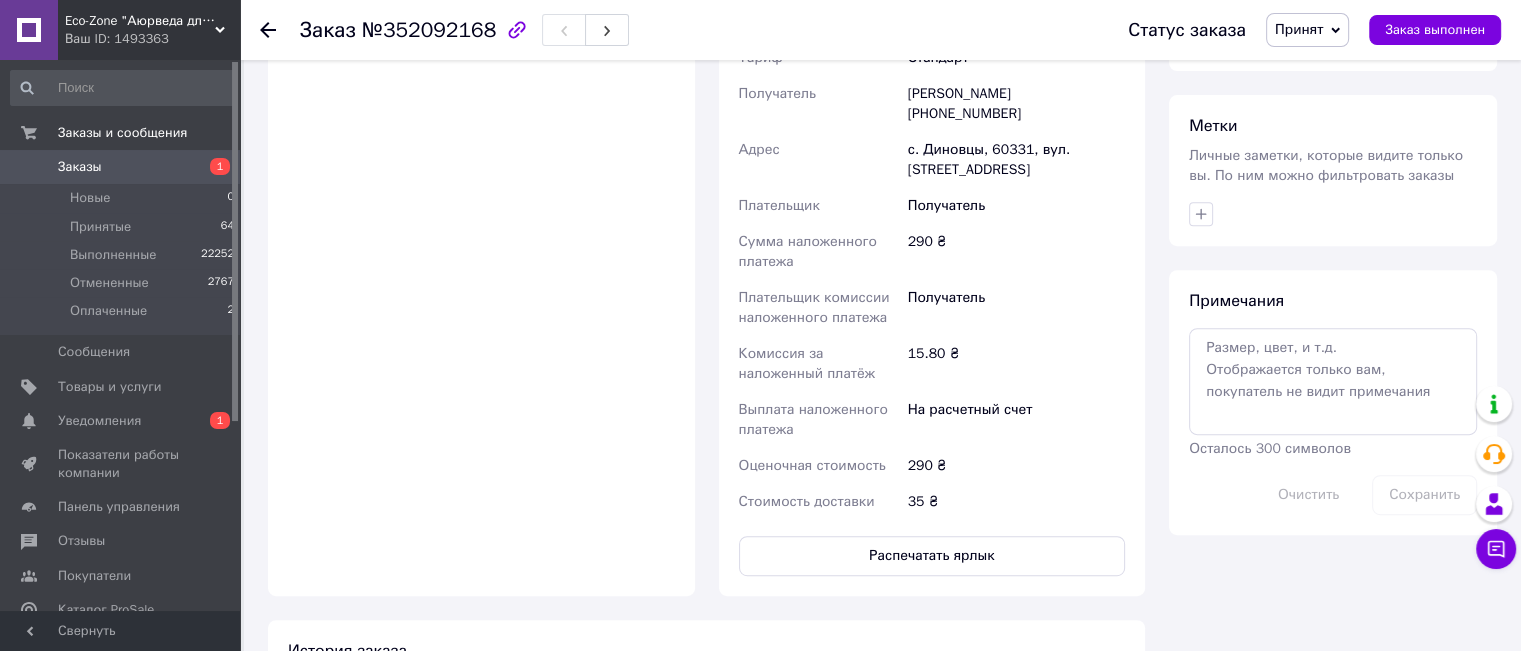 scroll, scrollTop: 900, scrollLeft: 0, axis: vertical 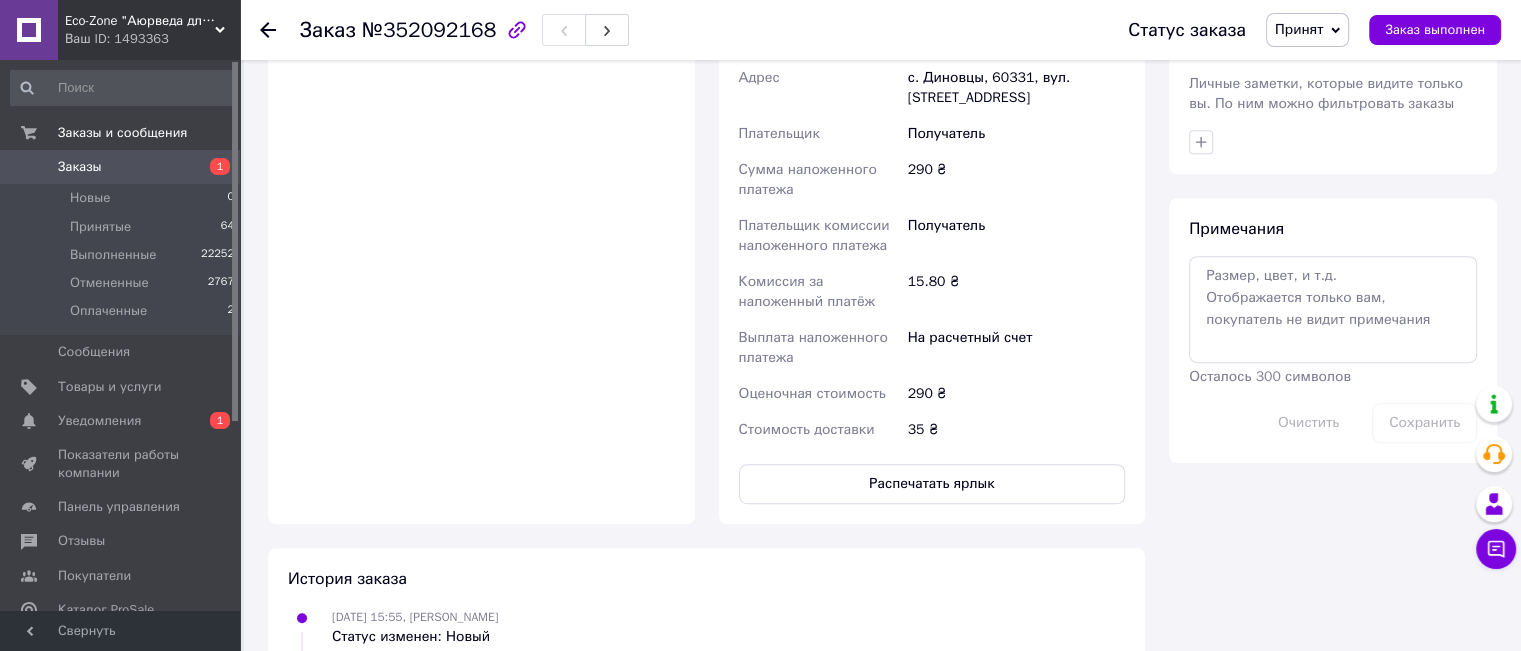 click 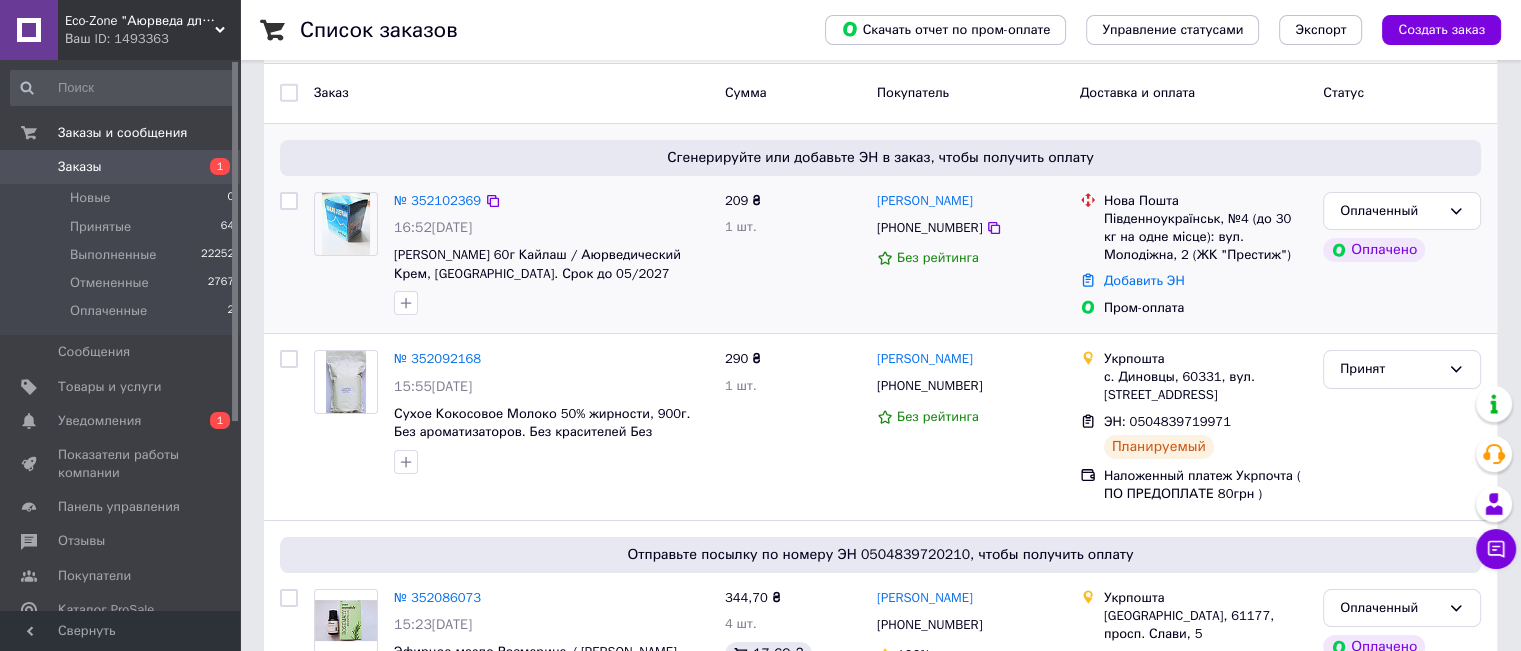 scroll, scrollTop: 200, scrollLeft: 0, axis: vertical 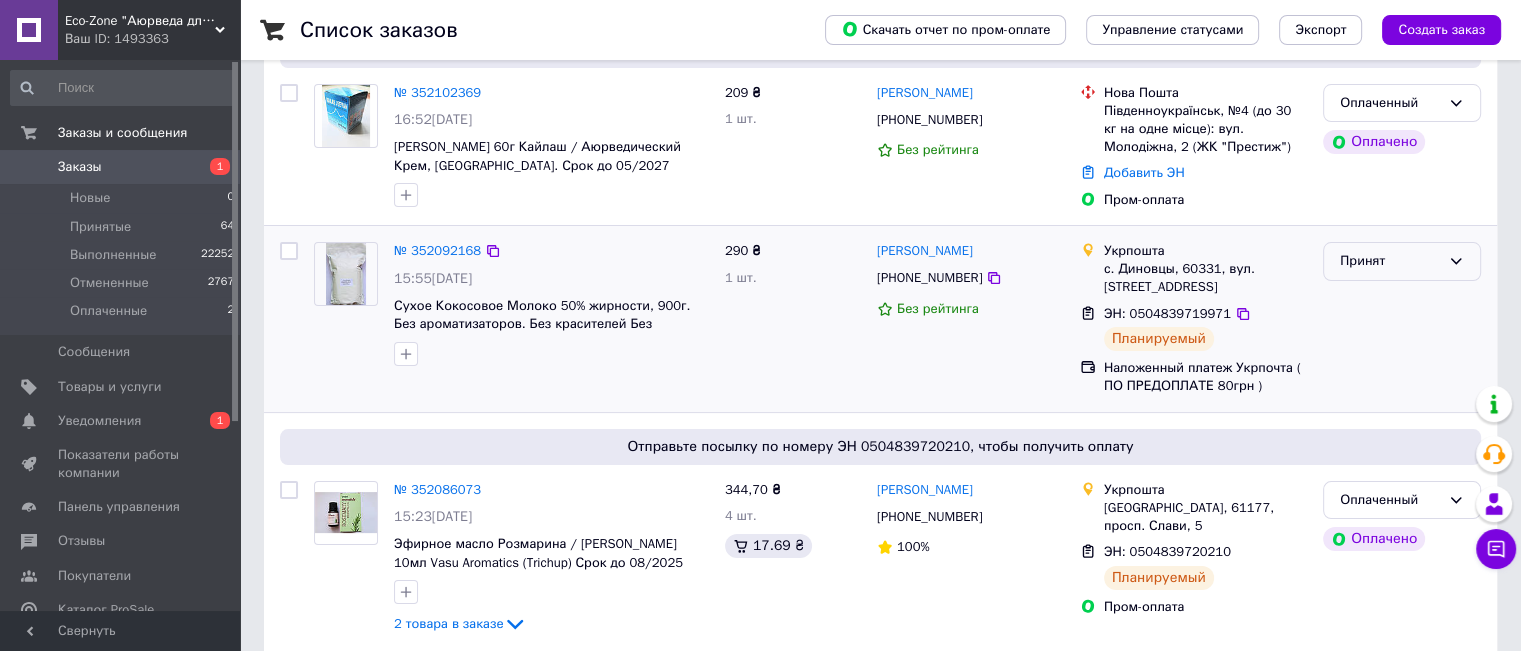 click on "Принят" at bounding box center (1390, 261) 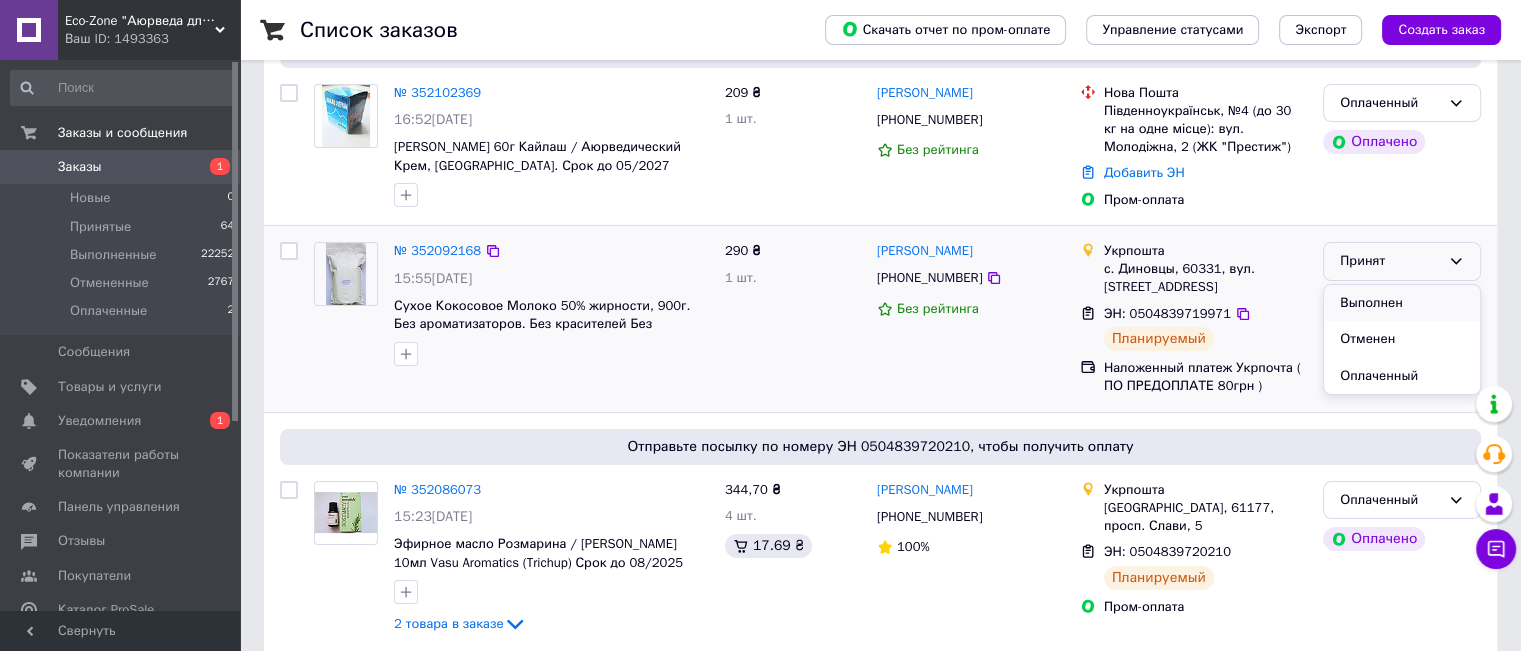 click on "Выполнен" at bounding box center (1402, 303) 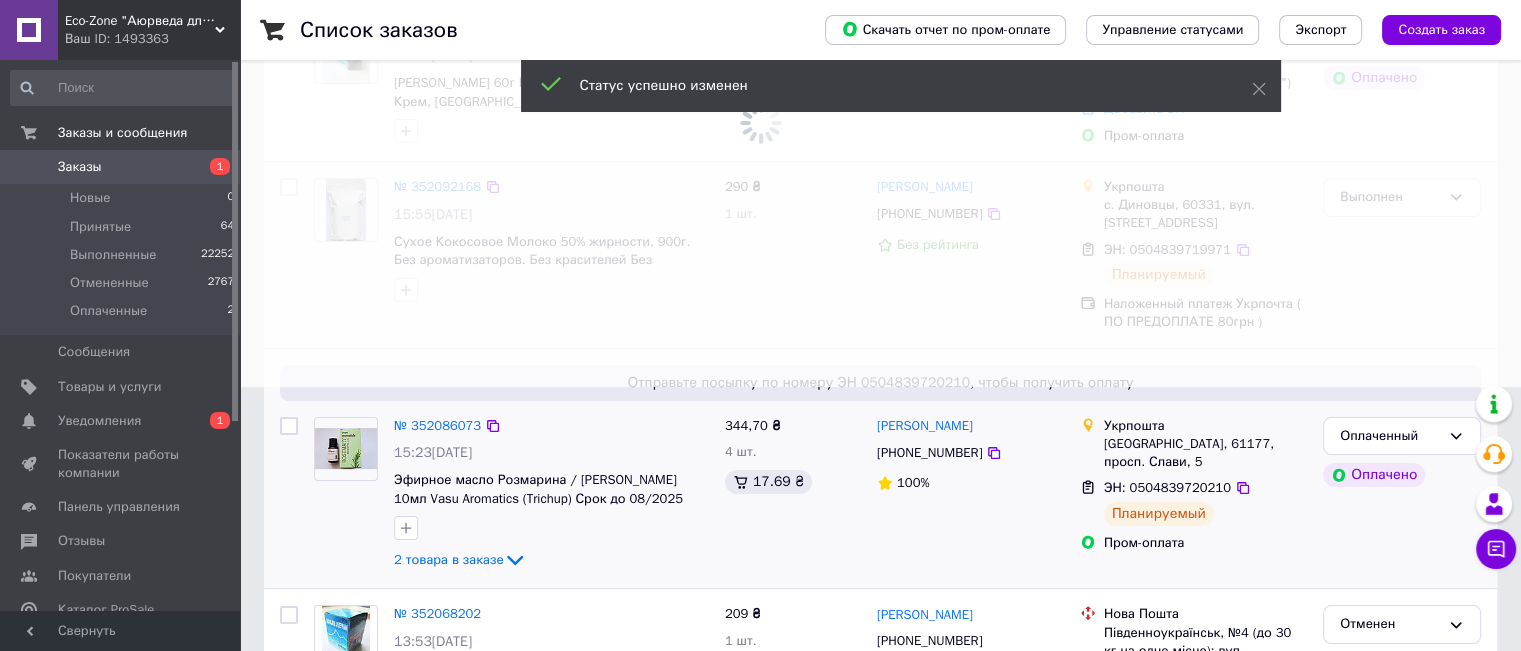 scroll, scrollTop: 400, scrollLeft: 0, axis: vertical 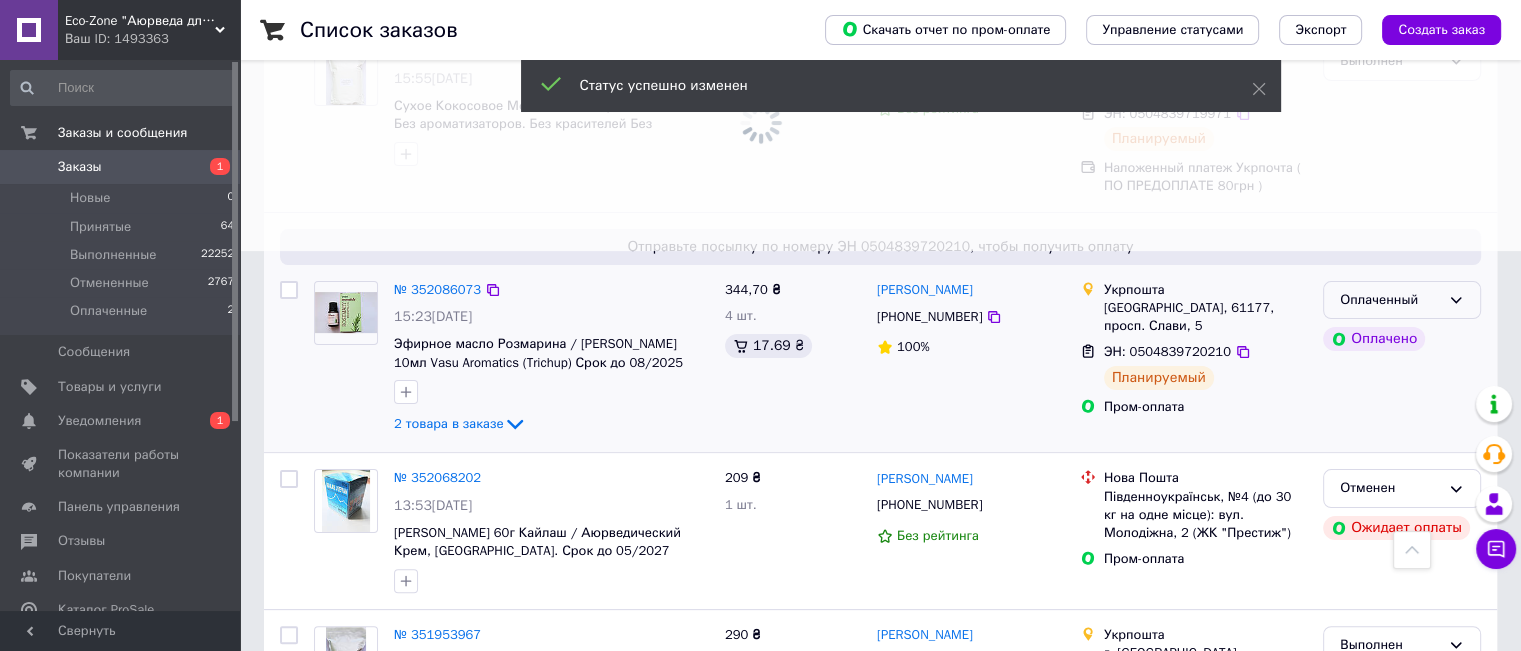 click on "Оплаченный" at bounding box center [1390, 300] 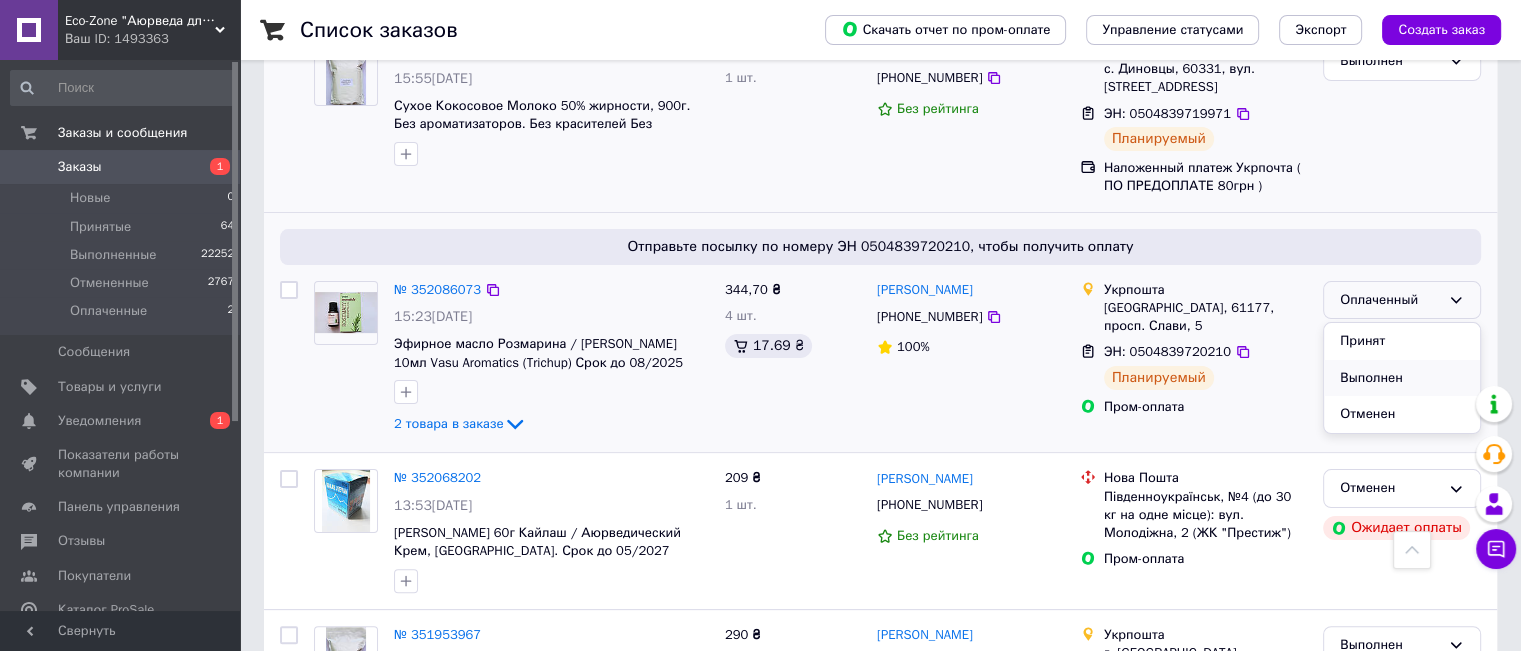 click on "Выполнен" at bounding box center (1402, 378) 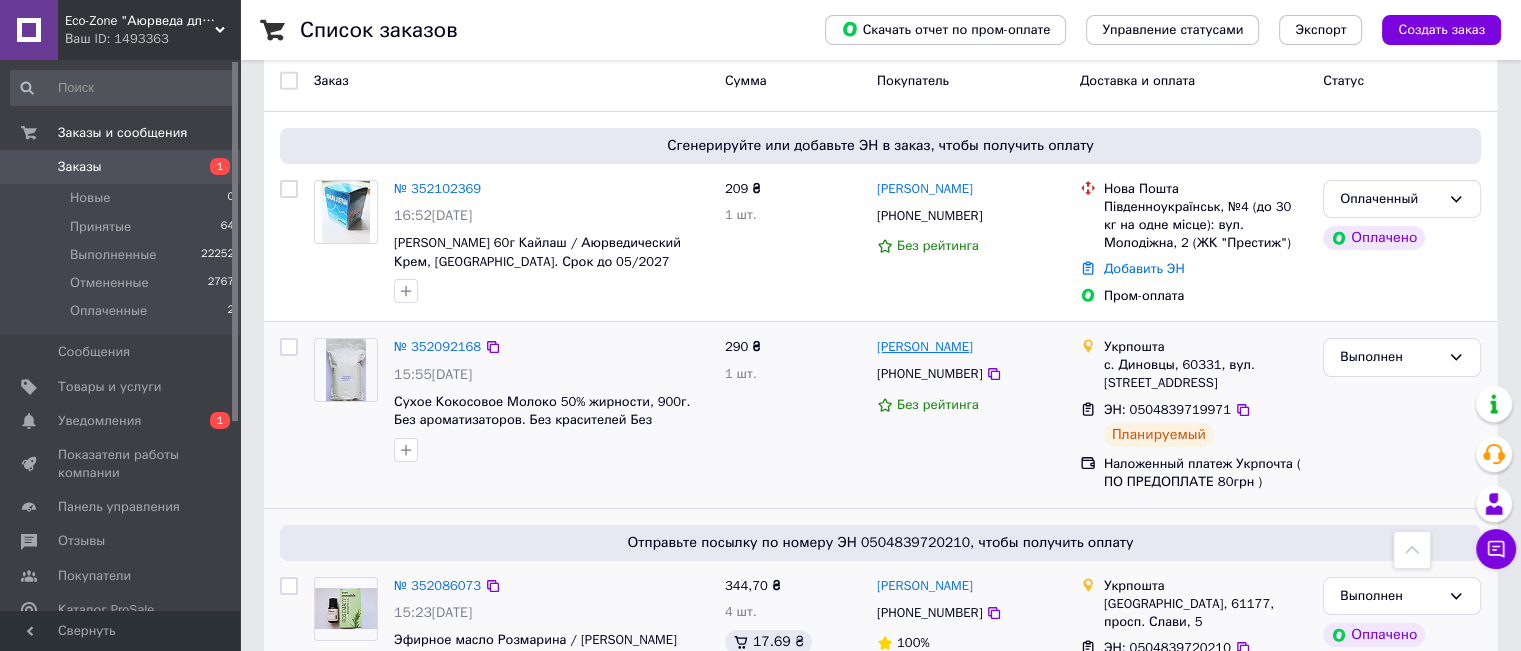 scroll, scrollTop: 100, scrollLeft: 0, axis: vertical 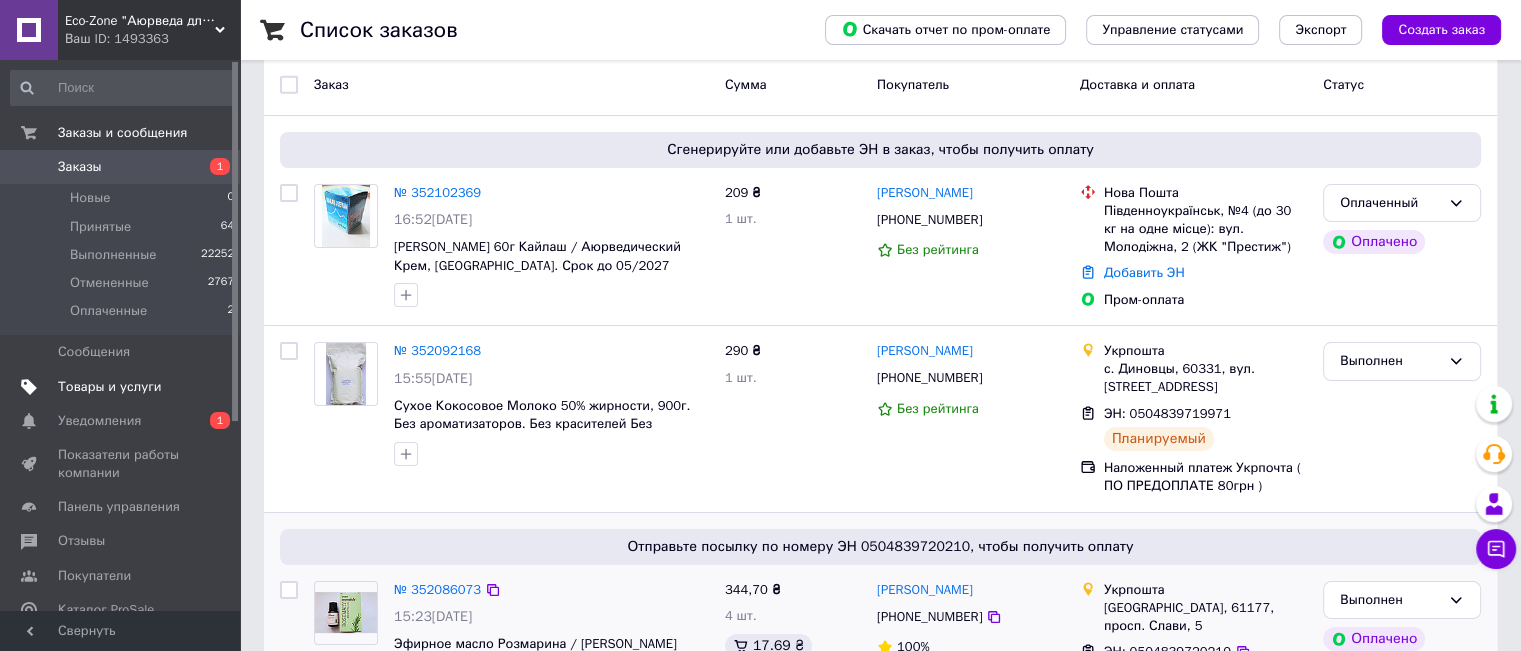 click on "Товары и услуги" at bounding box center (110, 387) 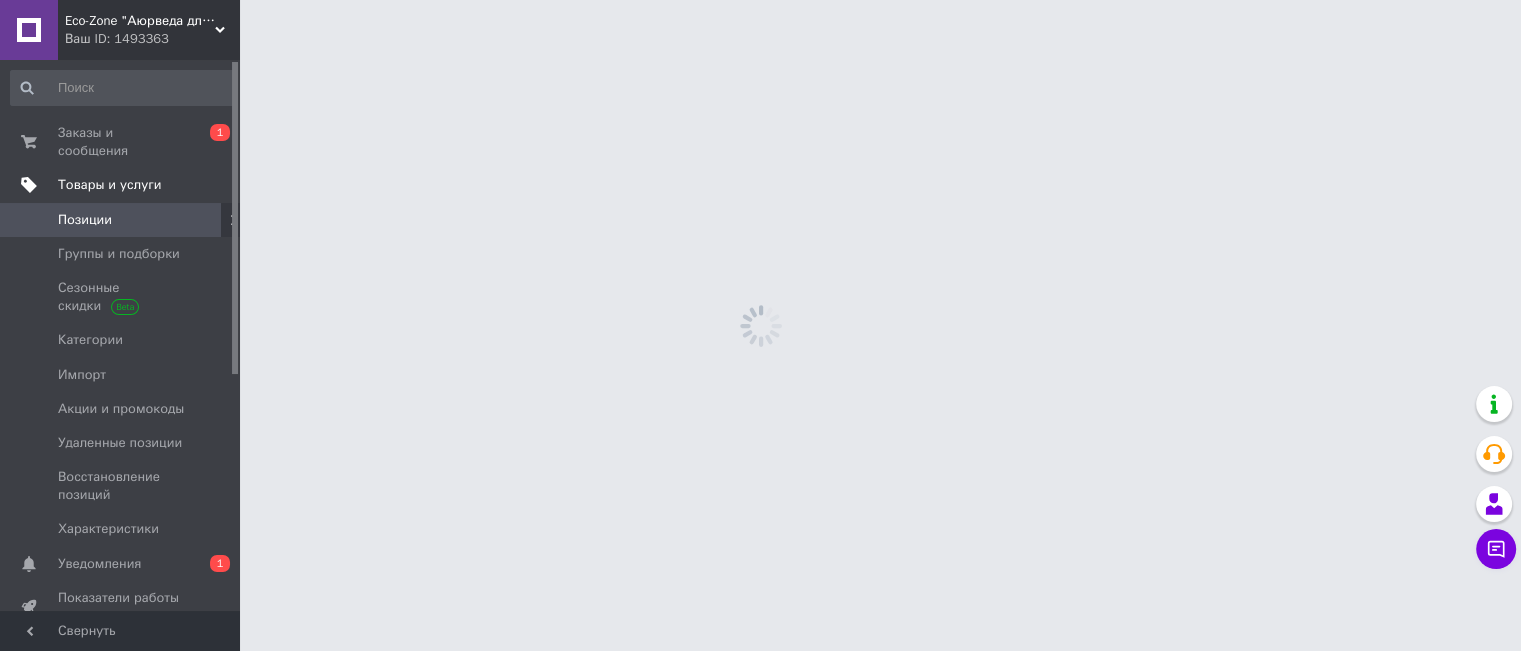 scroll, scrollTop: 0, scrollLeft: 0, axis: both 